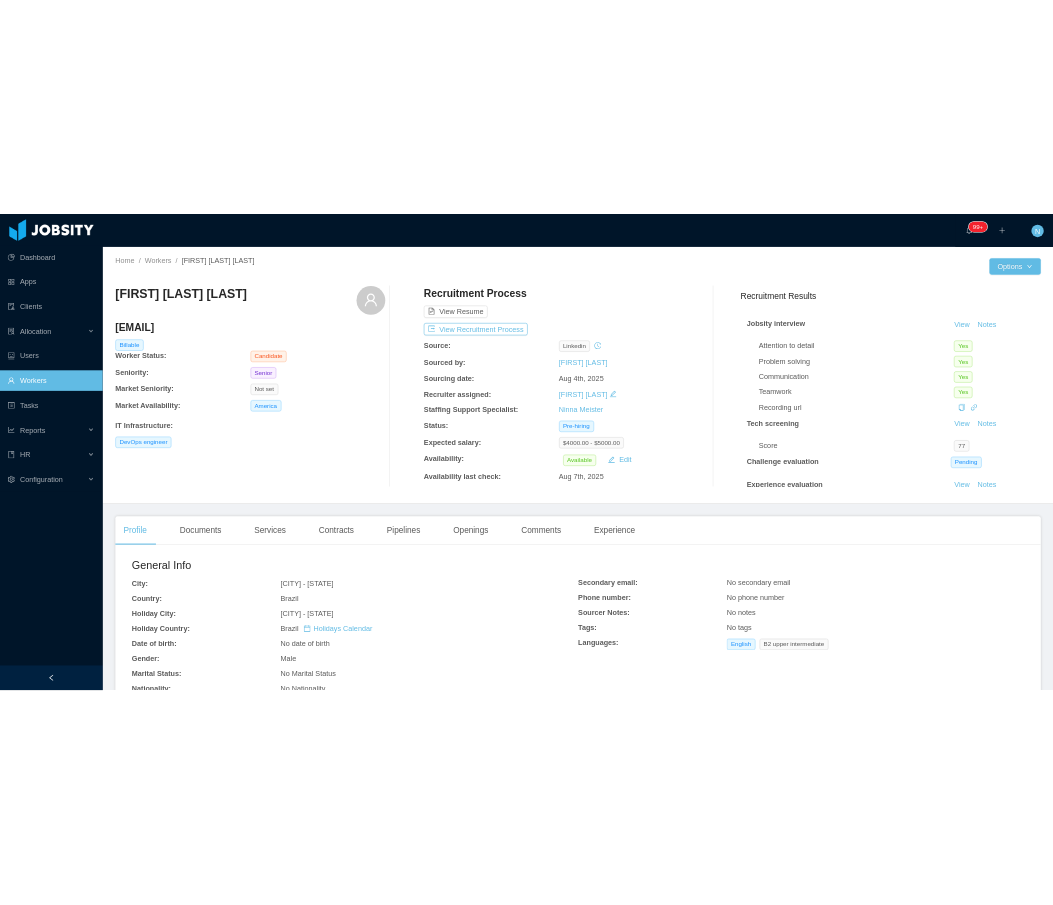 scroll, scrollTop: 0, scrollLeft: 0, axis: both 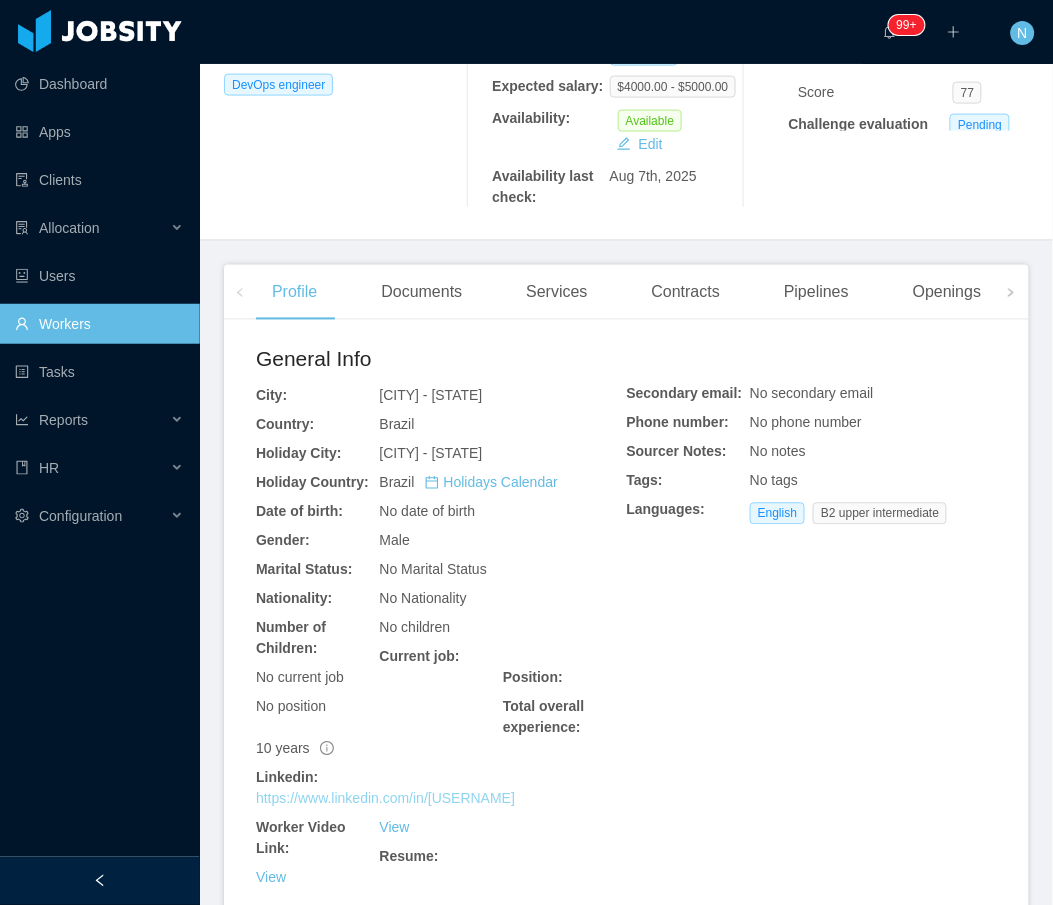 click on "https://www.linkedin.com/in/nikurida" at bounding box center (385, 799) 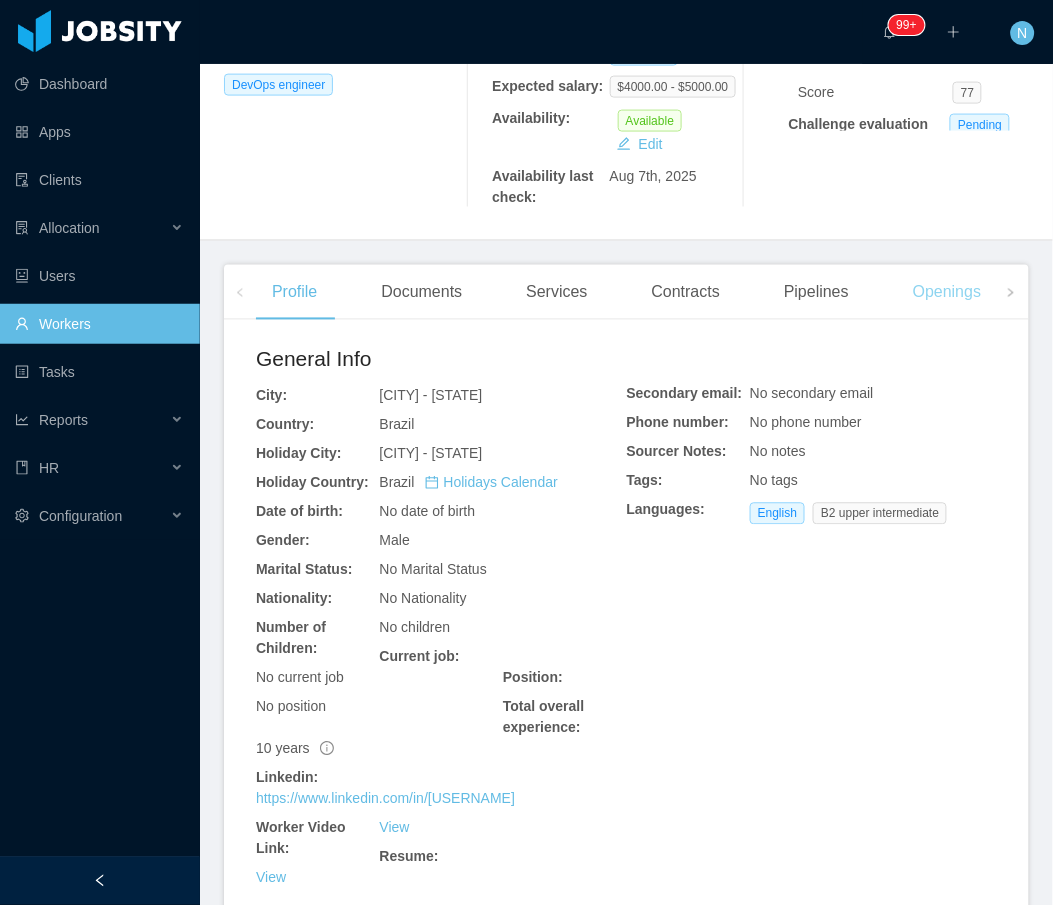 click on "Openings" at bounding box center (947, 293) 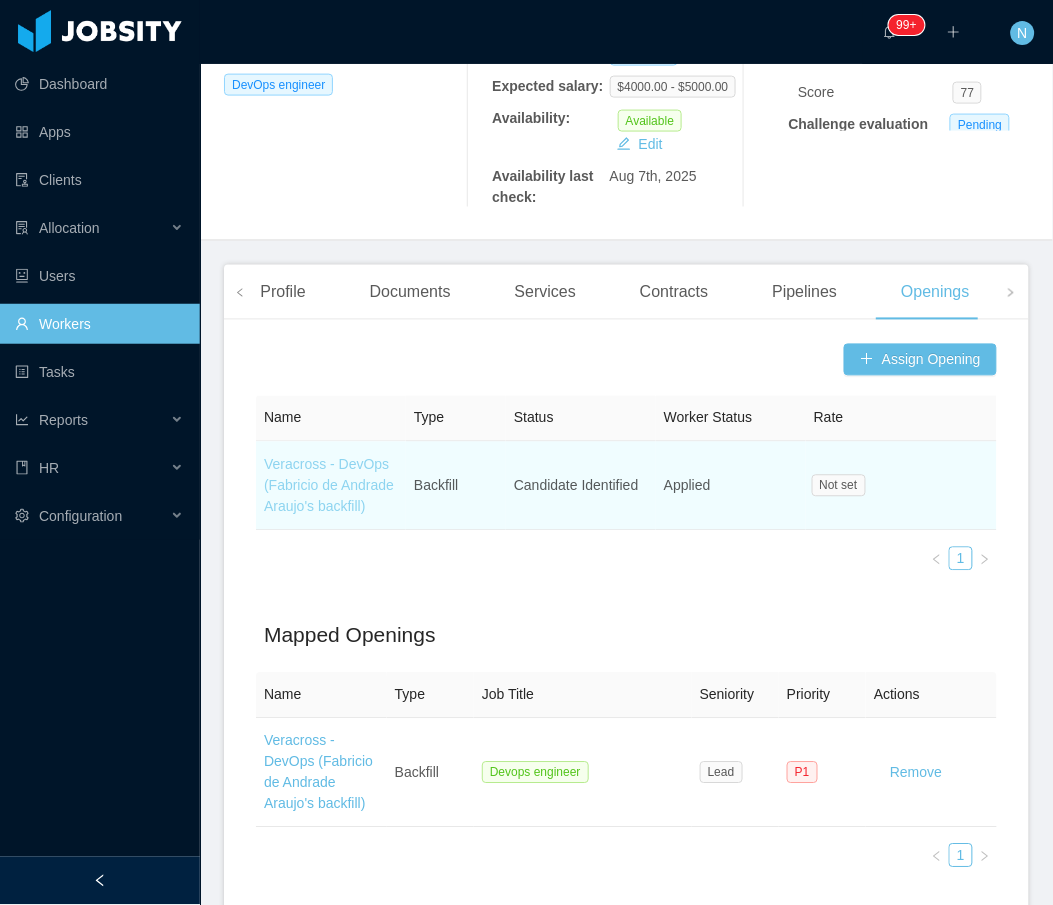 click on "Veracross - DevOps (Fabricio de Andrade Araujo's backfill)" at bounding box center (329, 486) 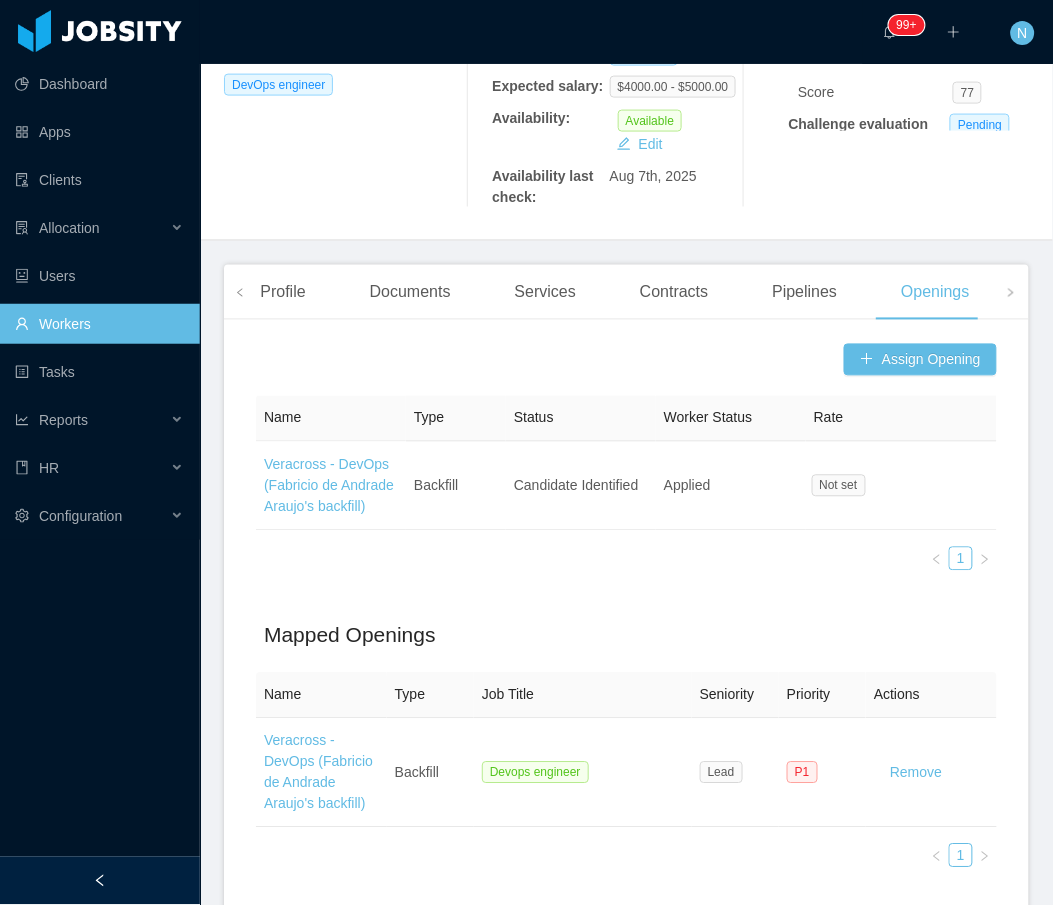 scroll, scrollTop: 0, scrollLeft: 0, axis: both 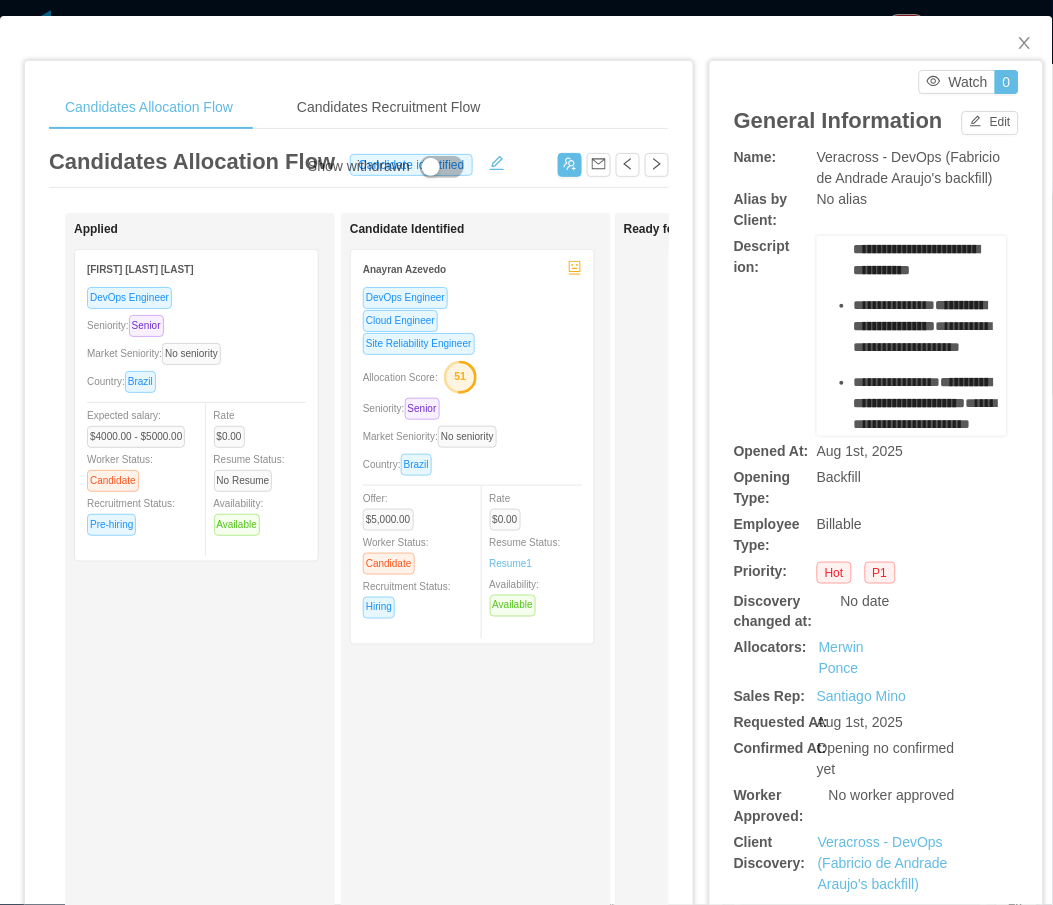 drag, startPoint x: 820, startPoint y: 273, endPoint x: 928, endPoint y: 358, distance: 137.43726 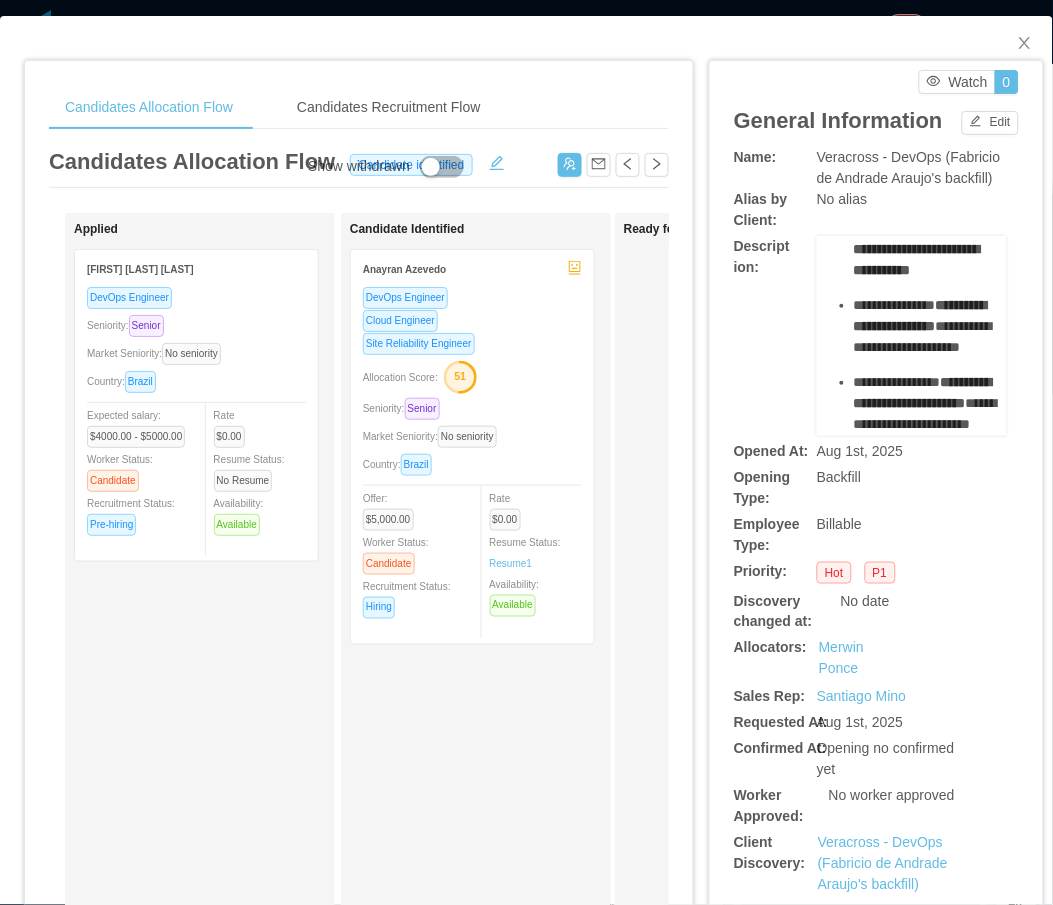 click on "**********" at bounding box center (912, 433) 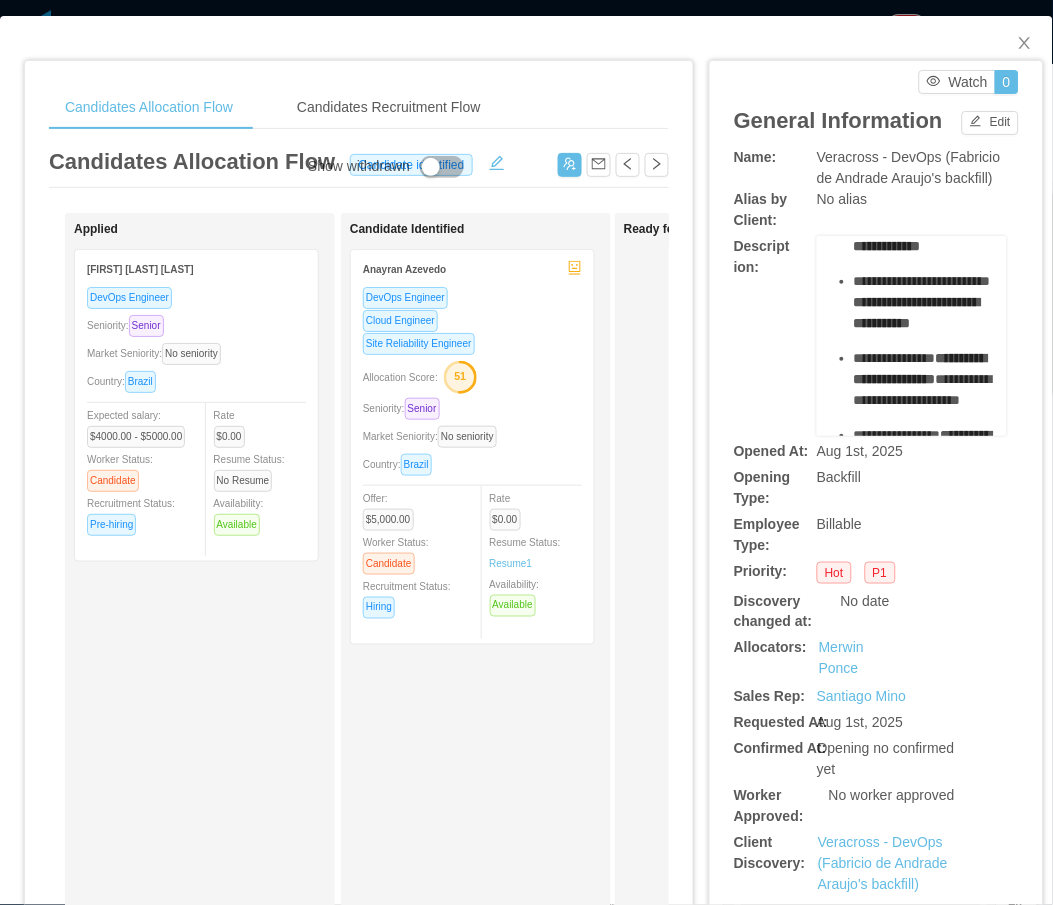 drag, startPoint x: 972, startPoint y: 251, endPoint x: 978, endPoint y: 224, distance: 27.658634 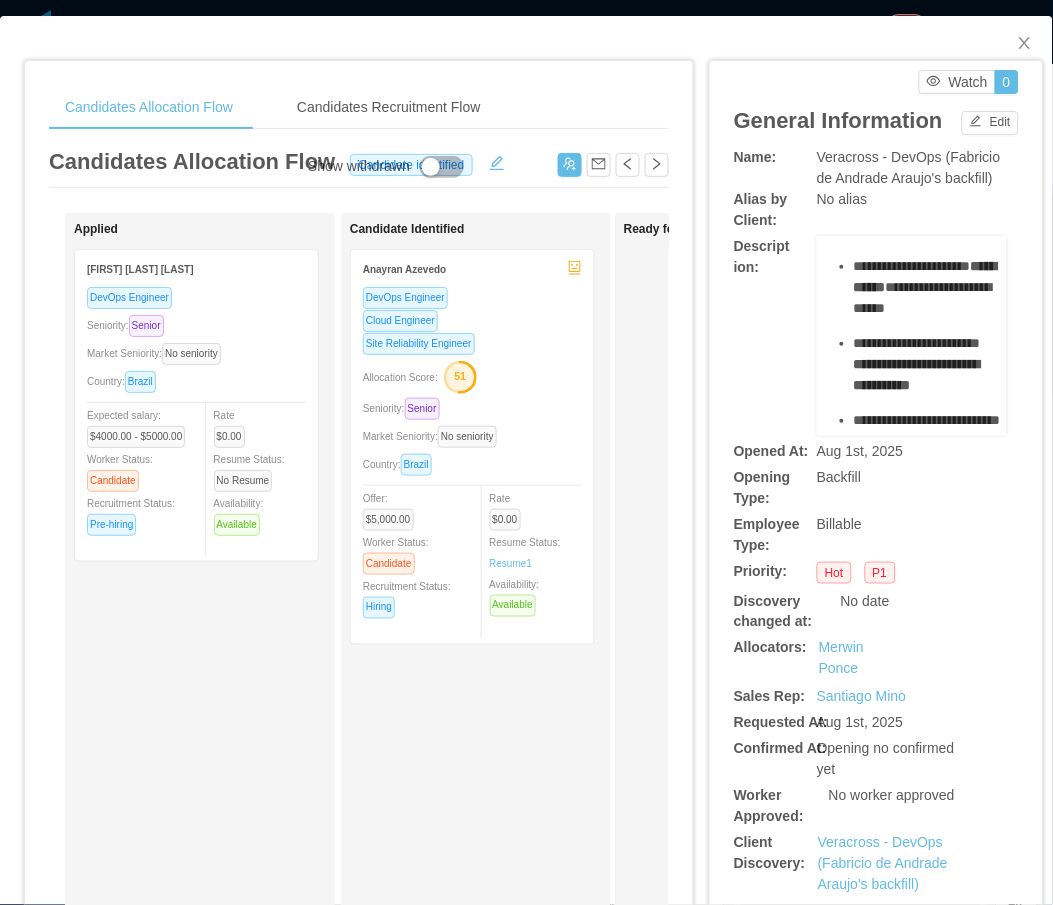 scroll, scrollTop: 846, scrollLeft: 0, axis: vertical 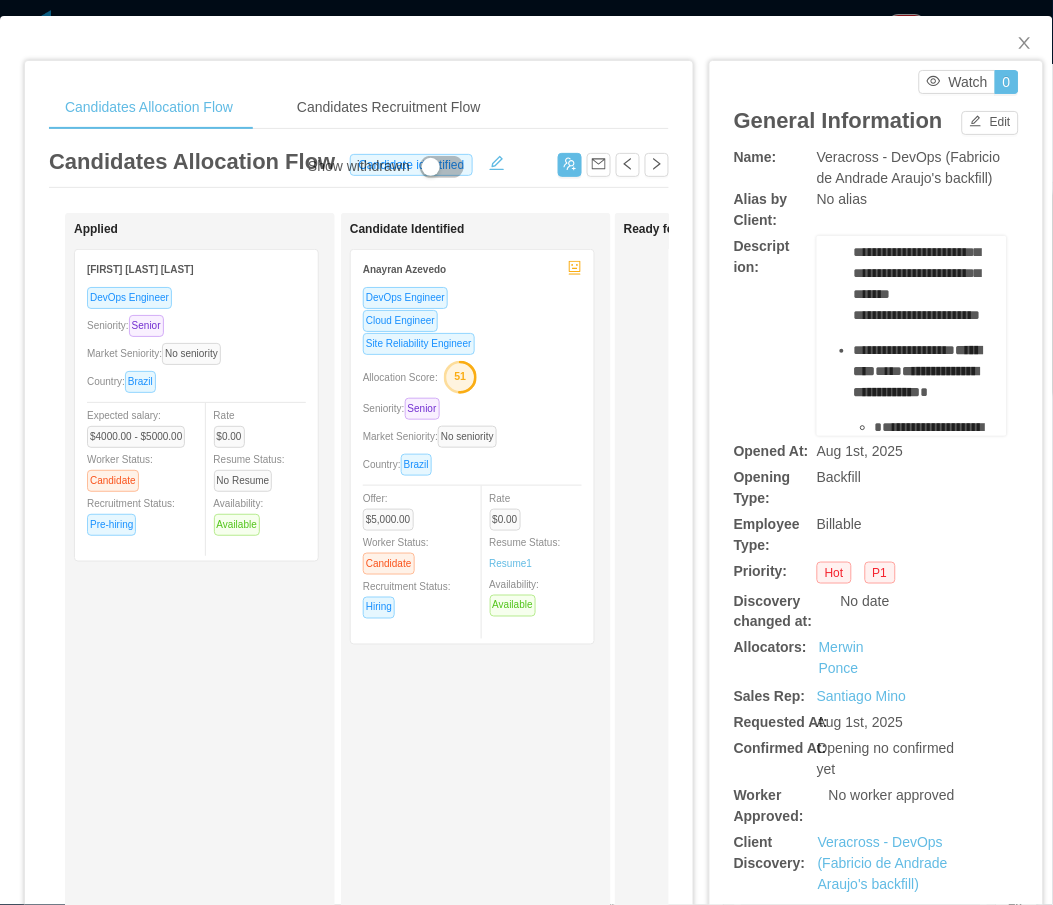 drag, startPoint x: 838, startPoint y: 396, endPoint x: 856, endPoint y: 405, distance: 20.12461 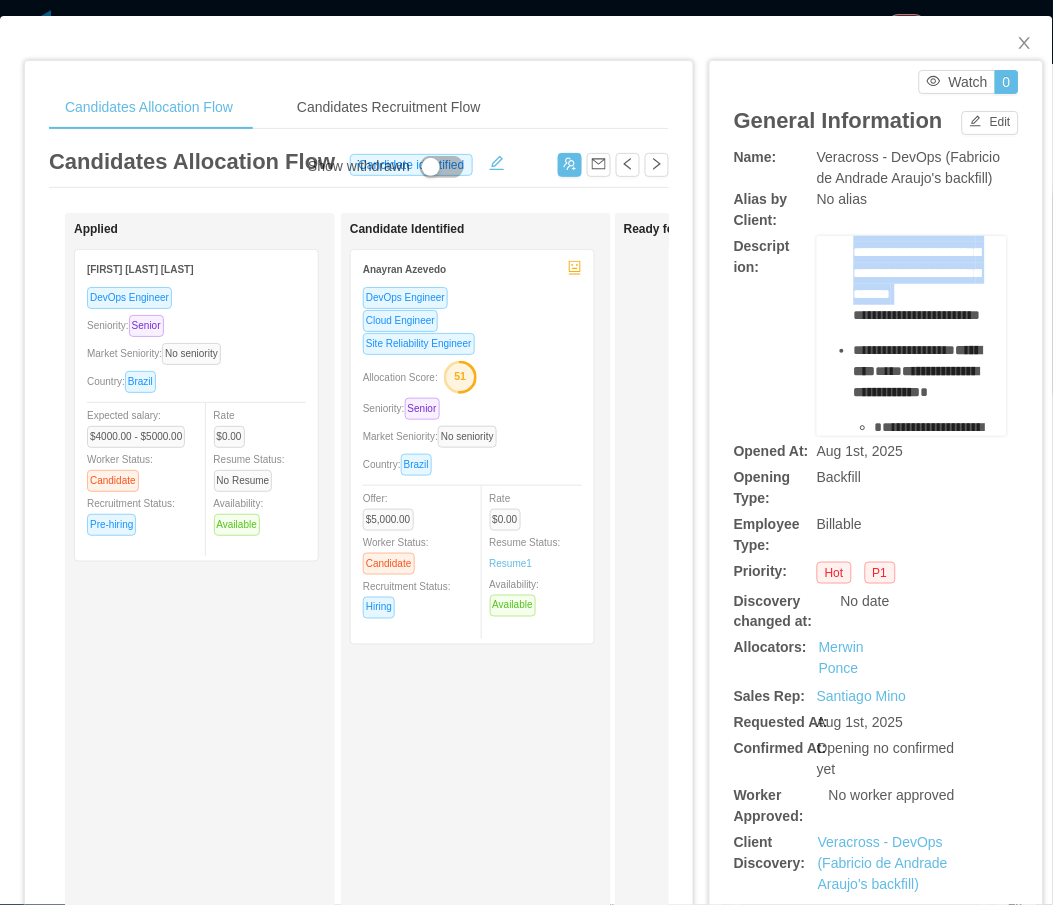 click on "**********" at bounding box center [917, 262] 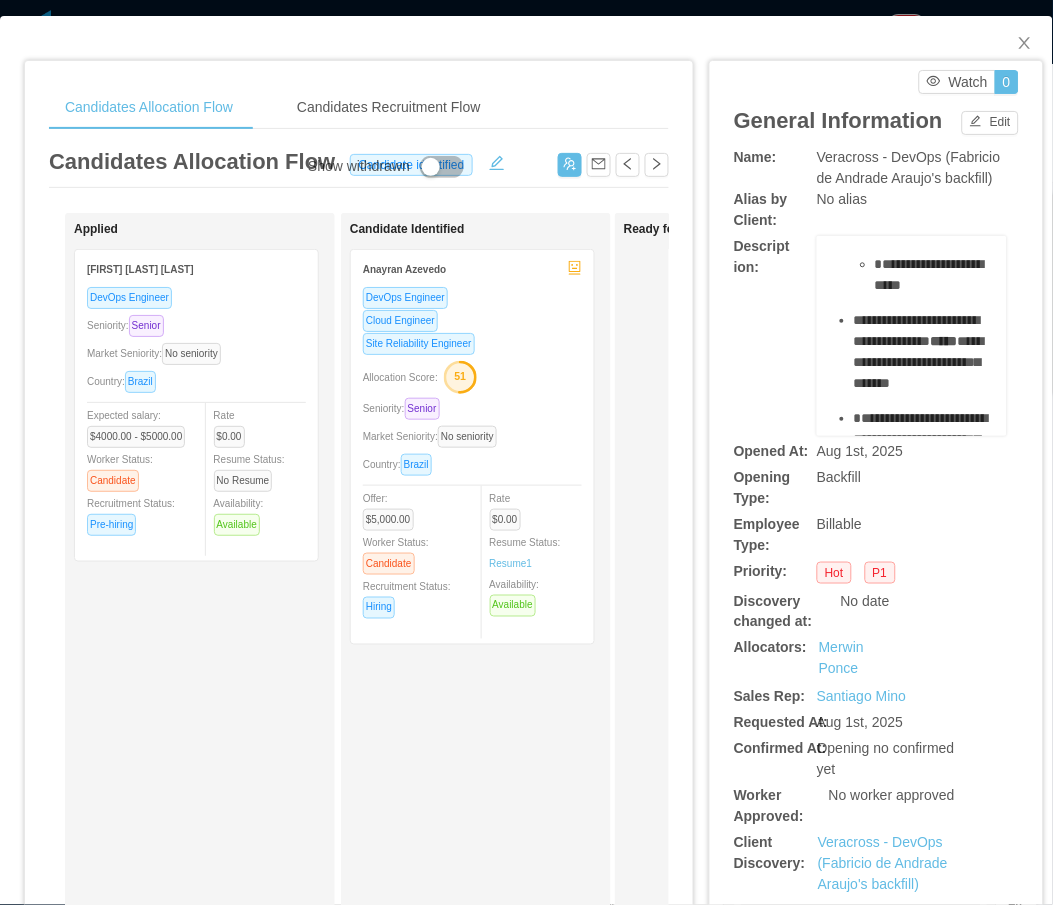 scroll, scrollTop: 686, scrollLeft: 0, axis: vertical 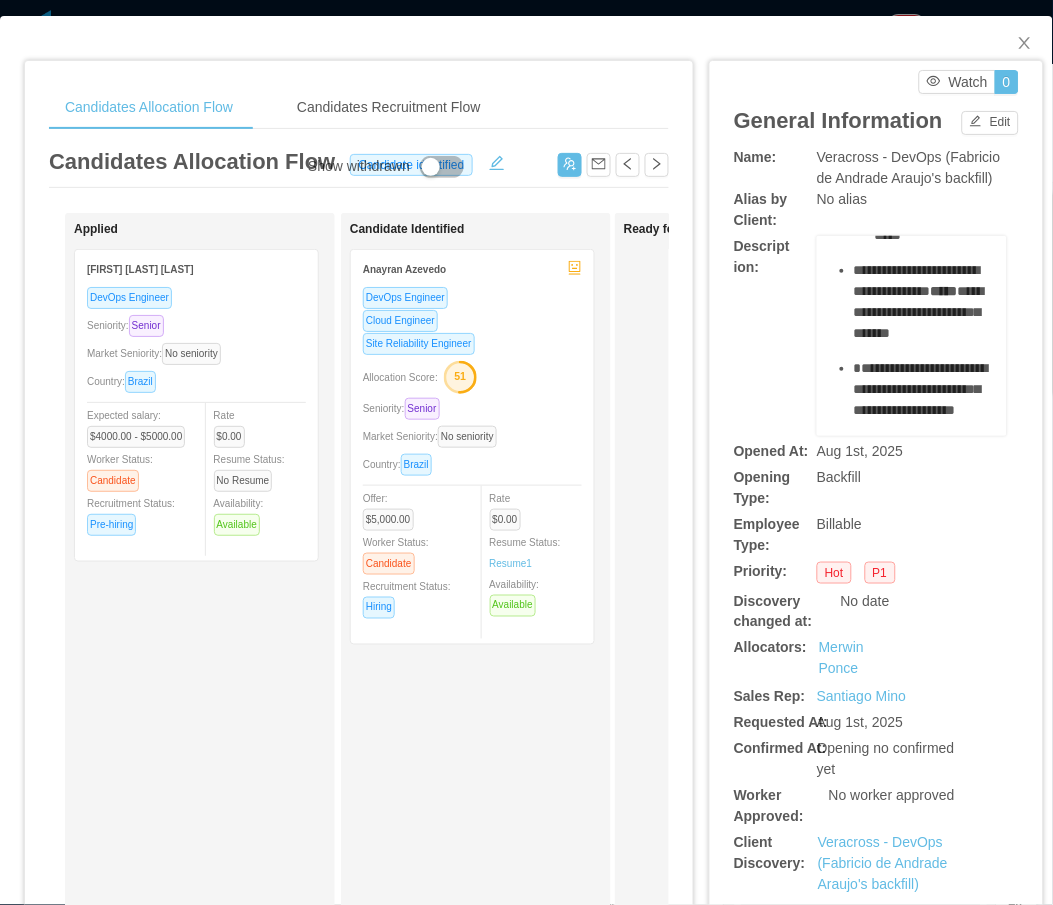 click on "**********" at bounding box center (917, 49) 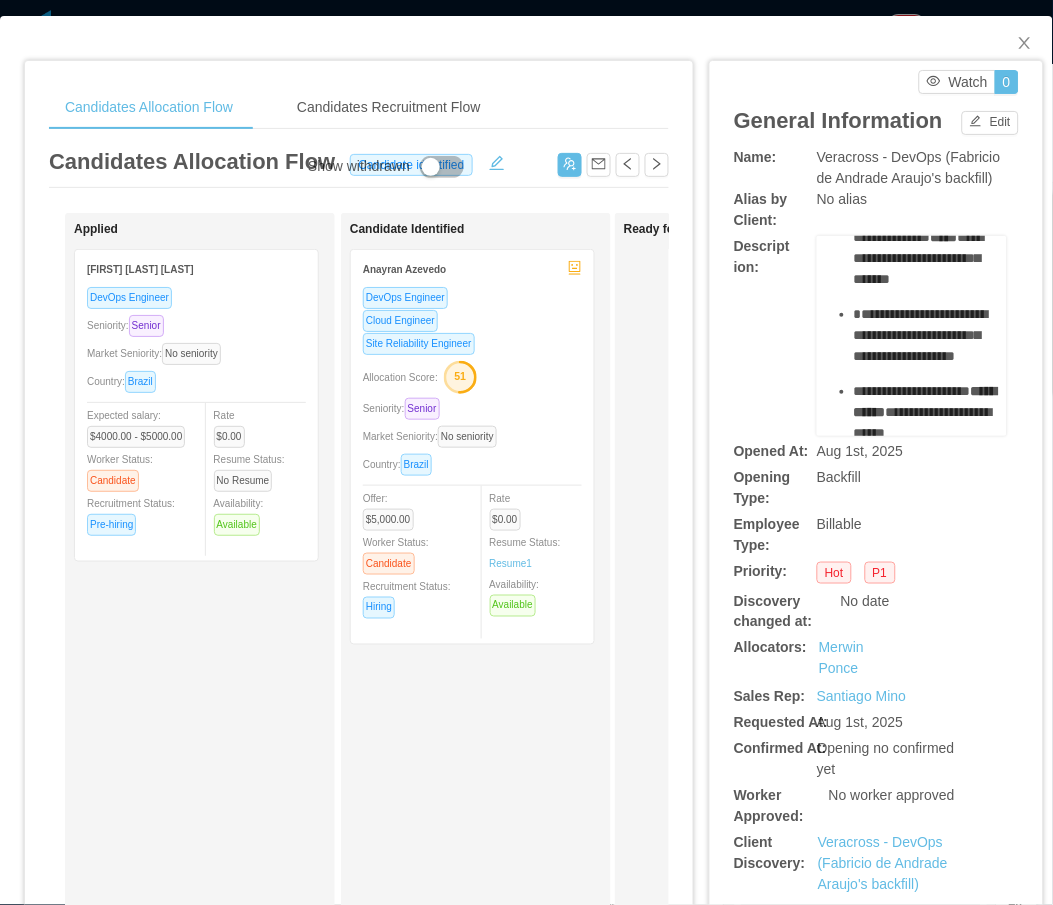 drag, startPoint x: 857, startPoint y: 352, endPoint x: 842, endPoint y: 330, distance: 26.627054 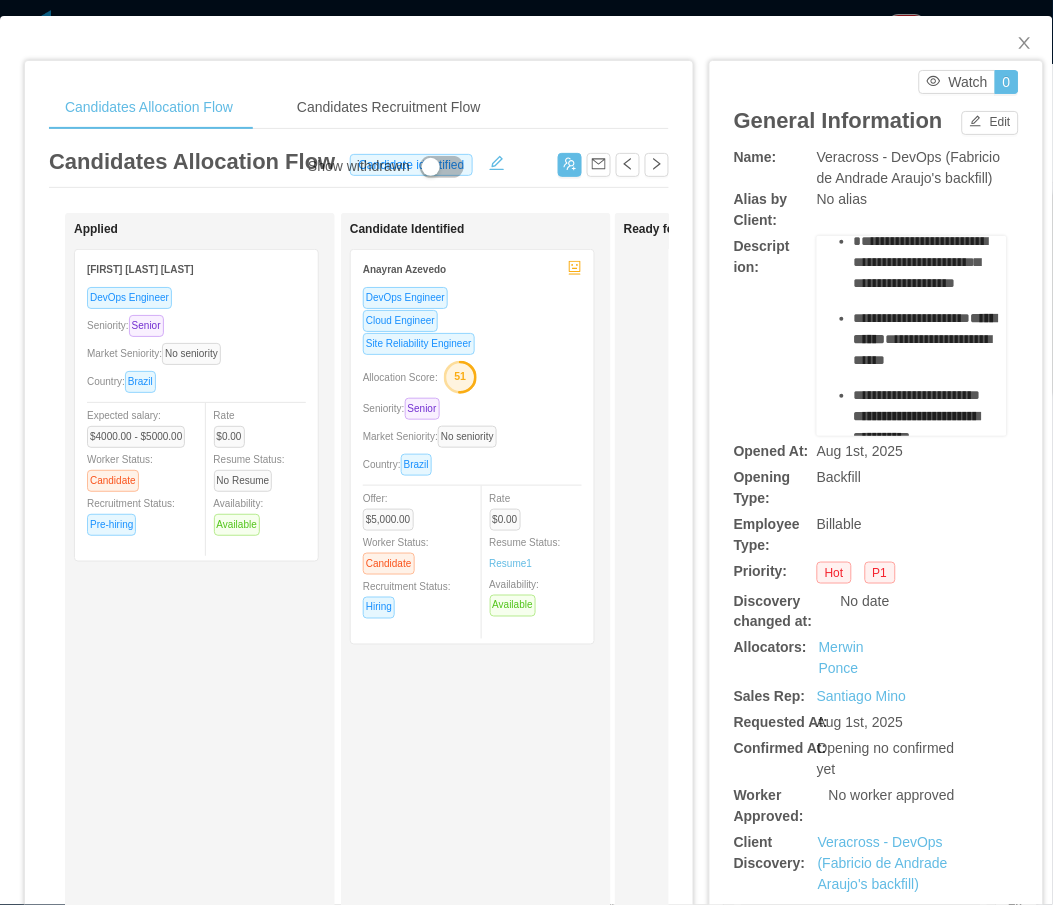 scroll, scrollTop: 882, scrollLeft: 0, axis: vertical 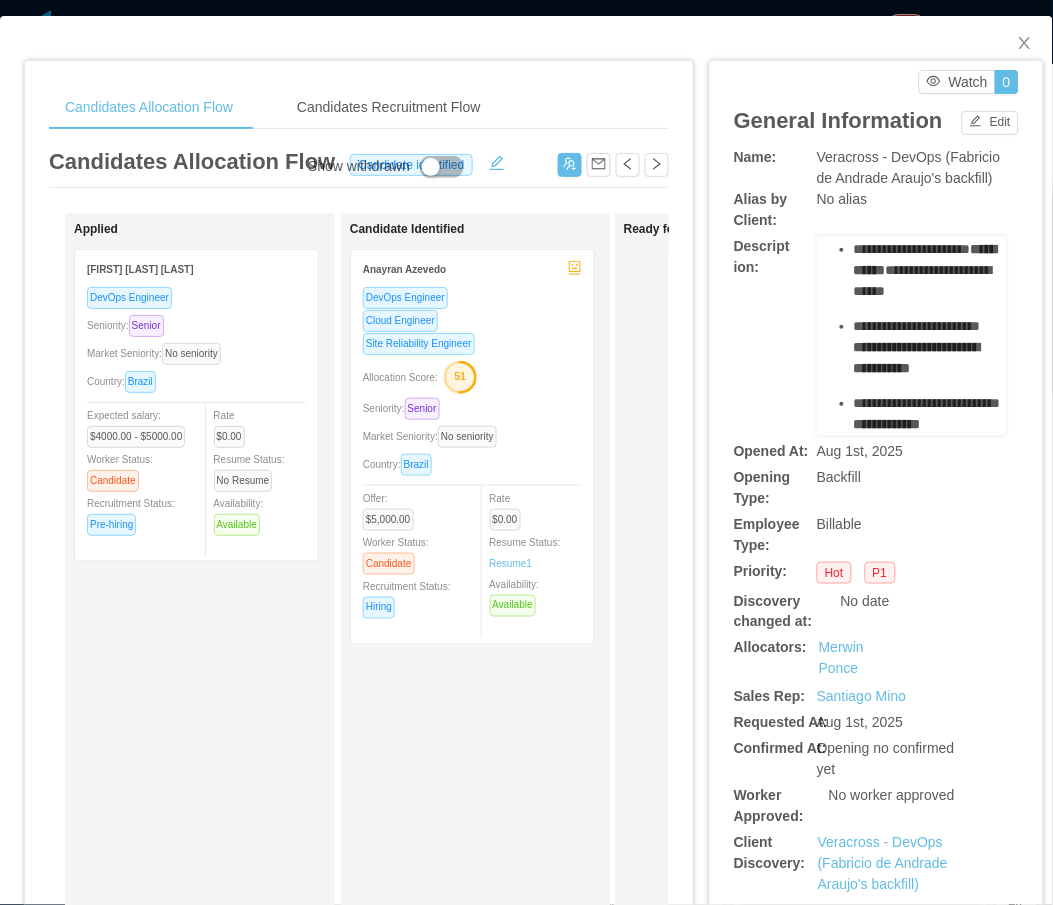 drag, startPoint x: 836, startPoint y: 336, endPoint x: 958, endPoint y: 325, distance: 122.494896 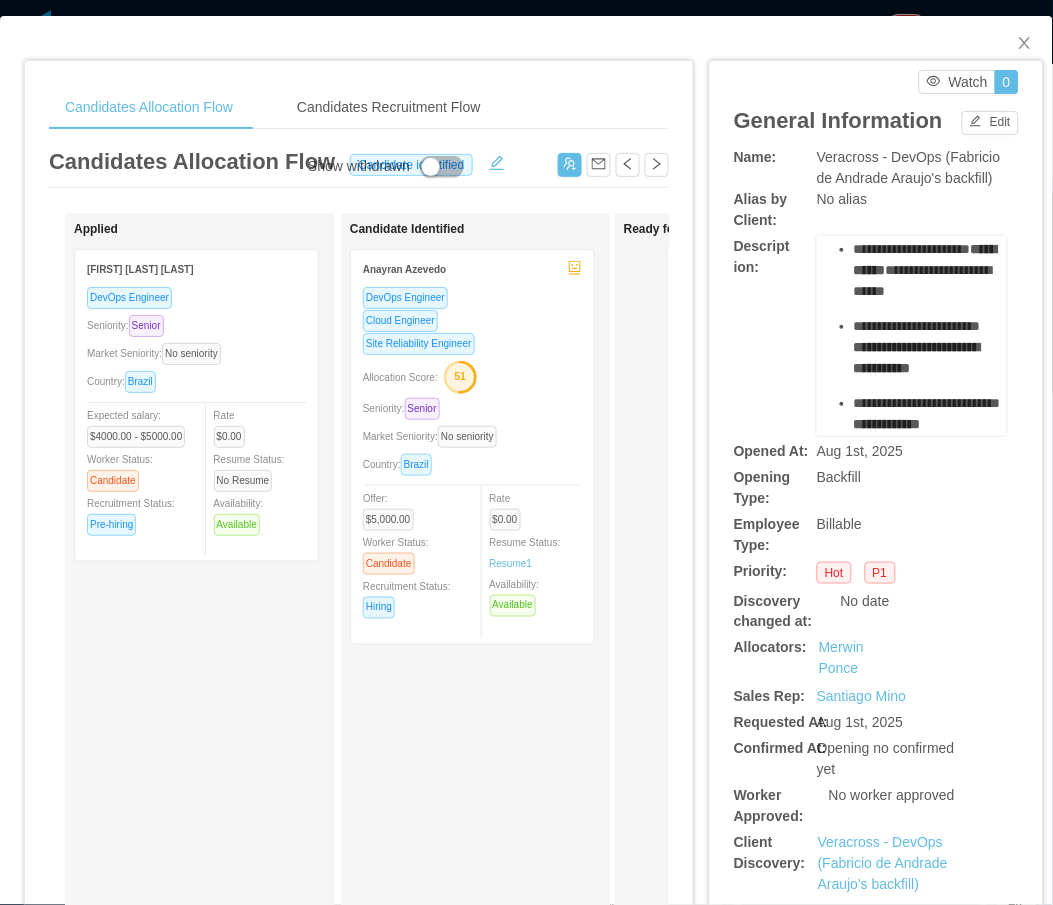 click on "**********" at bounding box center [912, 336] 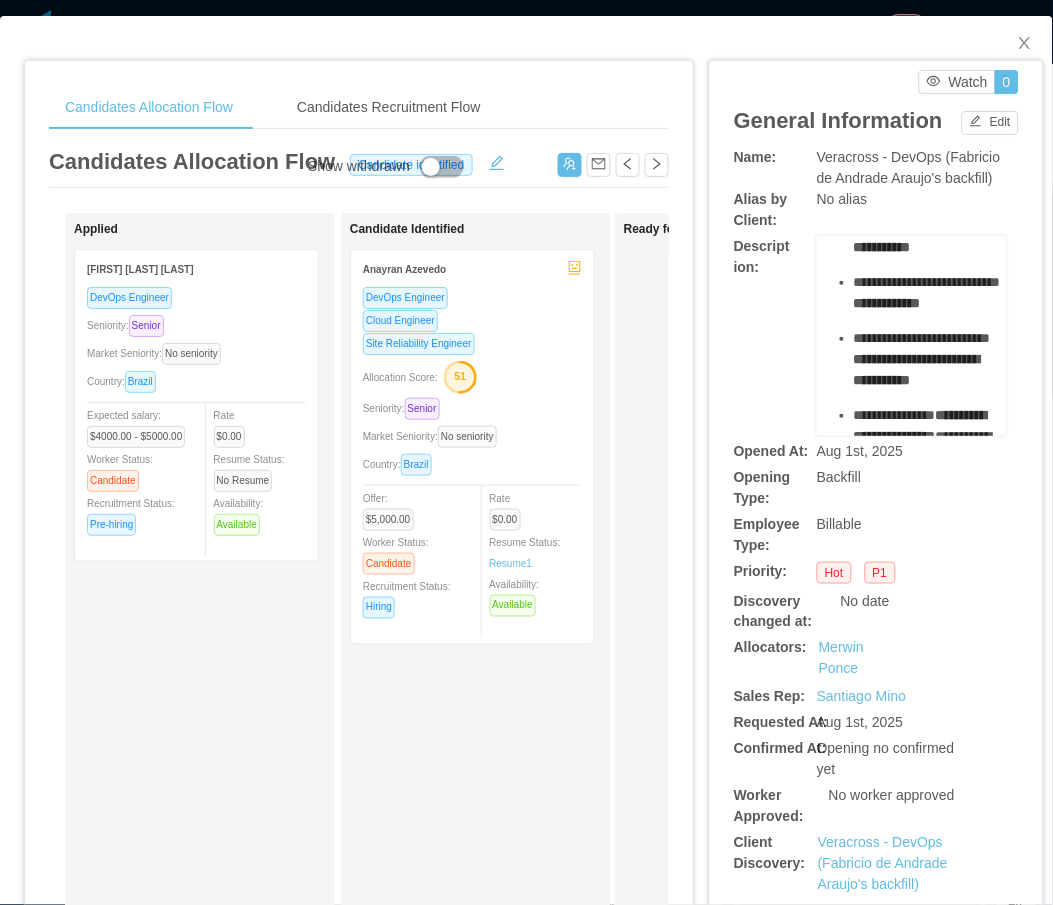 scroll, scrollTop: 1050, scrollLeft: 0, axis: vertical 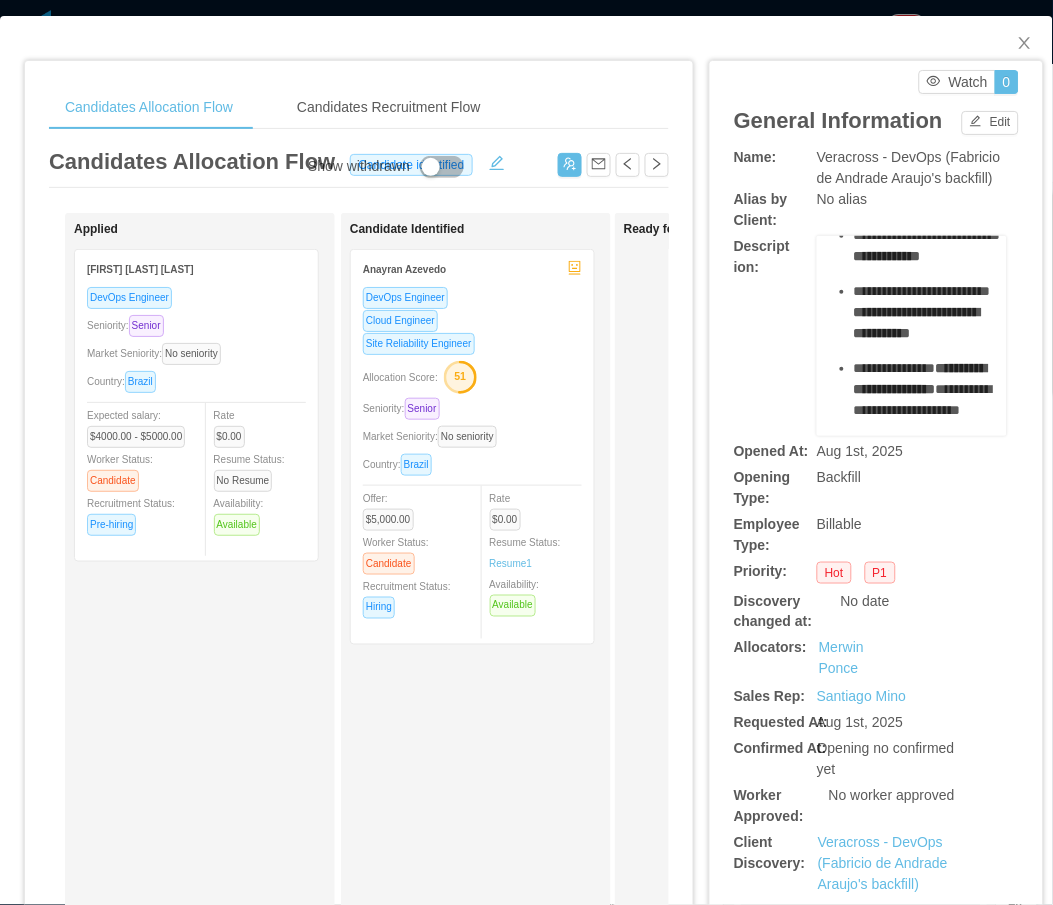 drag, startPoint x: 840, startPoint y: 347, endPoint x: 945, endPoint y: 288, distance: 120.44086 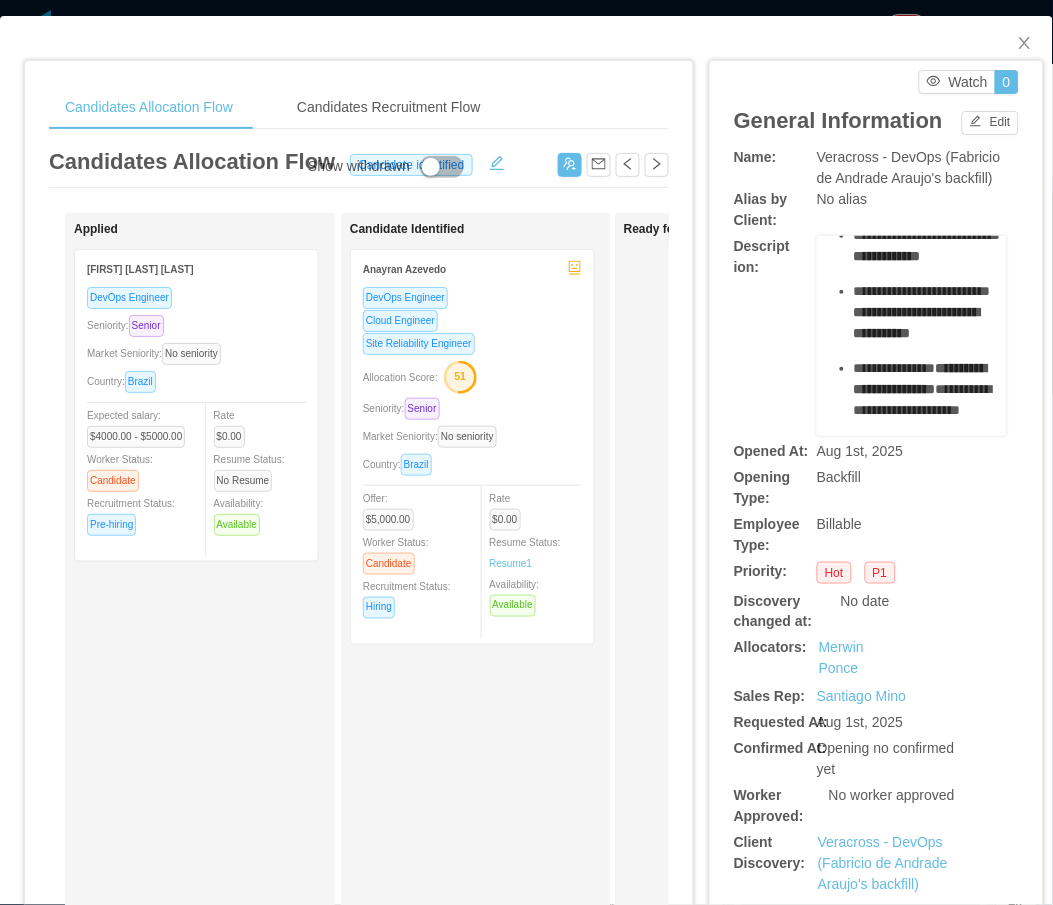 click on "**********" at bounding box center (923, -62) 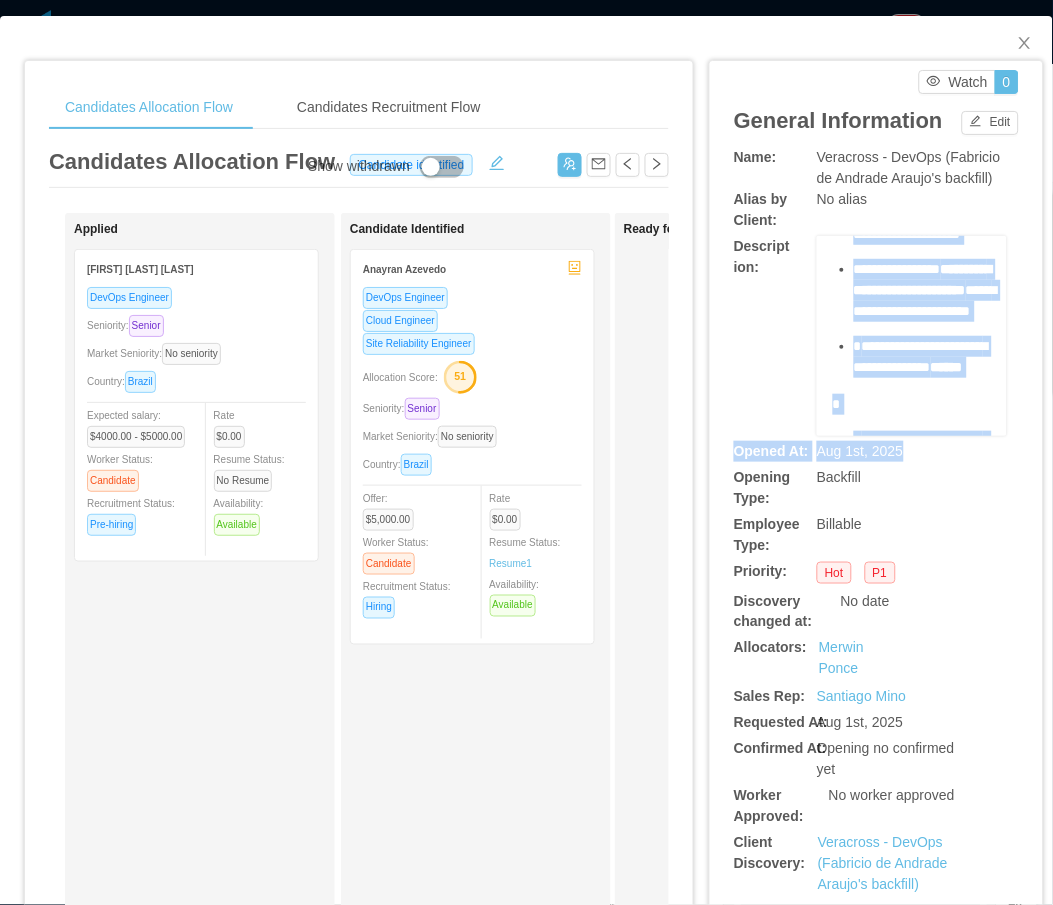 scroll, scrollTop: 1264, scrollLeft: 0, axis: vertical 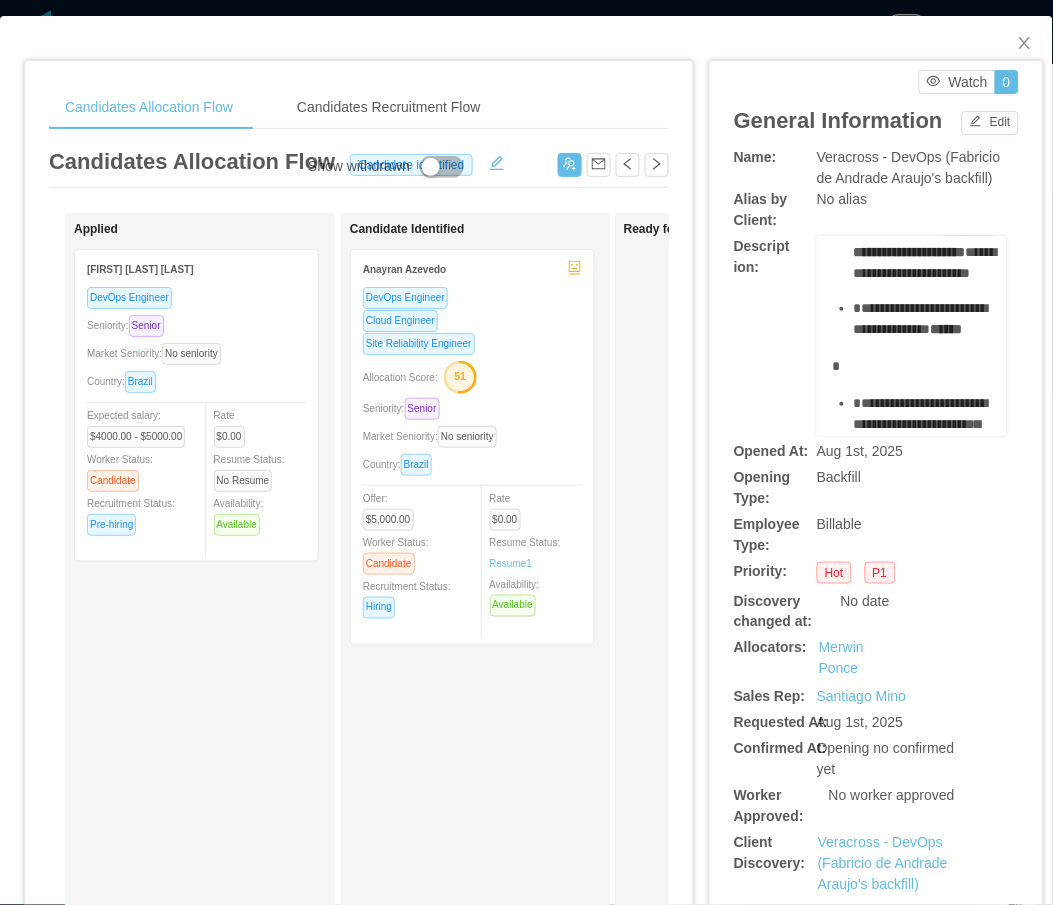 drag, startPoint x: 845, startPoint y: 325, endPoint x: 1015, endPoint y: 405, distance: 187.88295 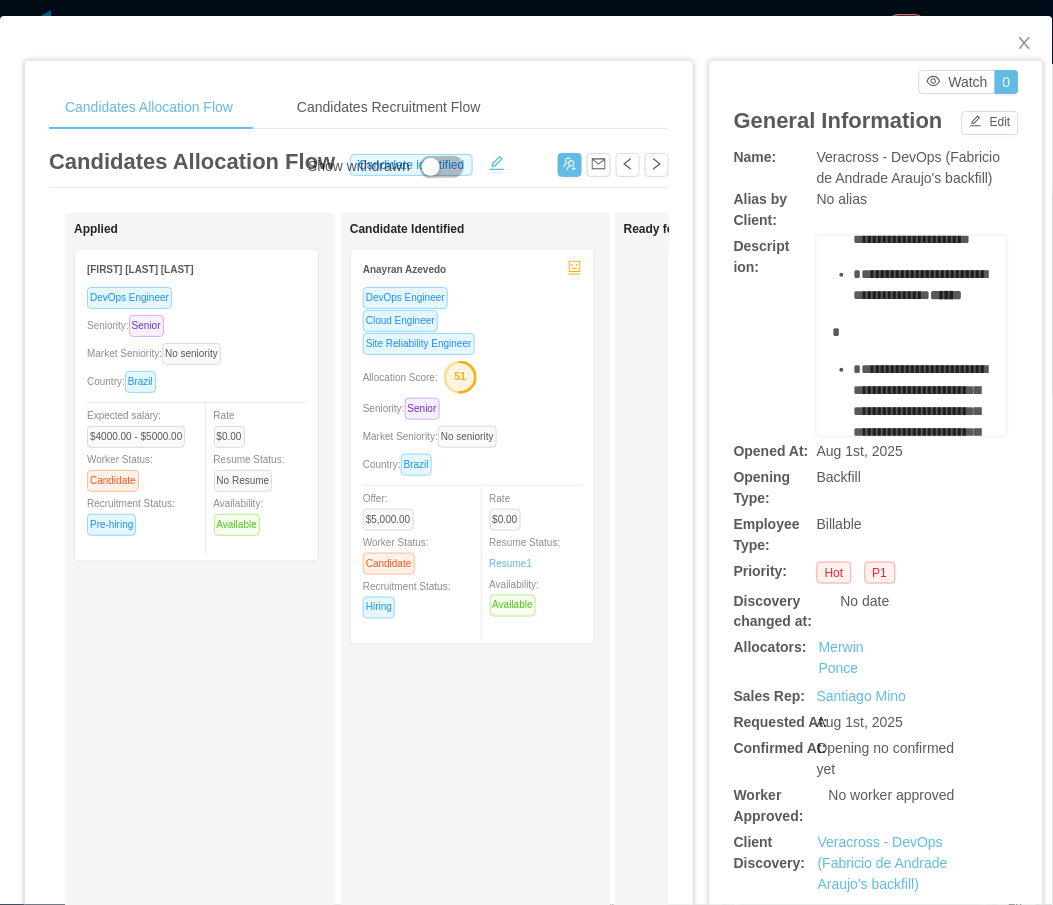 scroll, scrollTop: 1453, scrollLeft: 0, axis: vertical 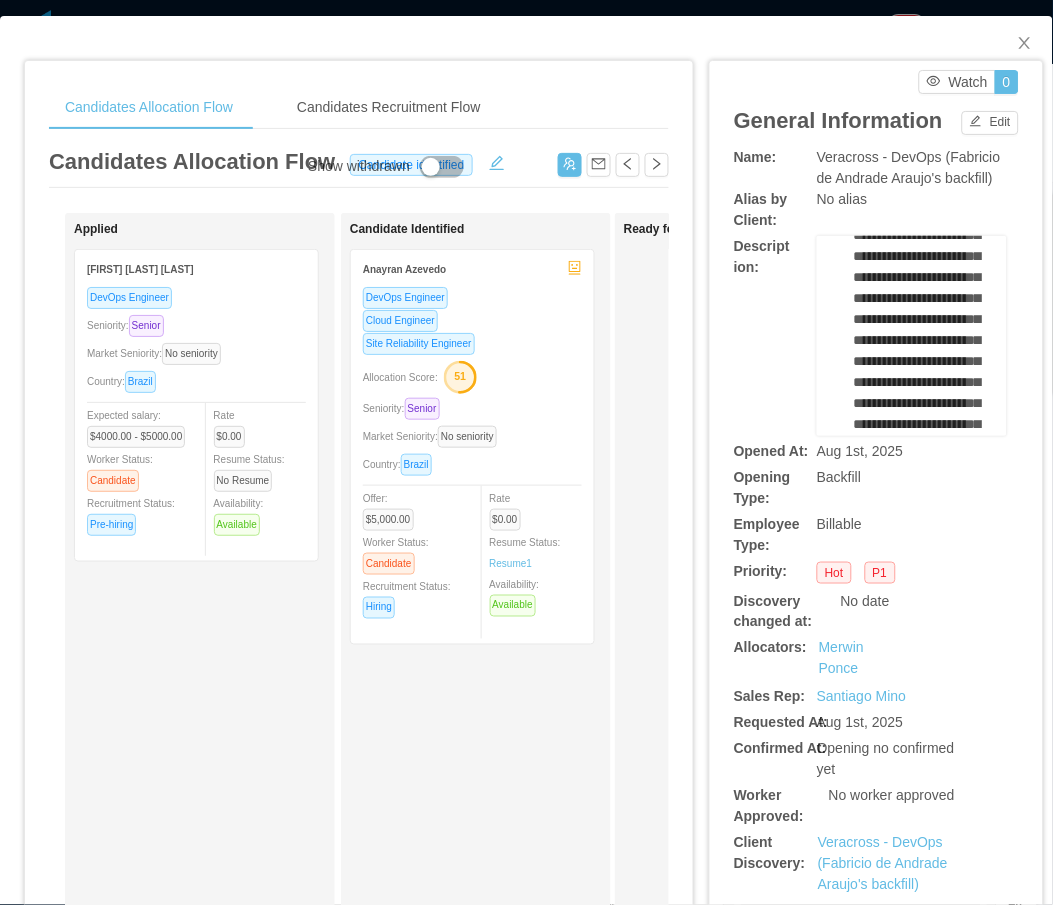 drag, startPoint x: 842, startPoint y: 363, endPoint x: 928, endPoint y: 301, distance: 106.01887 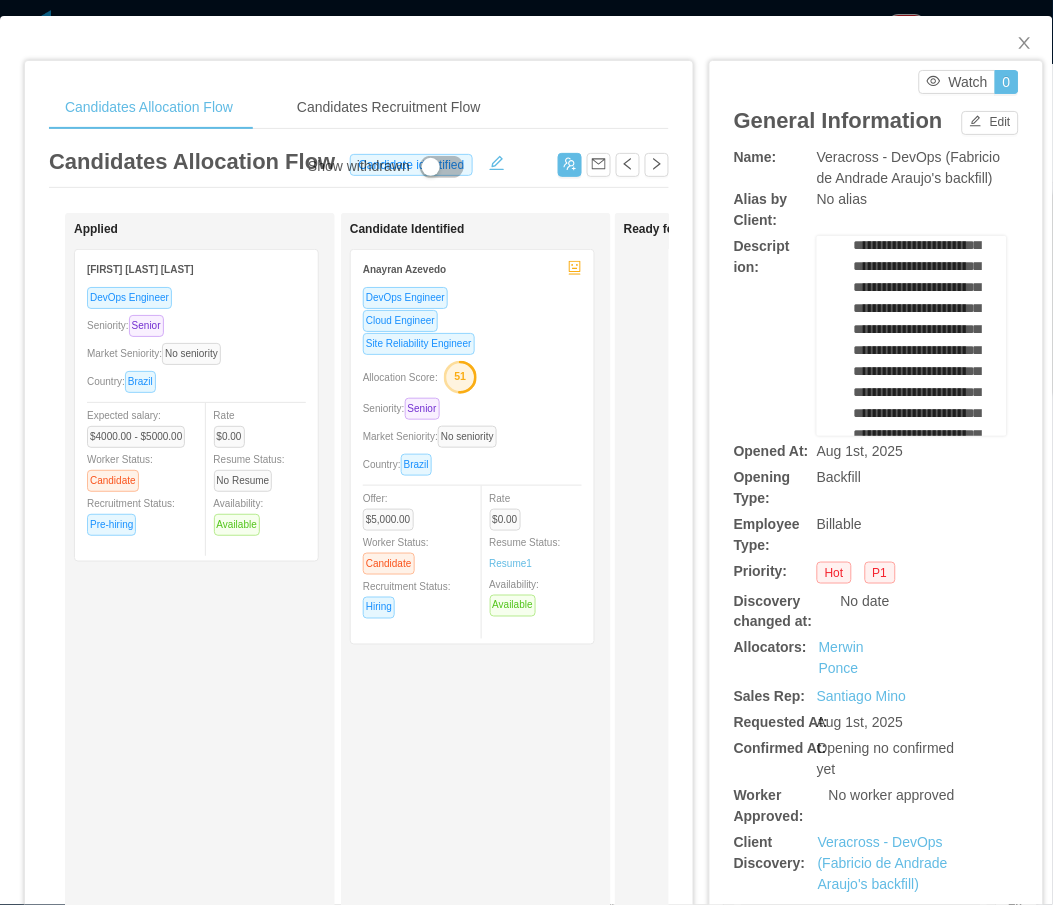 scroll, scrollTop: 1638, scrollLeft: 0, axis: vertical 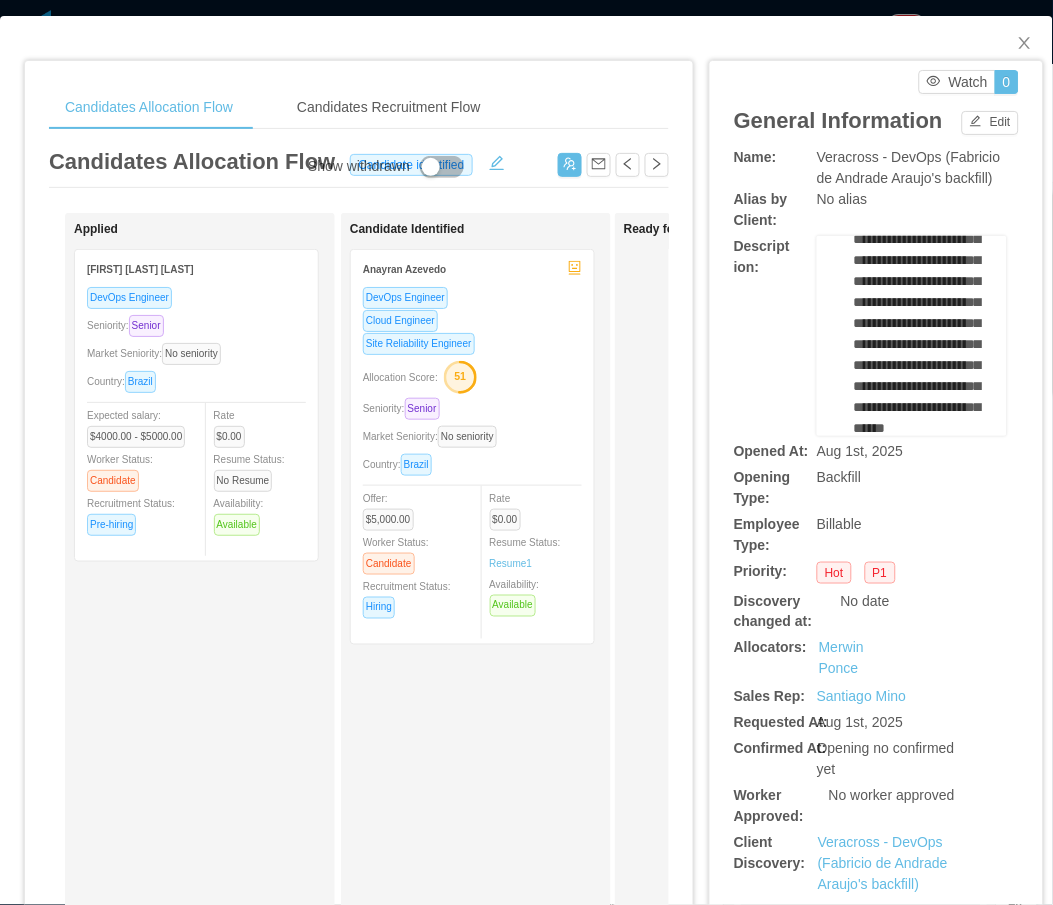 drag, startPoint x: 948, startPoint y: 421, endPoint x: 885, endPoint y: 362, distance: 86.313385 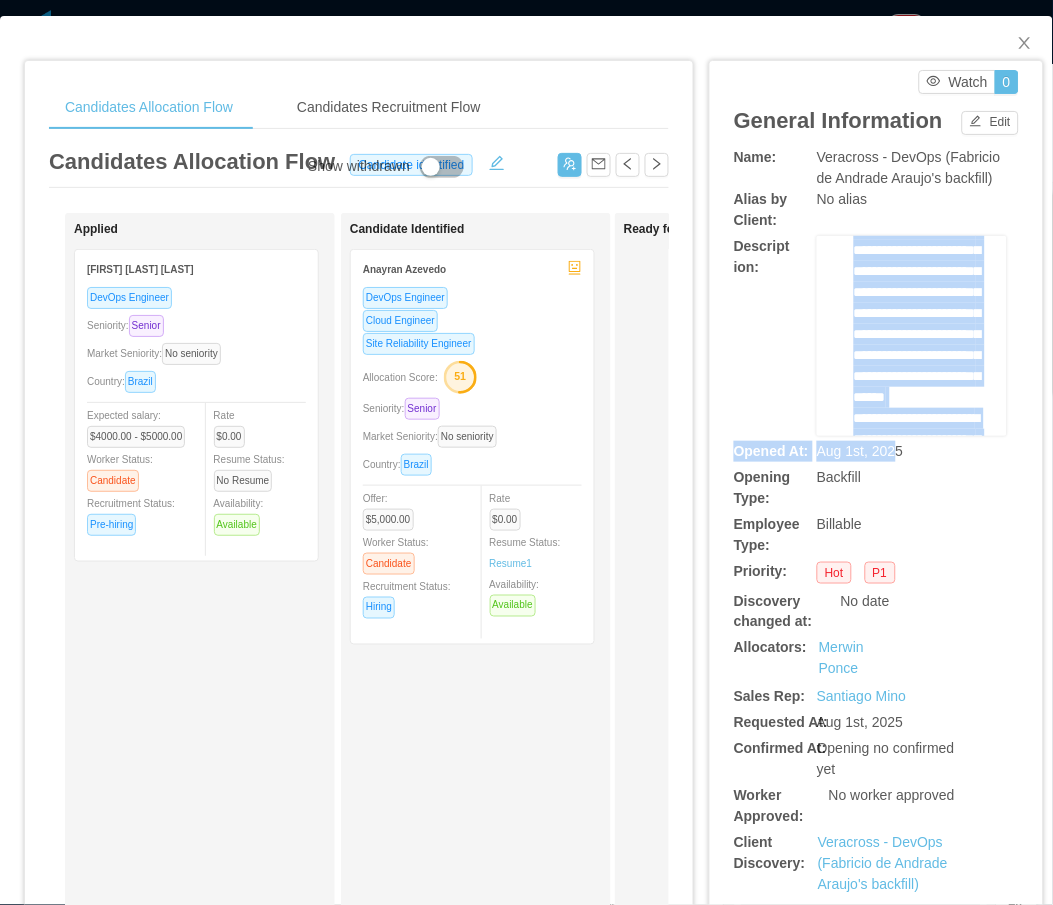 scroll, scrollTop: 1817, scrollLeft: 0, axis: vertical 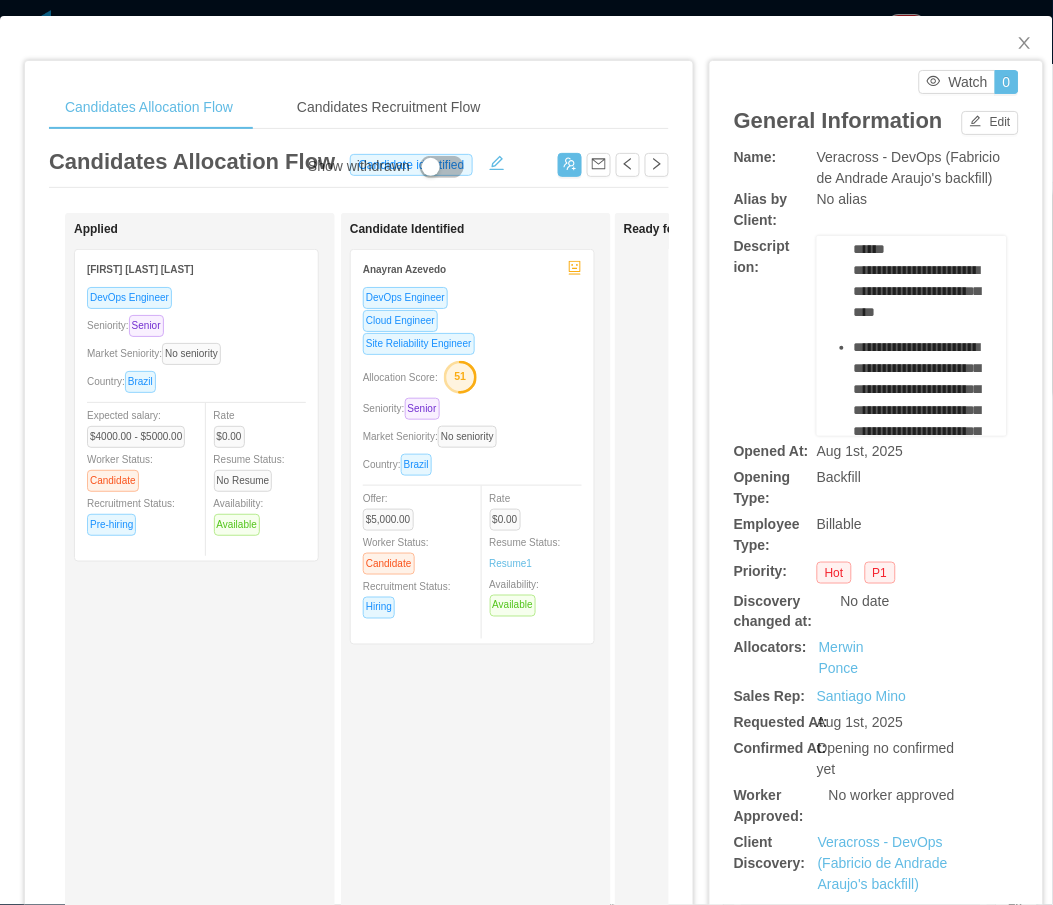 drag, startPoint x: 839, startPoint y: 409, endPoint x: 932, endPoint y: 330, distance: 122.02459 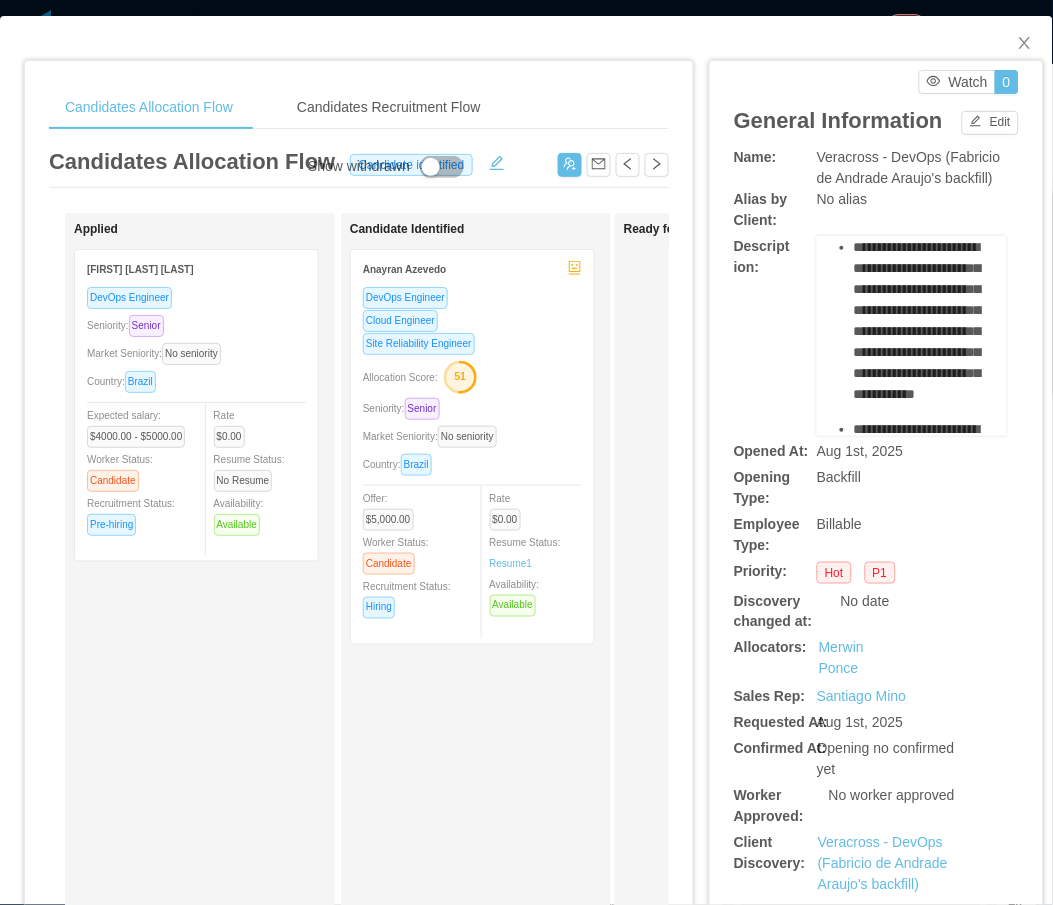 scroll, scrollTop: 1953, scrollLeft: 0, axis: vertical 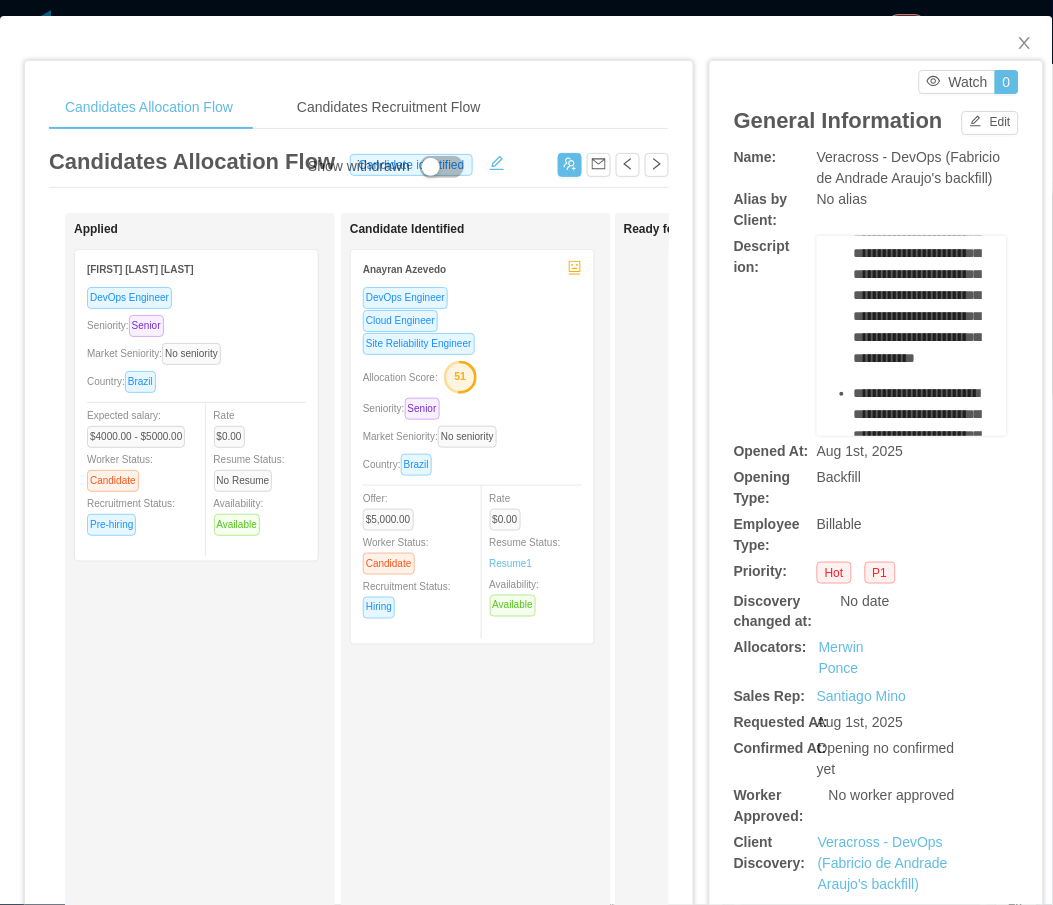 drag, startPoint x: 840, startPoint y: 365, endPoint x: 899, endPoint y: 284, distance: 100.20978 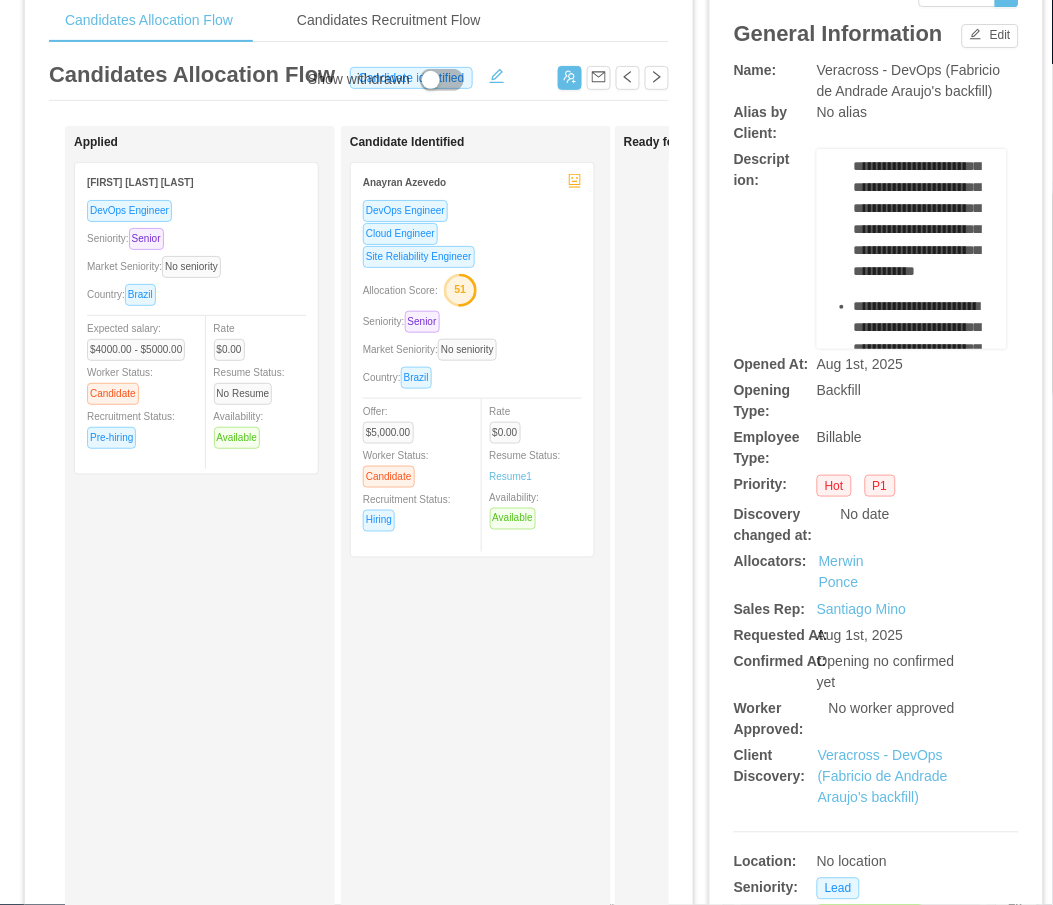scroll, scrollTop: 266, scrollLeft: 0, axis: vertical 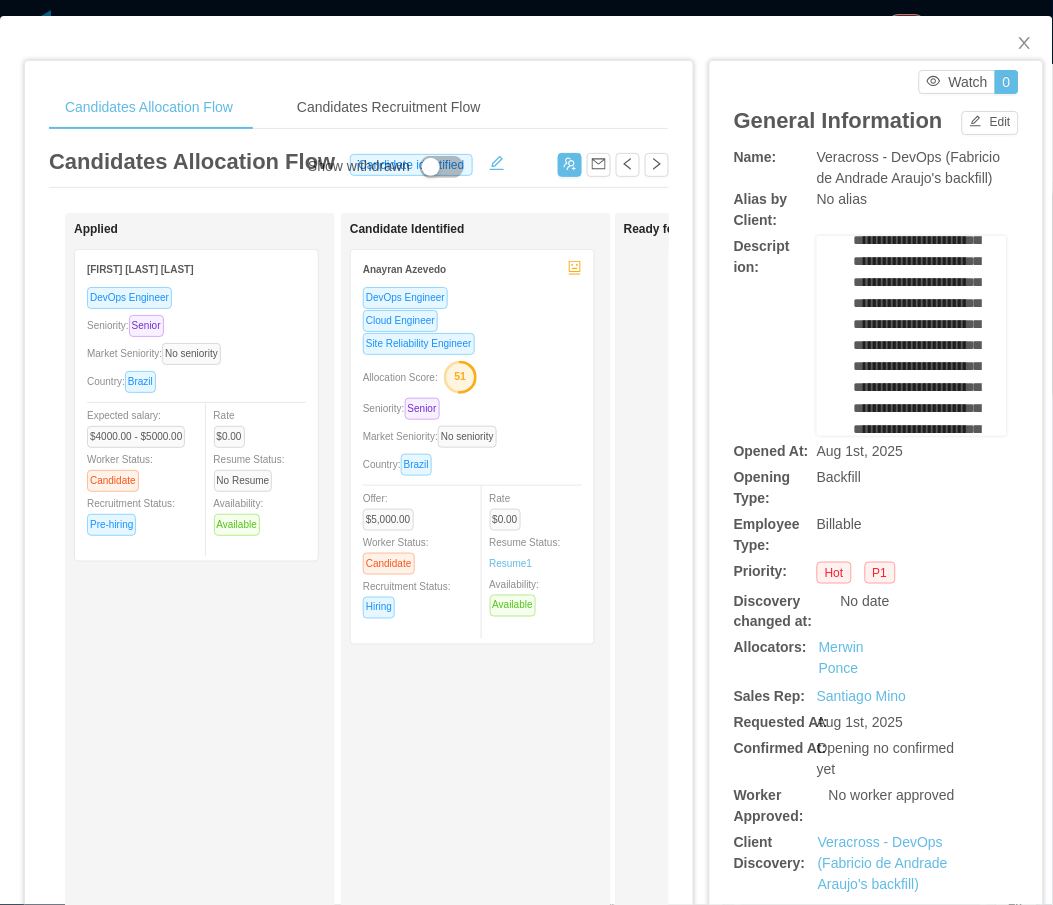 click on "Veracross - DevOps (Fabricio de Andrade Araujo's backfill)" at bounding box center (909, 167) 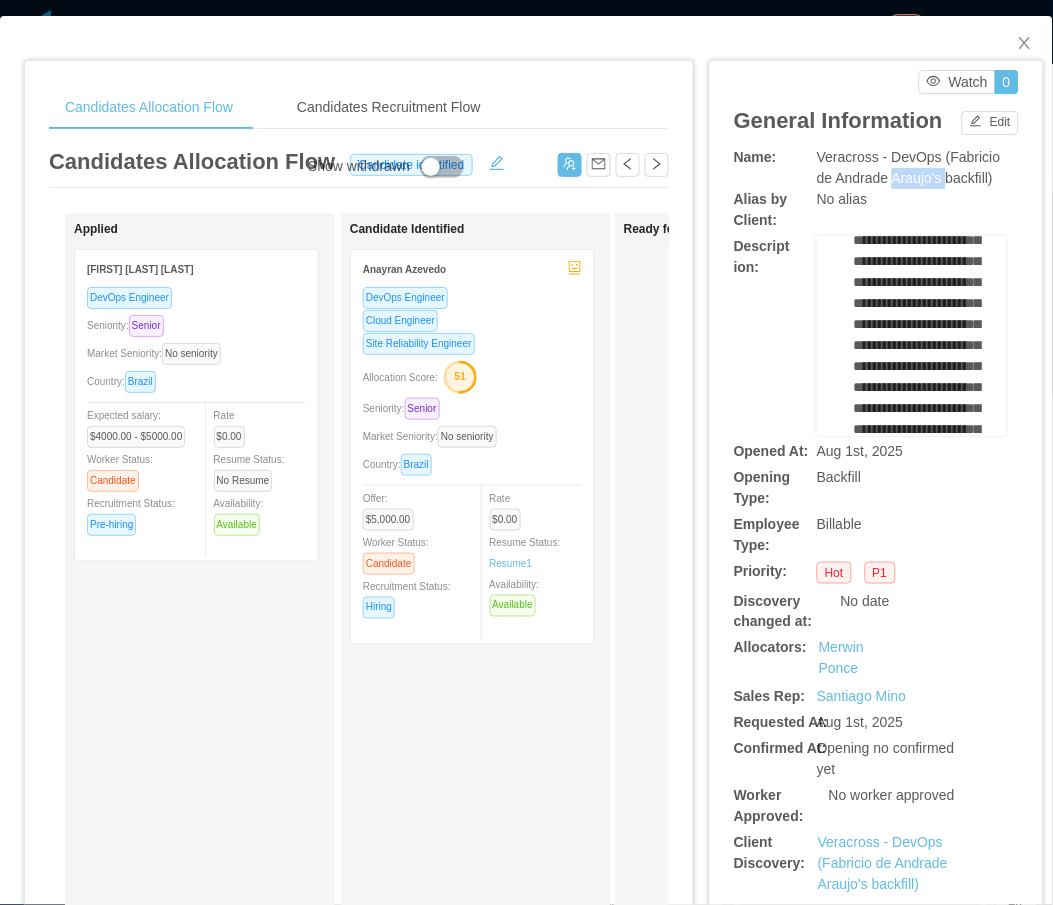click on "Veracross - DevOps (Fabricio de Andrade Araujo's backfill)" at bounding box center (909, 167) 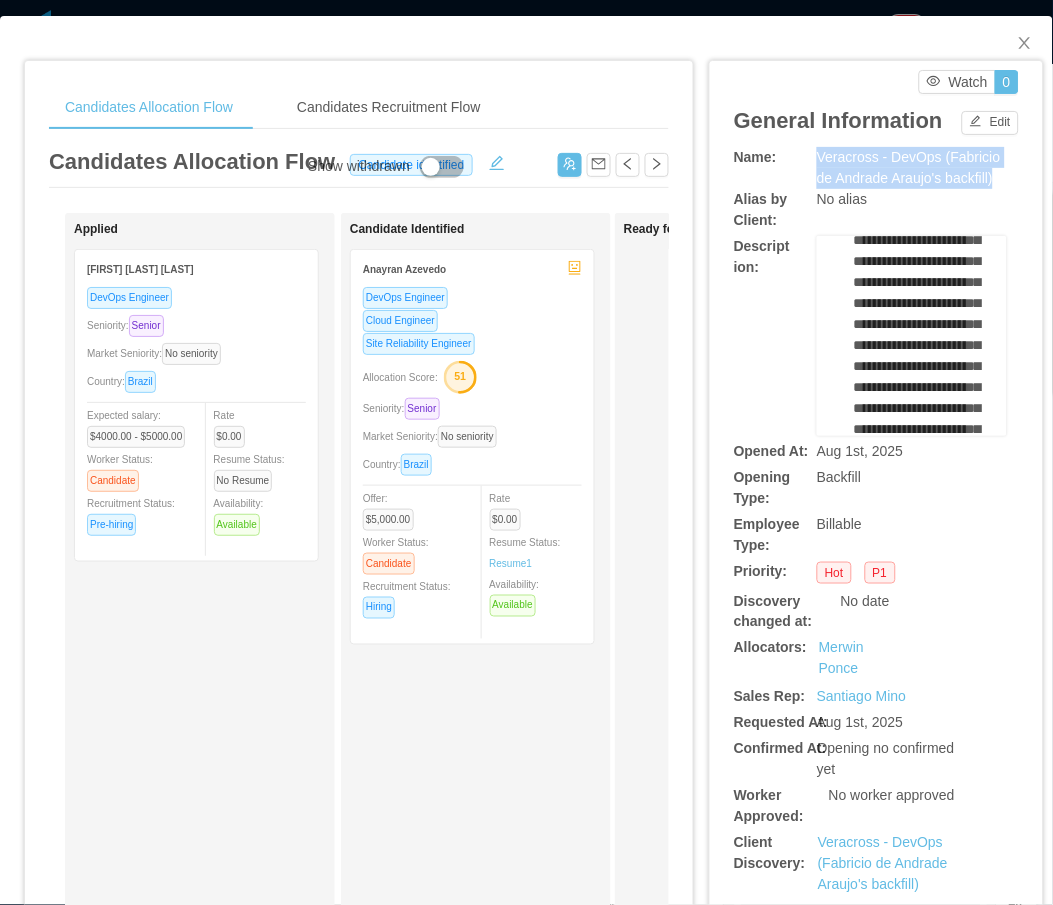 click on "Veracross - DevOps (Fabricio de Andrade Araujo's backfill)" at bounding box center (909, 167) 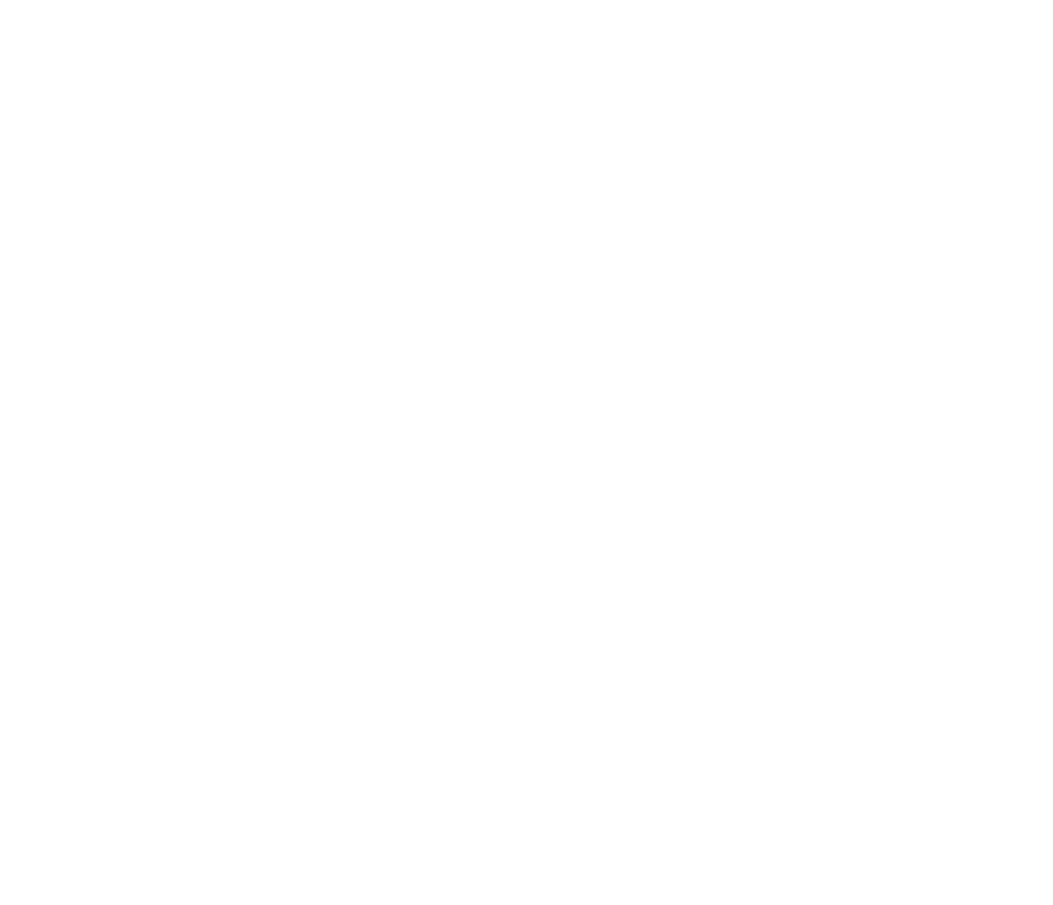scroll, scrollTop: 0, scrollLeft: 0, axis: both 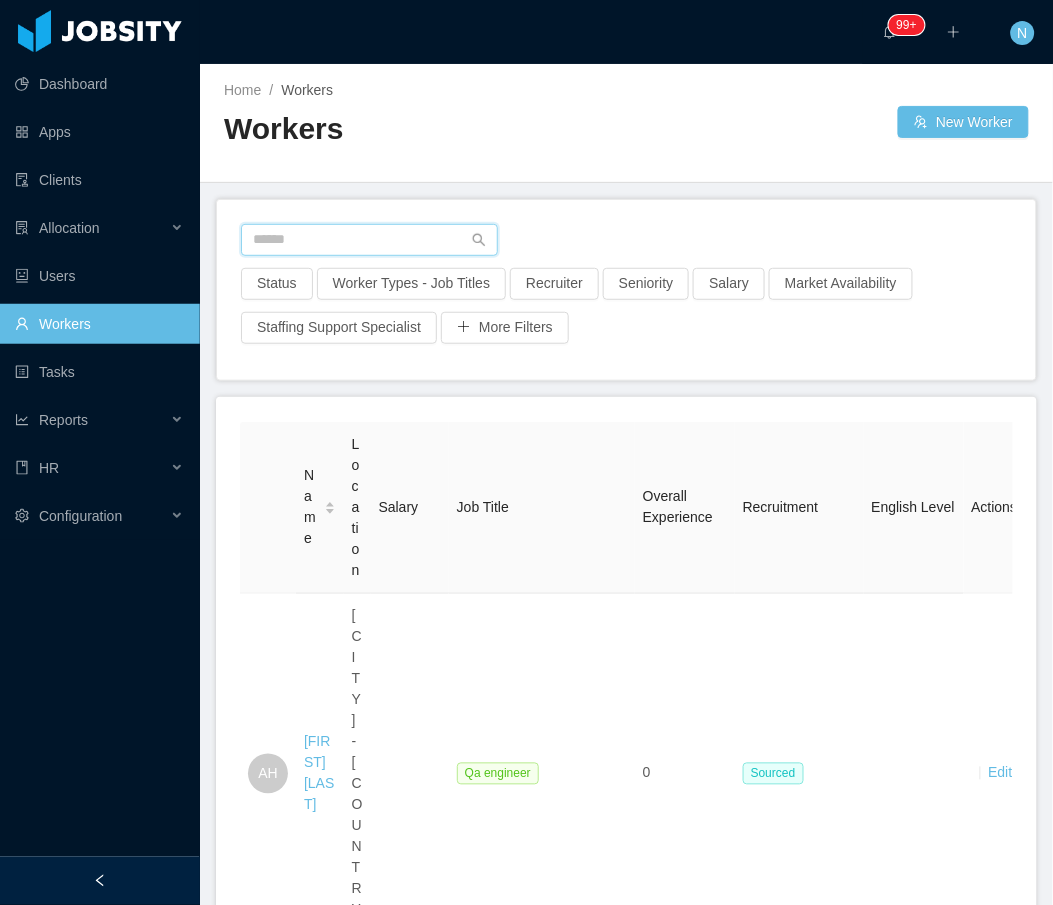 click at bounding box center (369, 240) 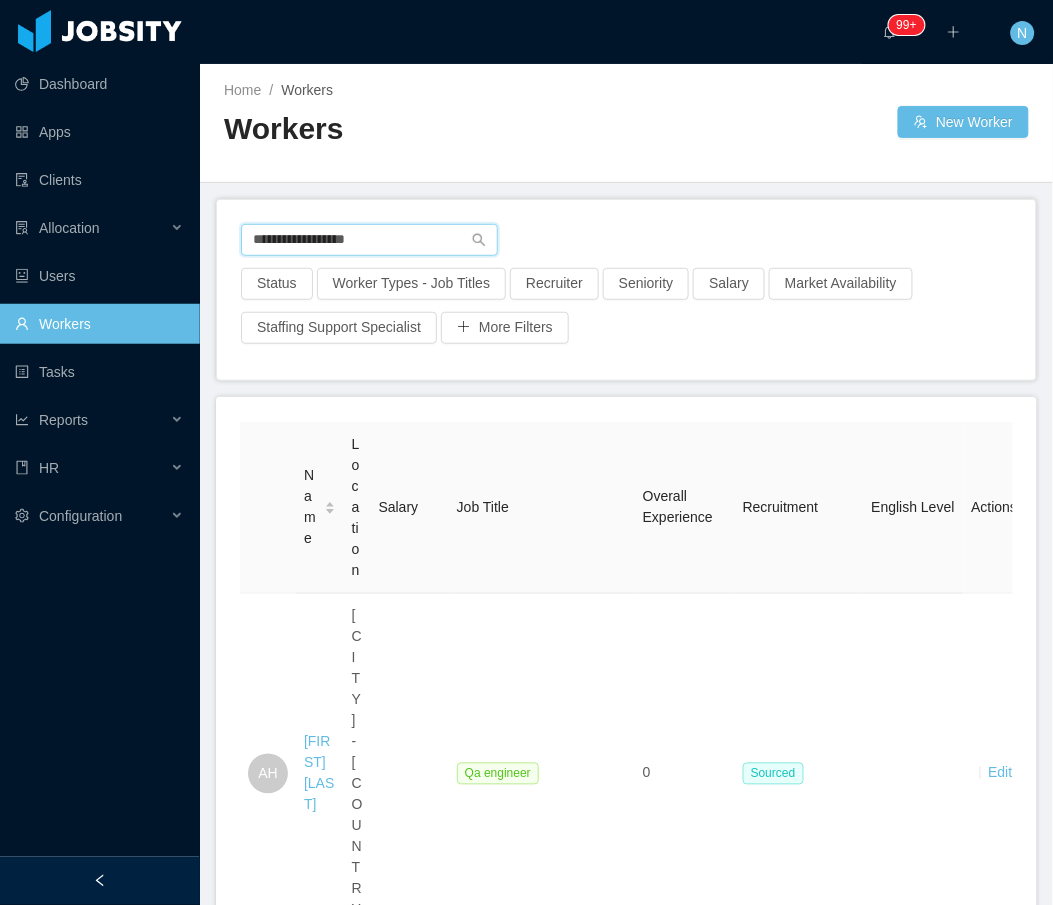type on "**********" 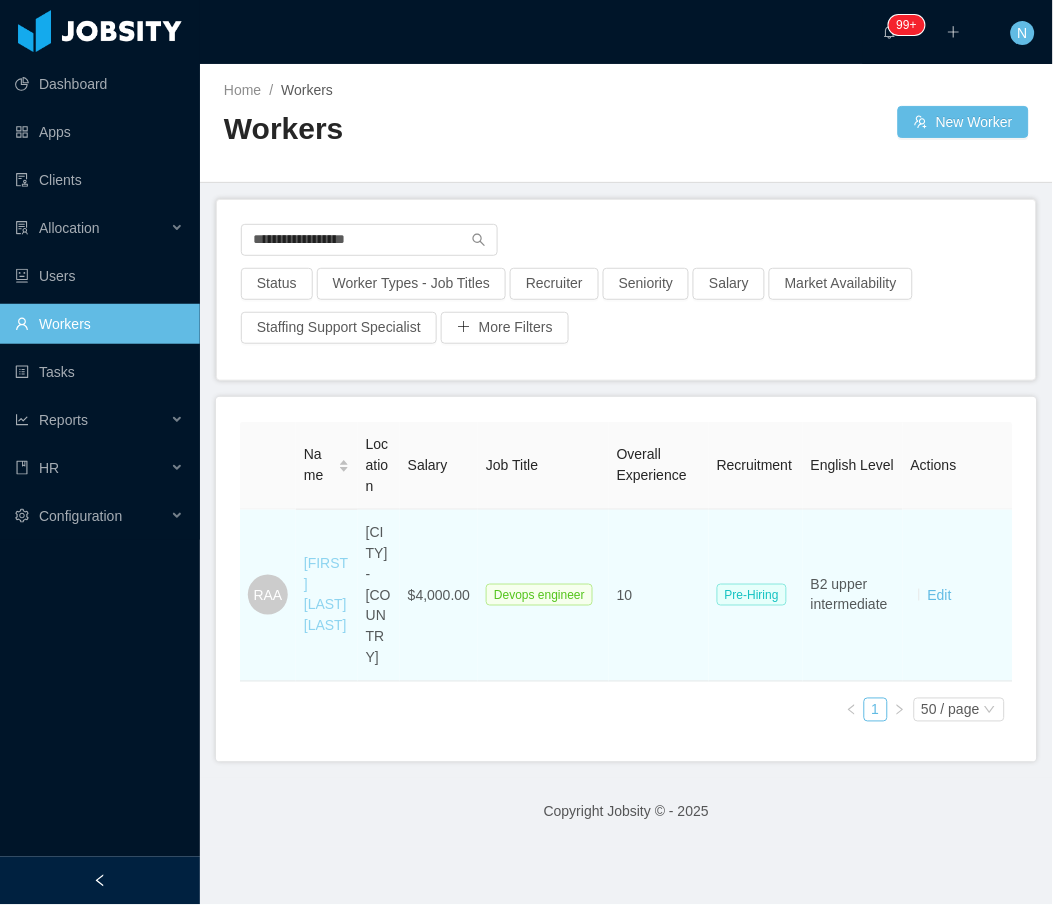 click on "[FIRST] [LAST] [LAST]" at bounding box center (326, 594) 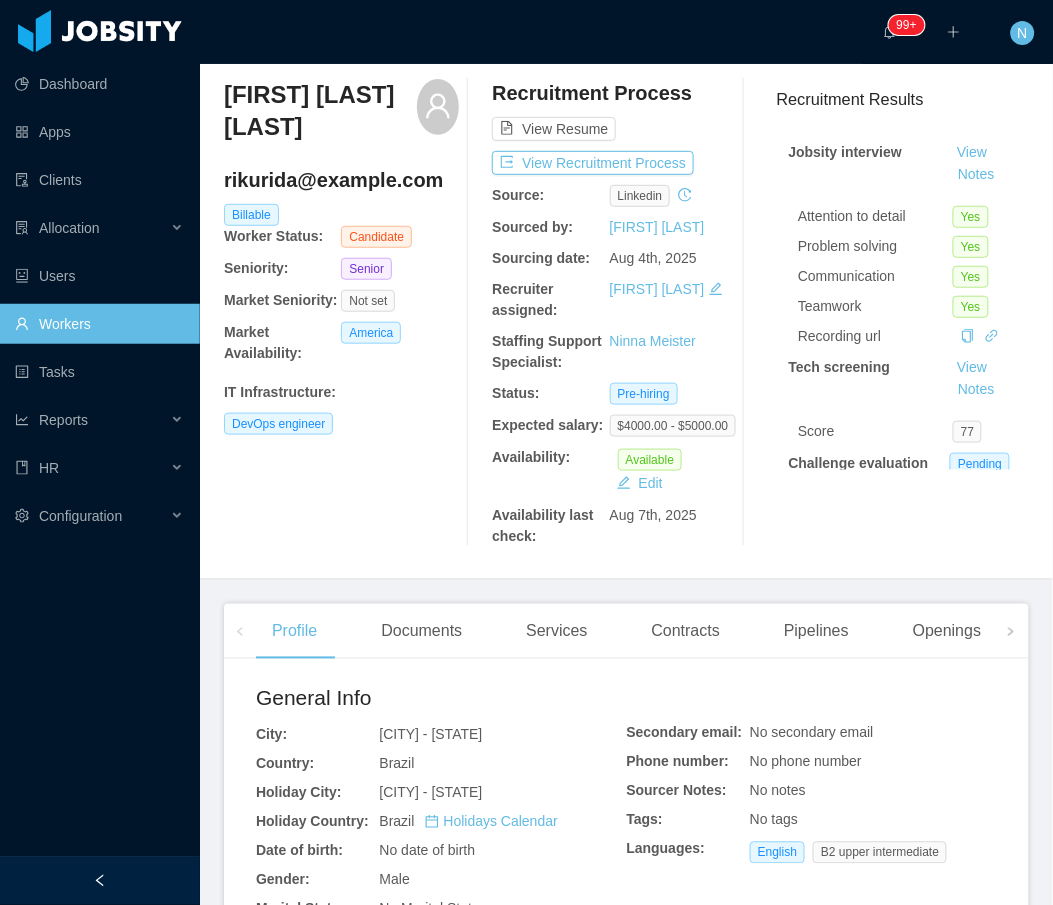 scroll, scrollTop: 0, scrollLeft: 0, axis: both 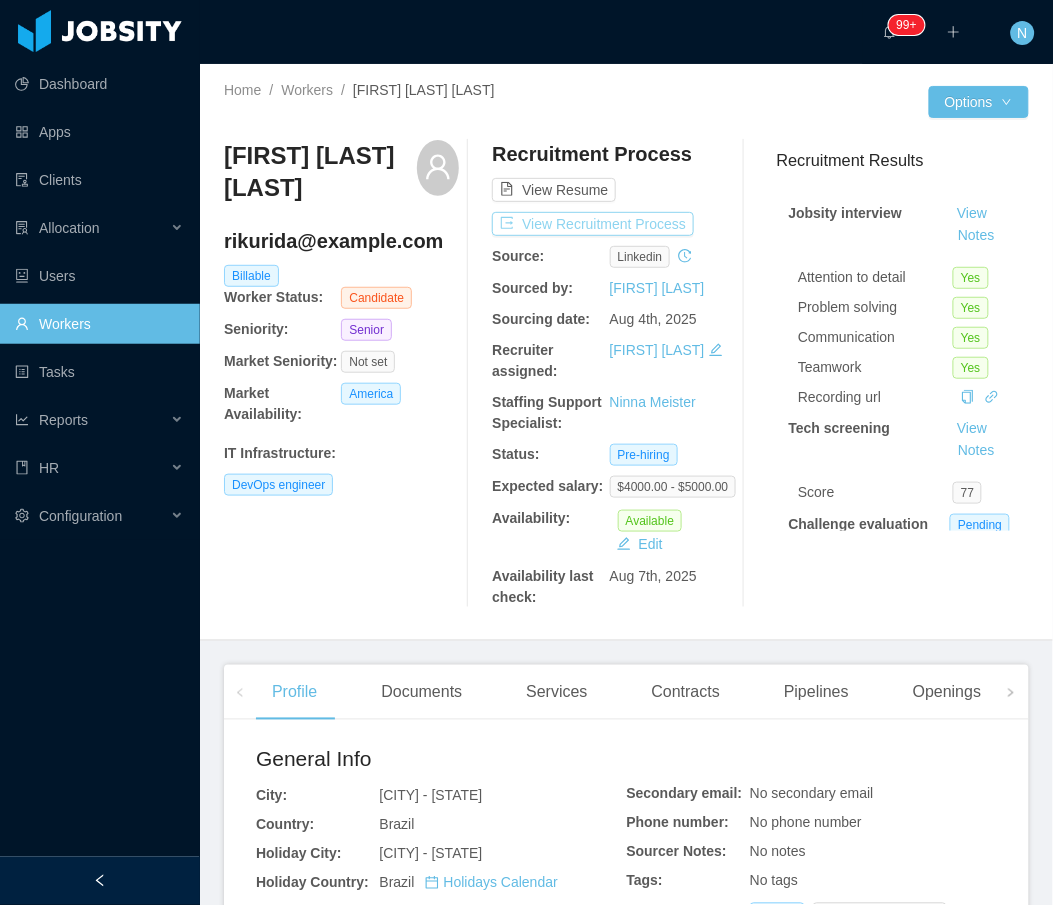 click on "View Recruitment Process" at bounding box center (593, 224) 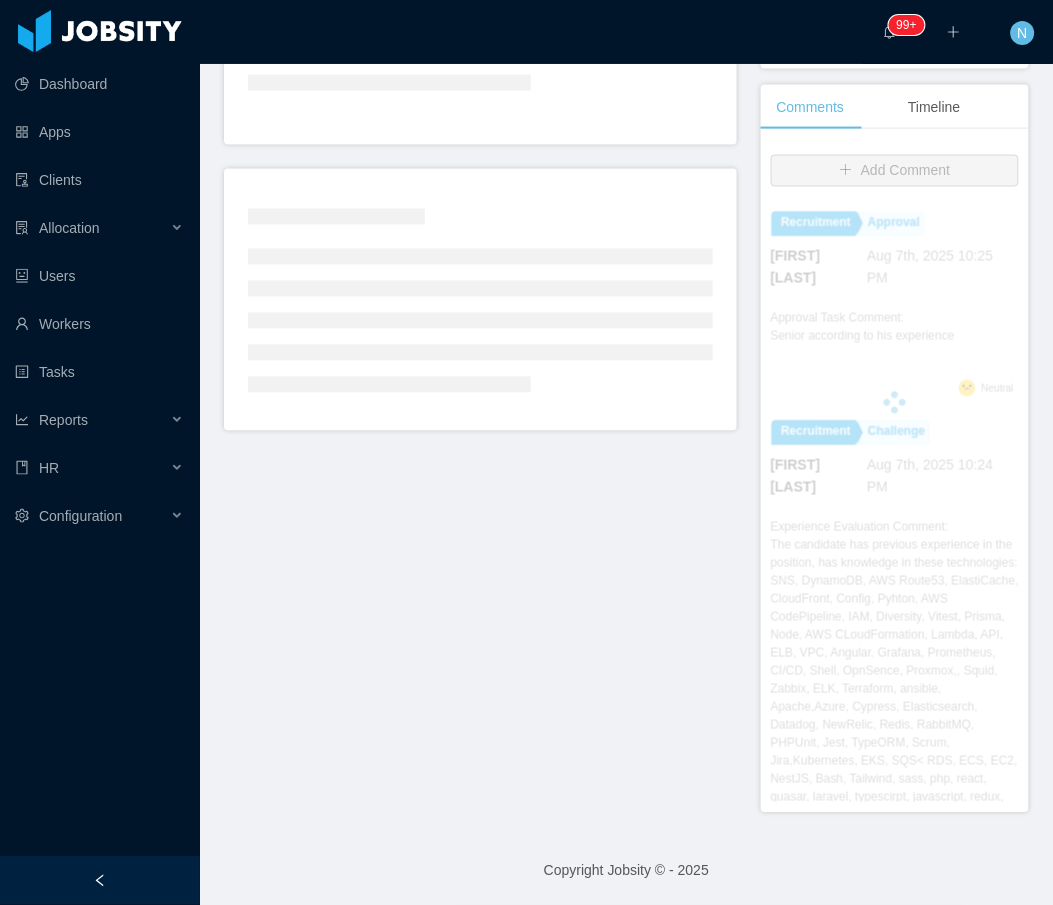 scroll, scrollTop: 0, scrollLeft: 0, axis: both 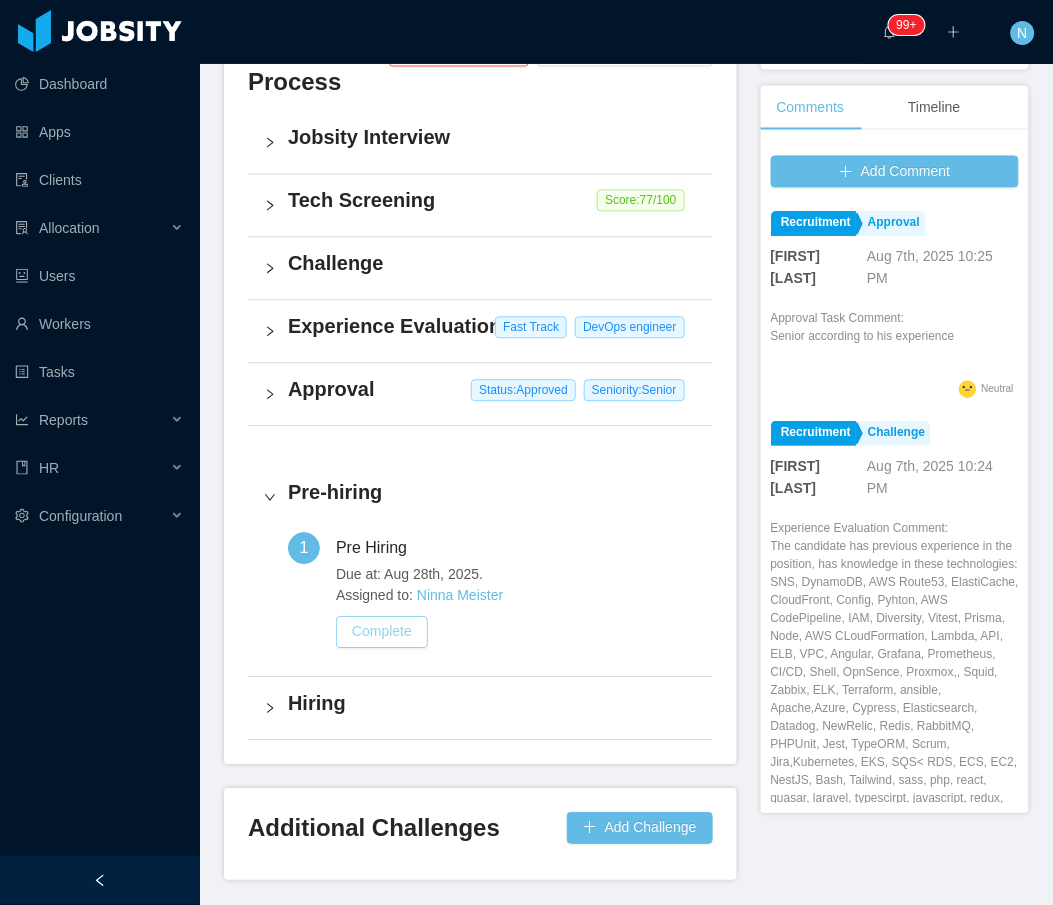 click on "Complete" at bounding box center [382, 633] 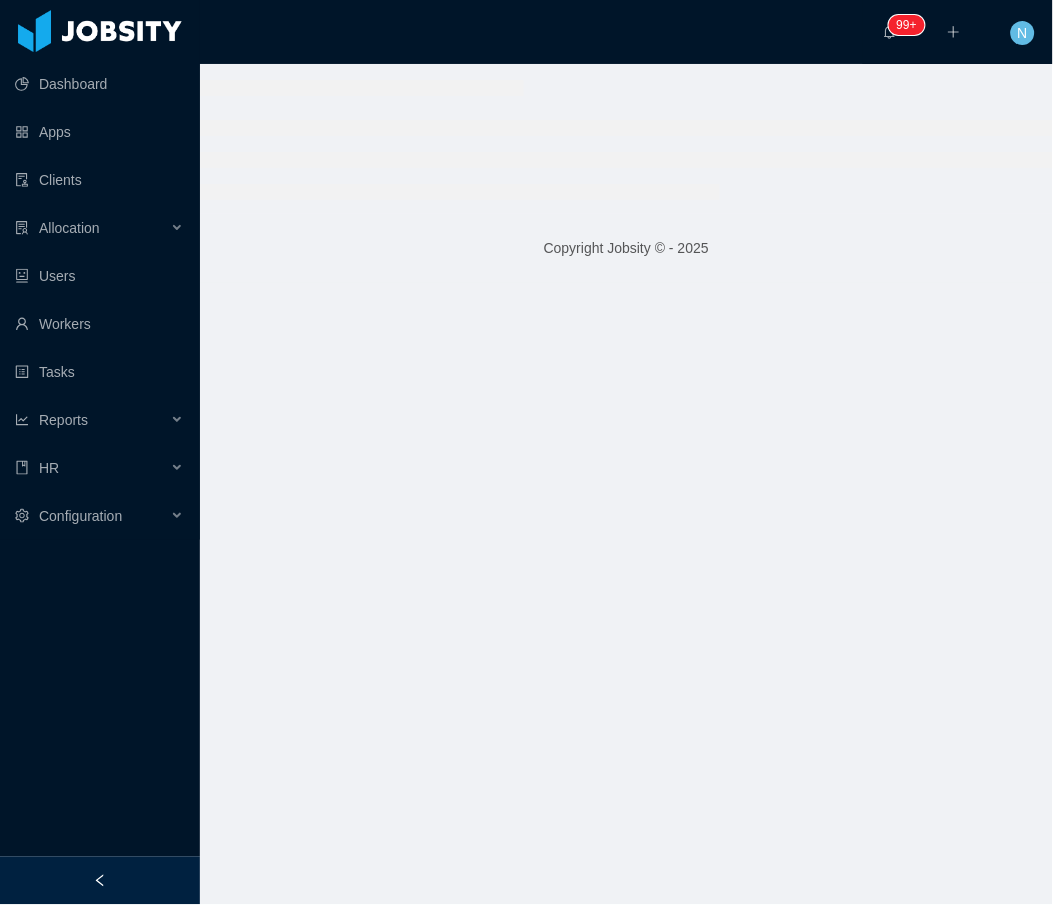 scroll, scrollTop: 0, scrollLeft: 0, axis: both 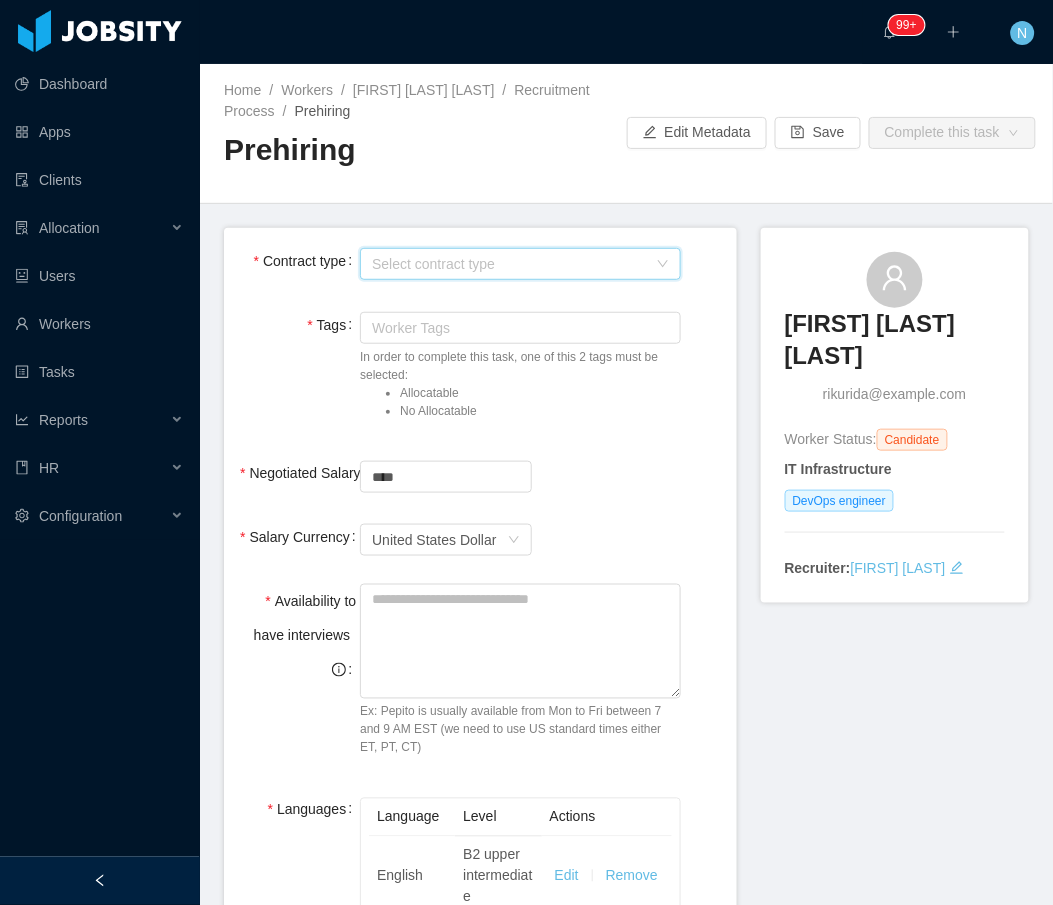 click on "Select contract type" at bounding box center (520, 264) 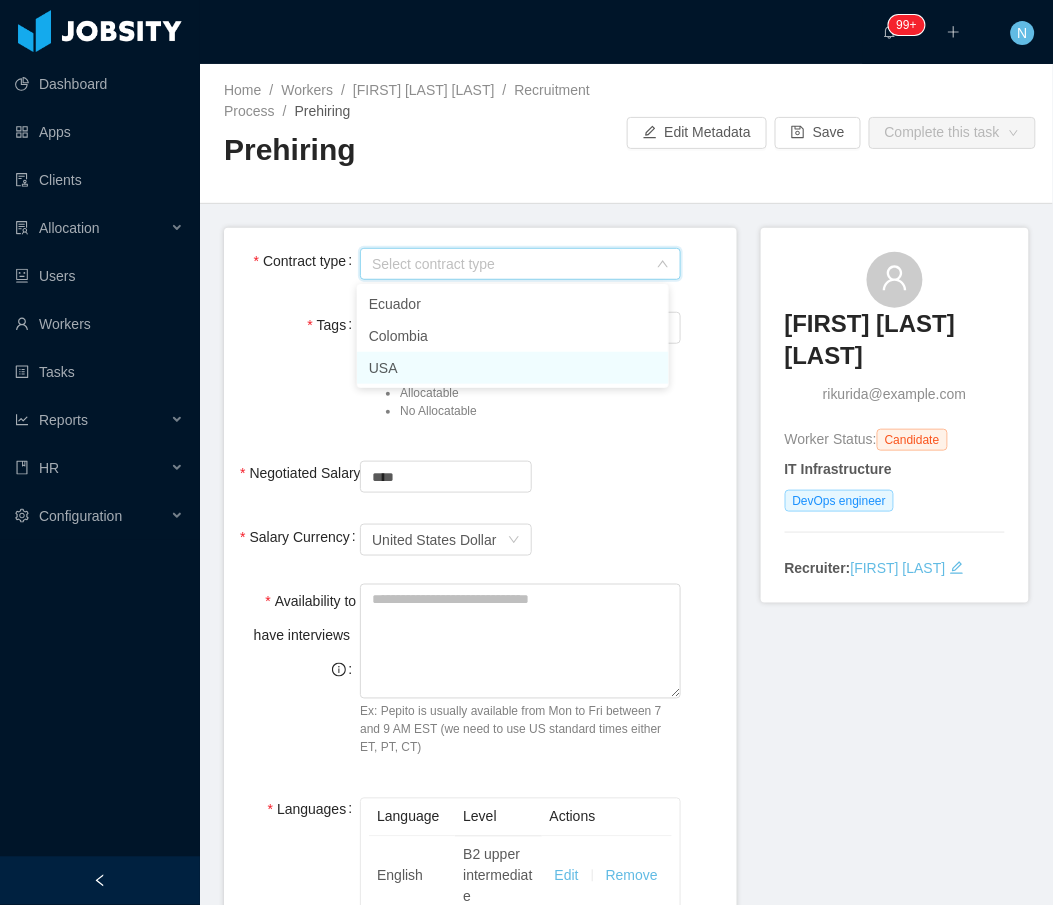 click on "USA" at bounding box center (513, 368) 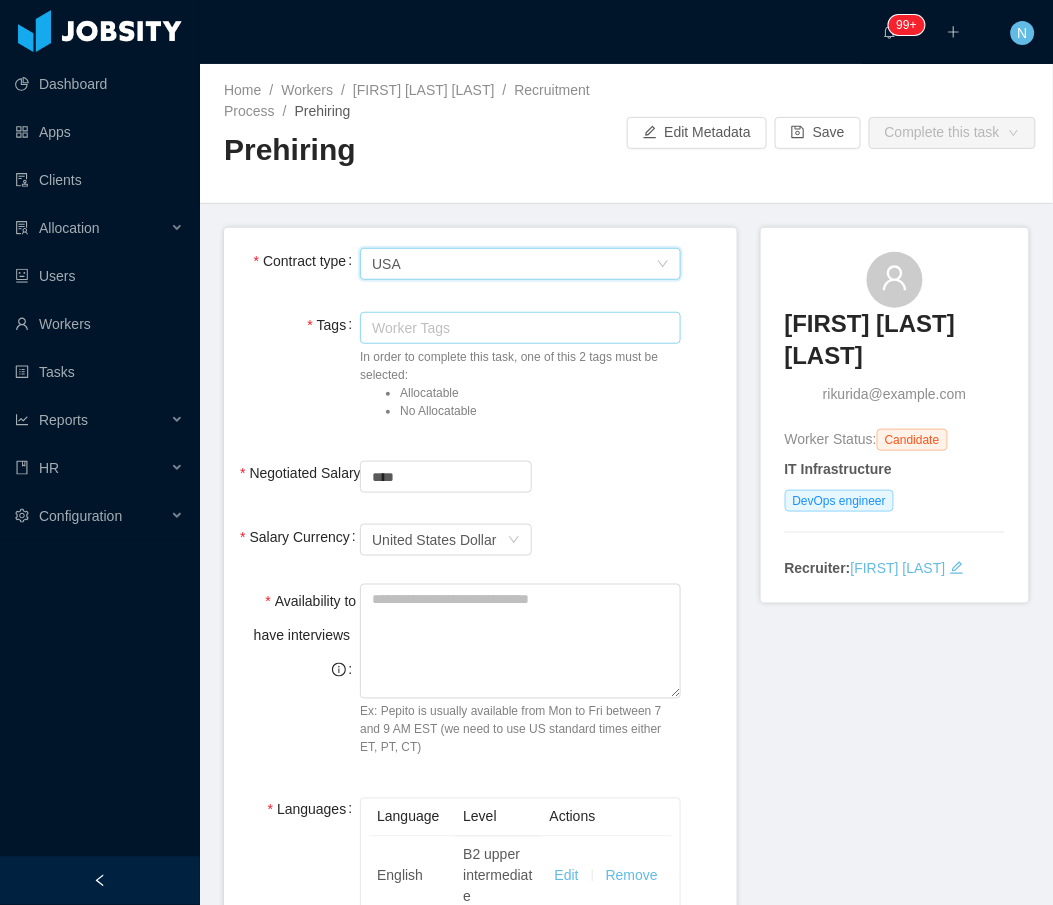 click on "Worker Tags" at bounding box center (517, 328) 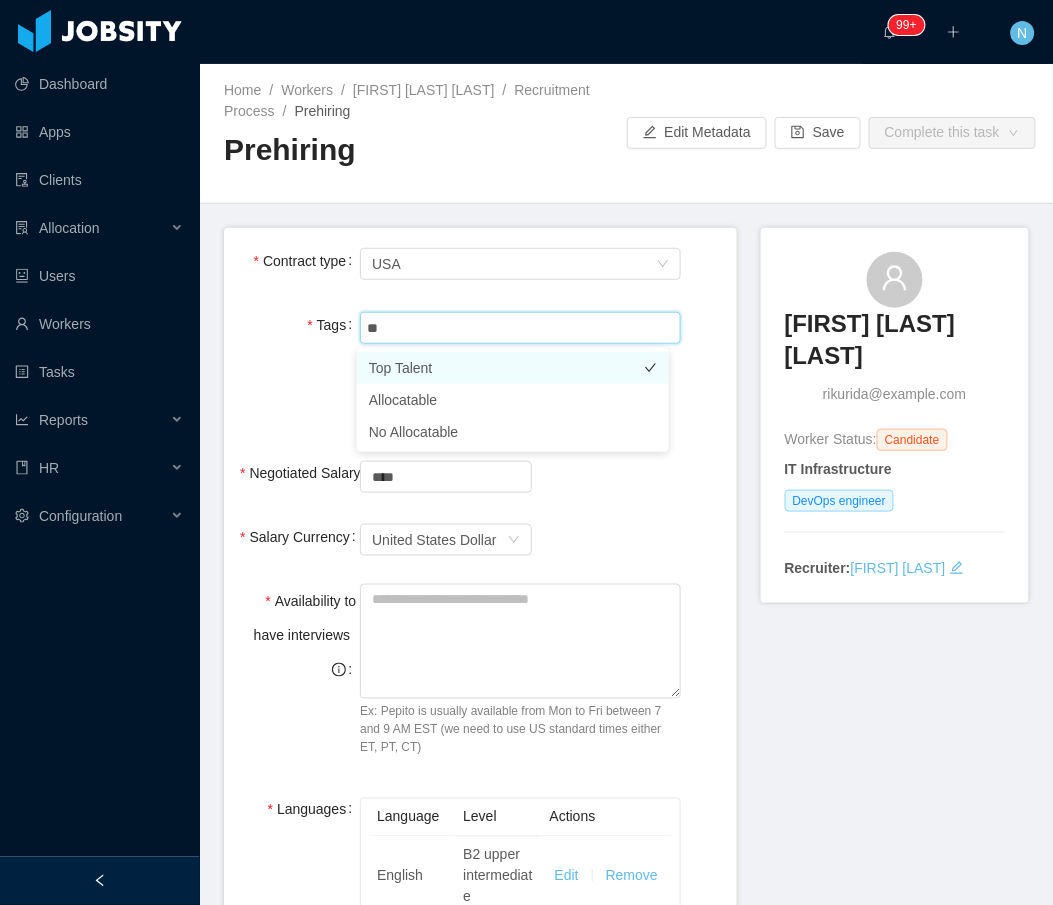 type on "***" 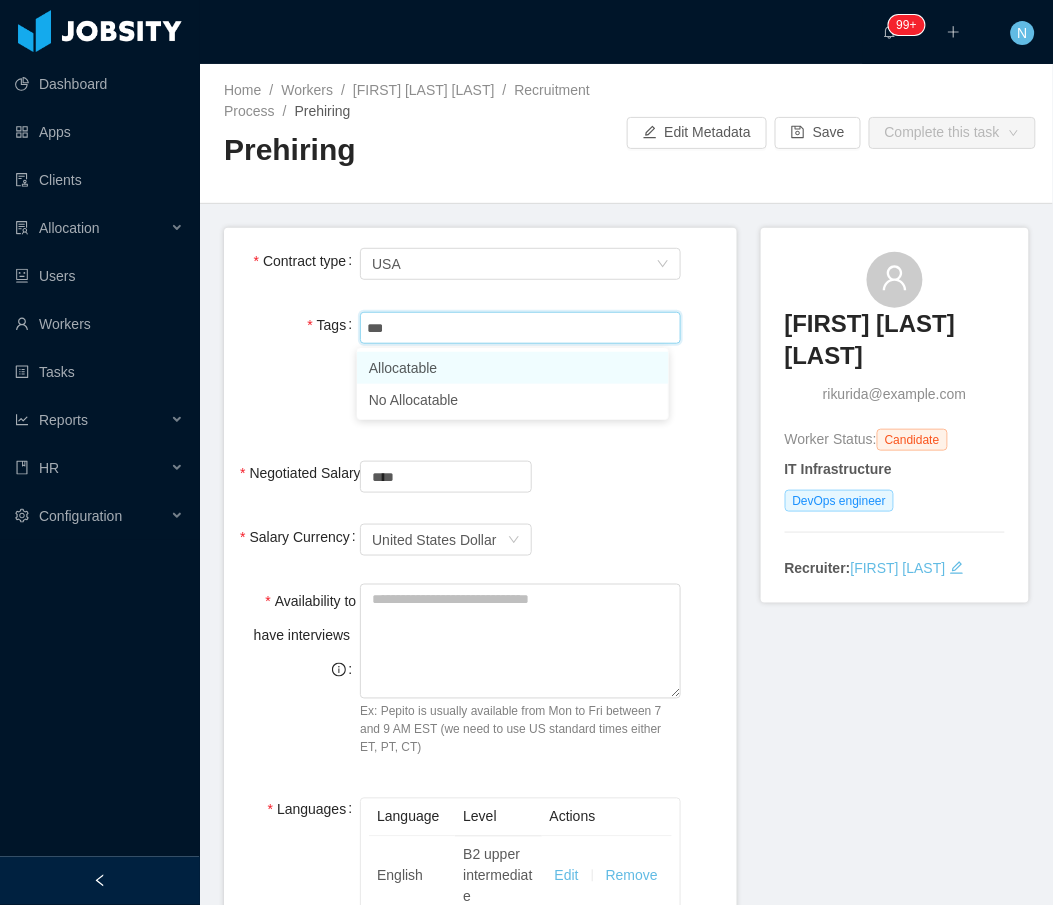 click on "Allocatable" at bounding box center [513, 368] 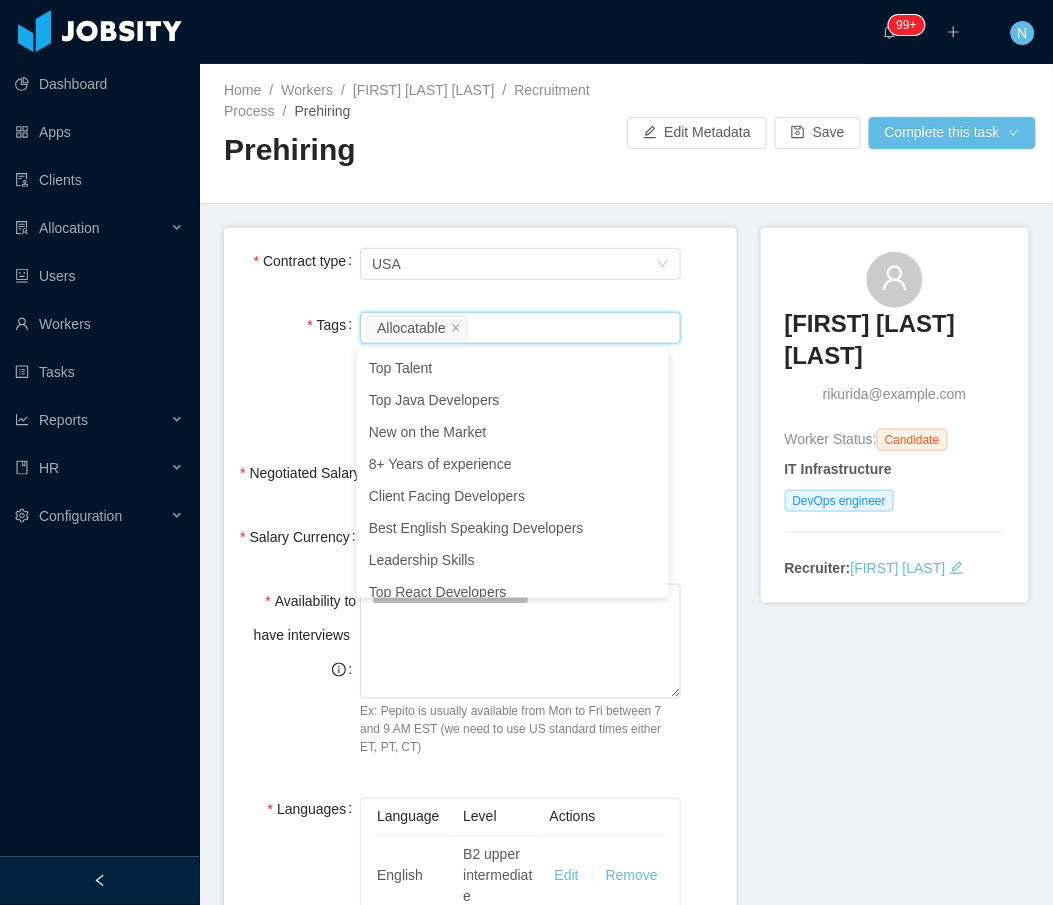 scroll, scrollTop: 9, scrollLeft: 0, axis: vertical 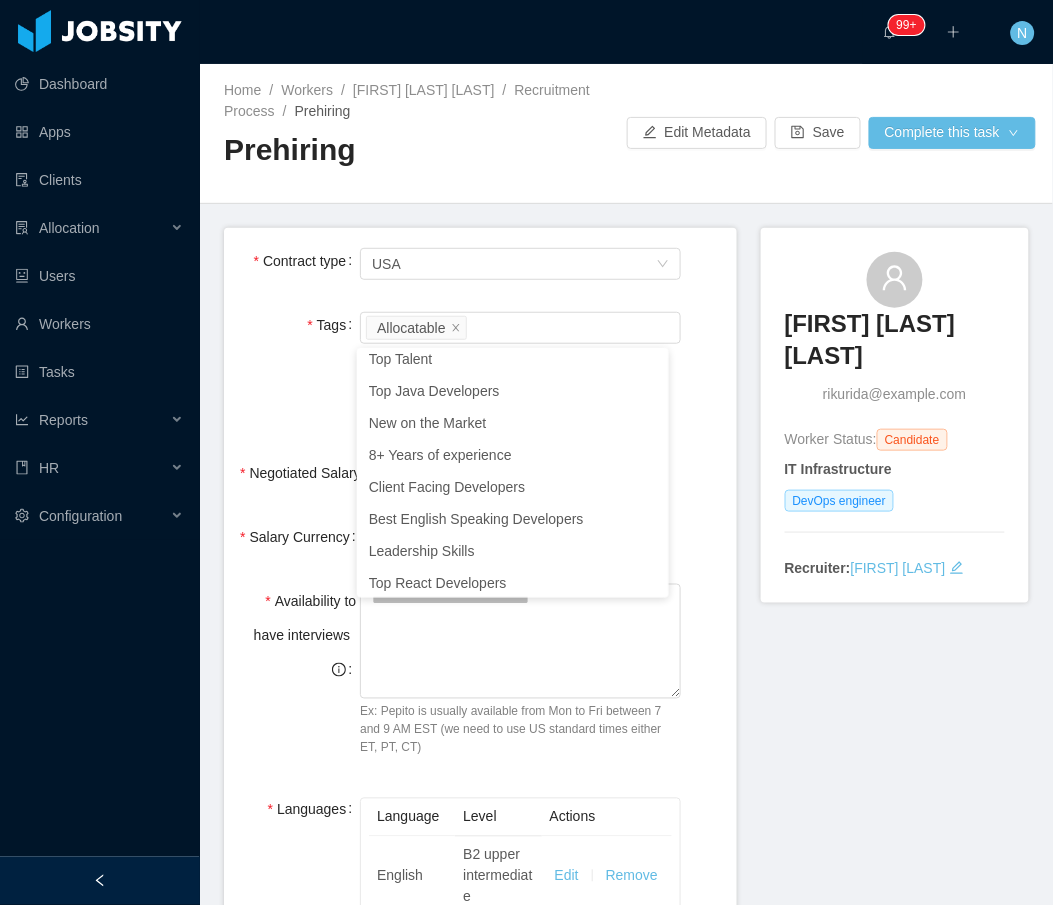 click on "**********" at bounding box center [626, 1016] 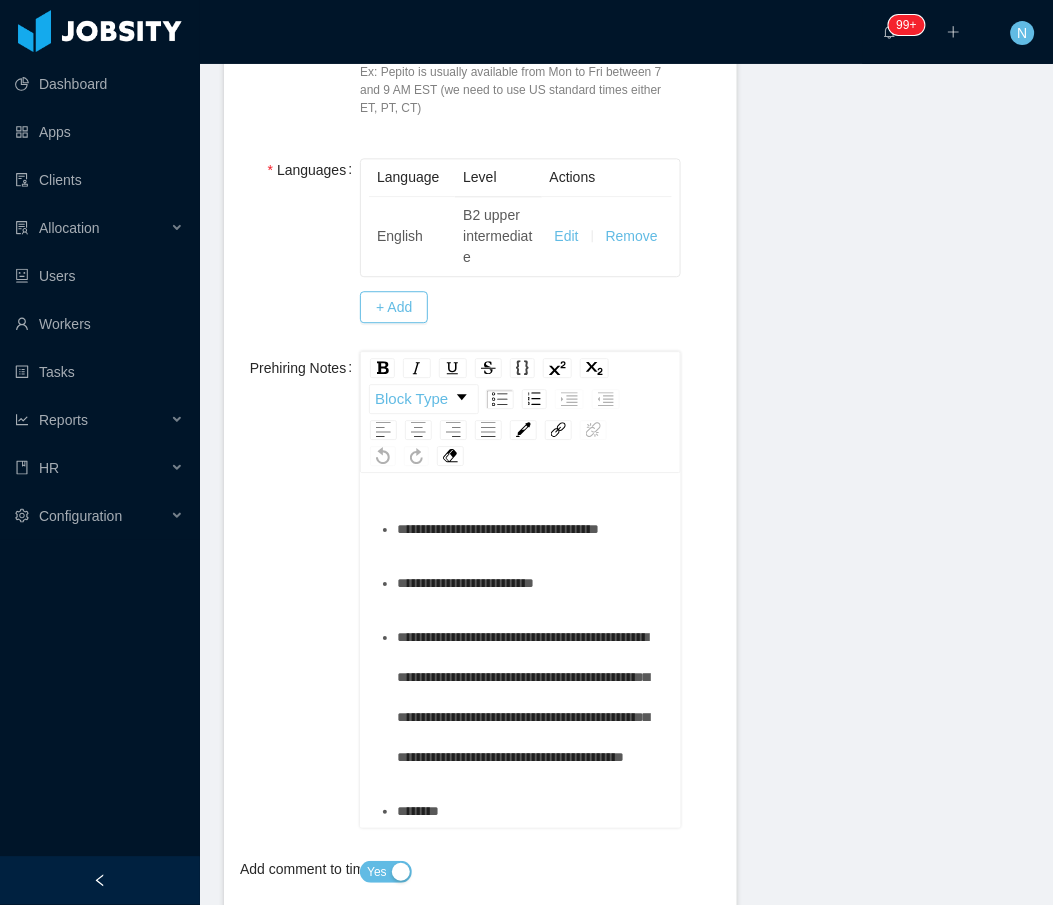 scroll, scrollTop: 666, scrollLeft: 0, axis: vertical 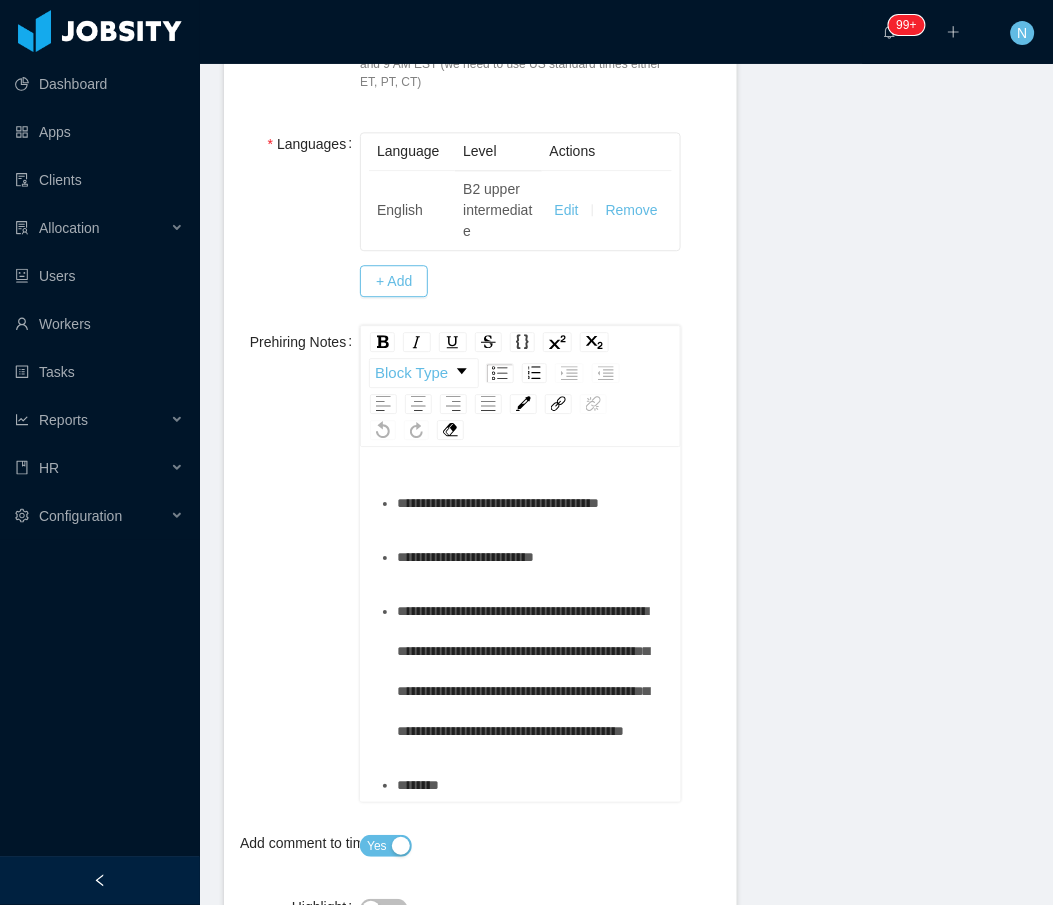 click on "**********" at bounding box center [531, 557] 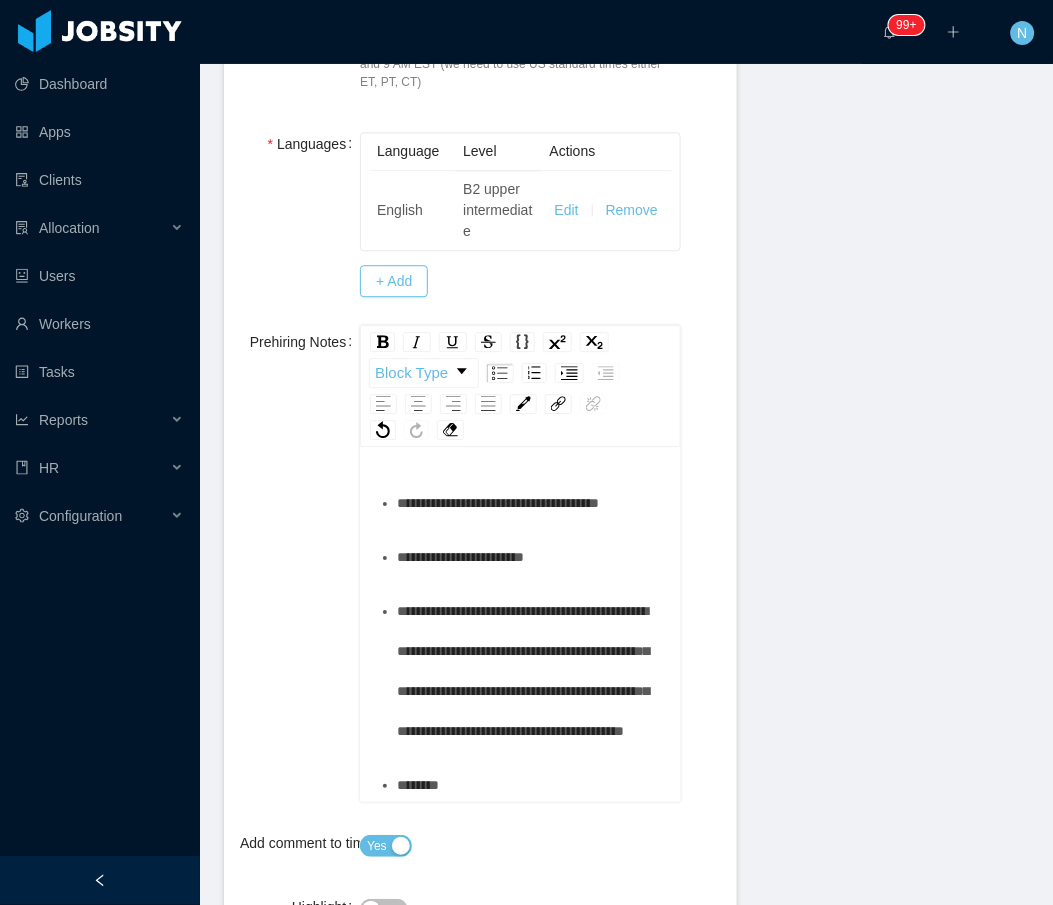 click on "**********" at bounding box center (531, 503) 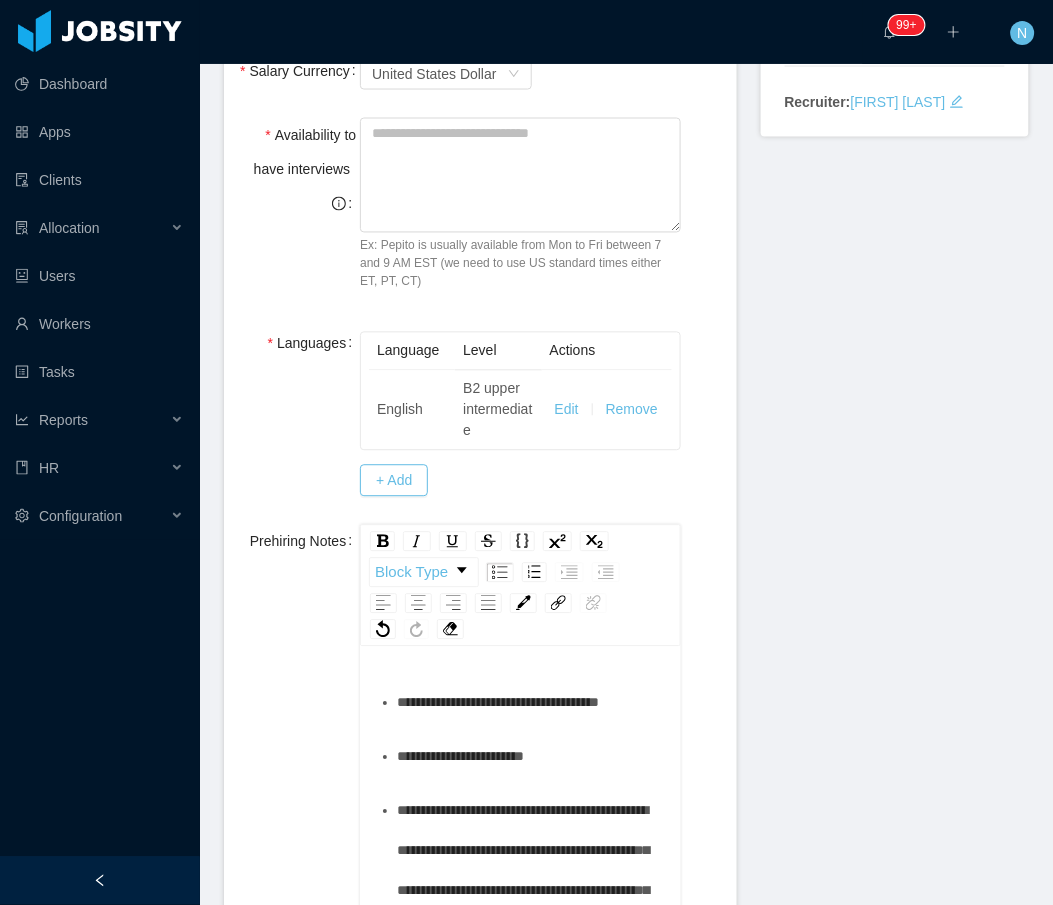 scroll, scrollTop: 400, scrollLeft: 0, axis: vertical 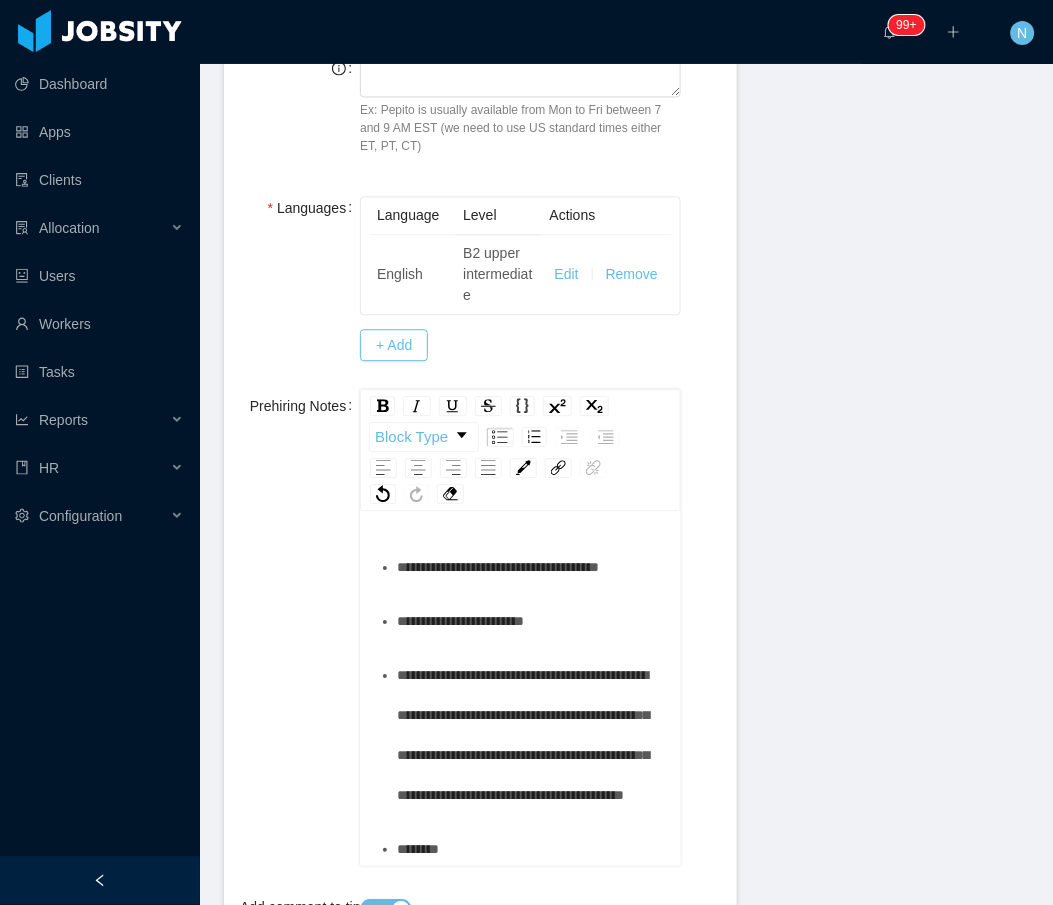 click on "**********" at bounding box center (531, 568) 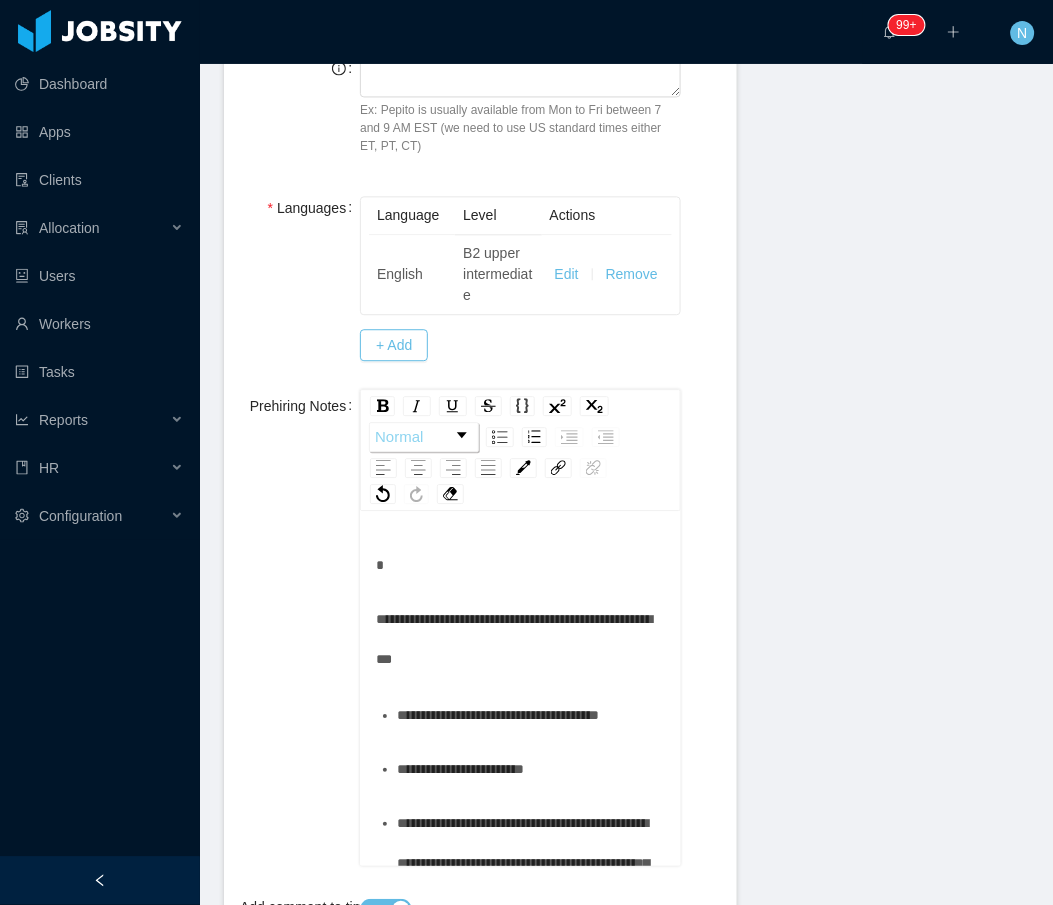 scroll, scrollTop: 599, scrollLeft: 0, axis: vertical 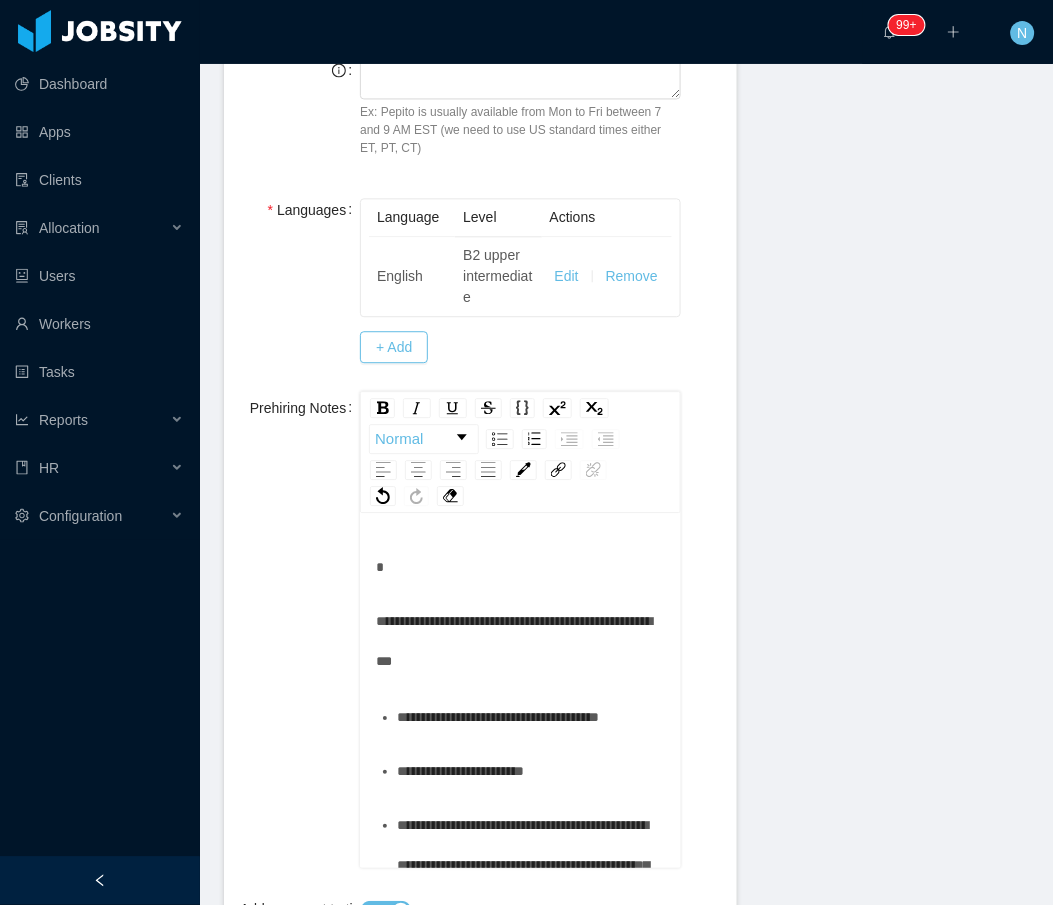 click at bounding box center [520, 568] 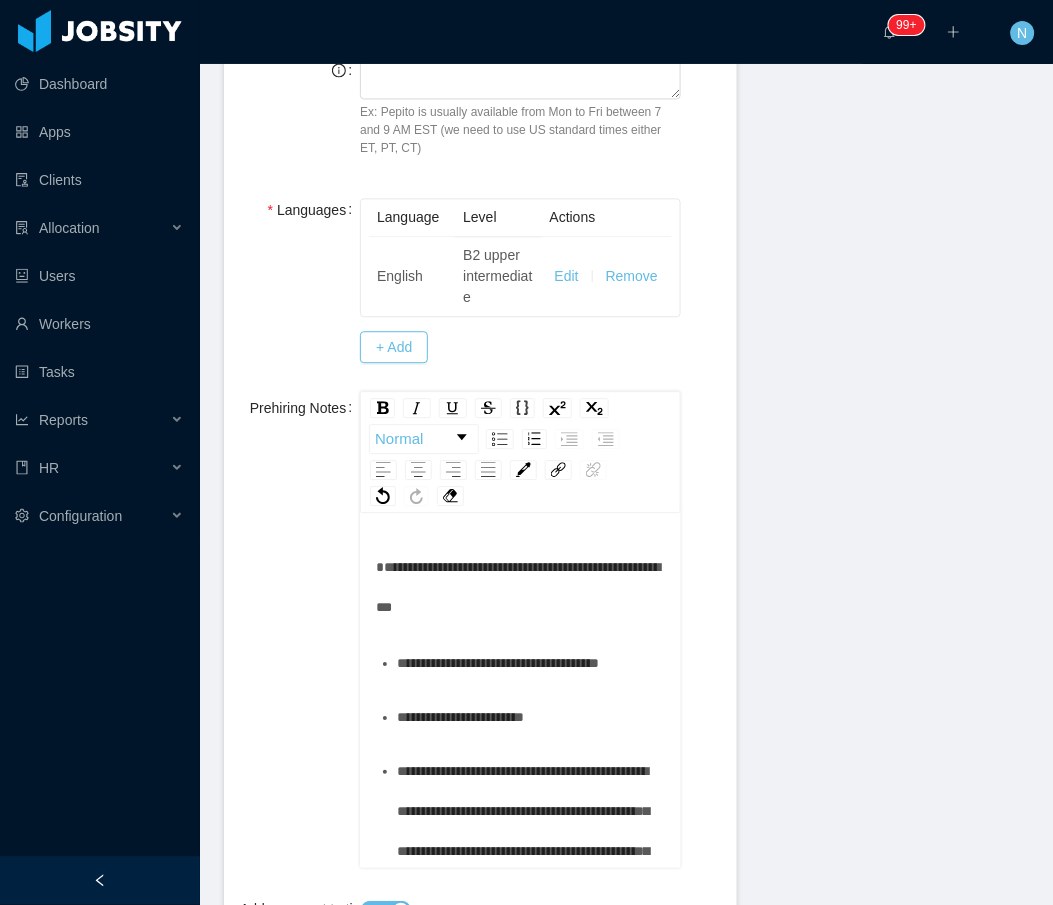 click on "**********" at bounding box center [518, 588] 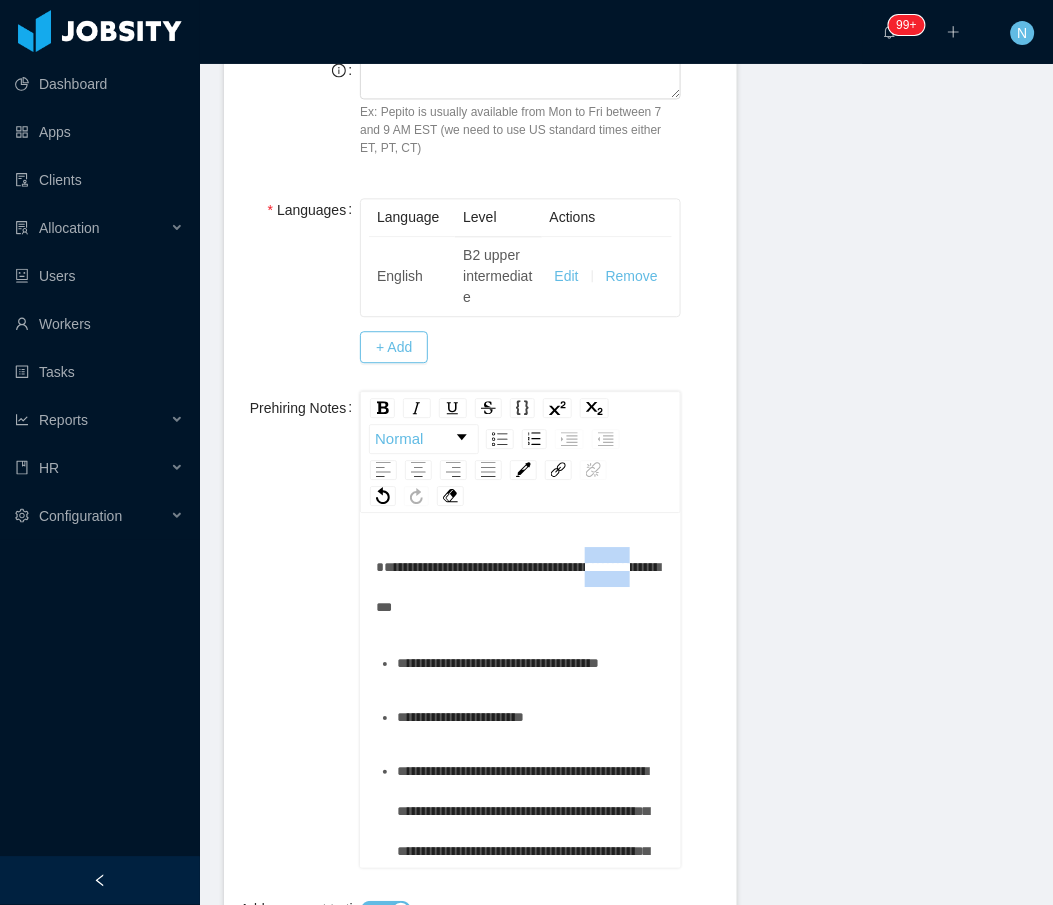 click on "**********" at bounding box center (518, 588) 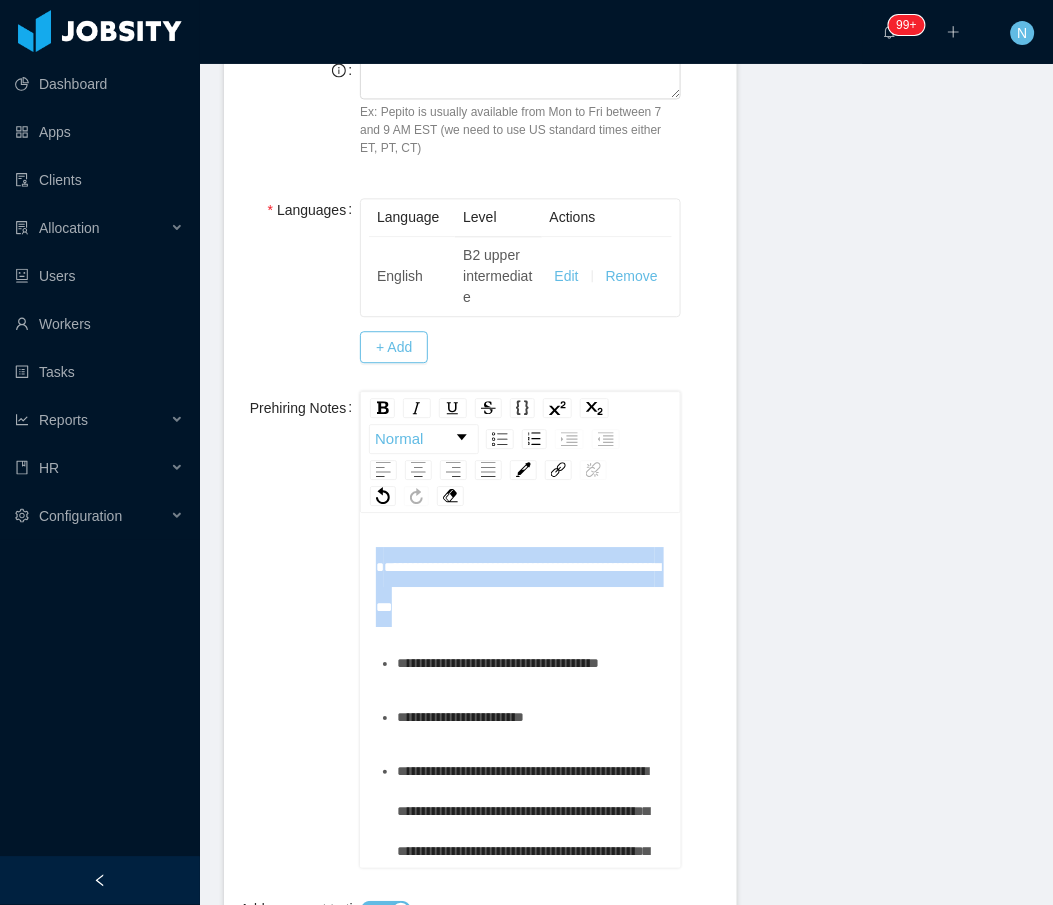 click on "**********" at bounding box center (518, 588) 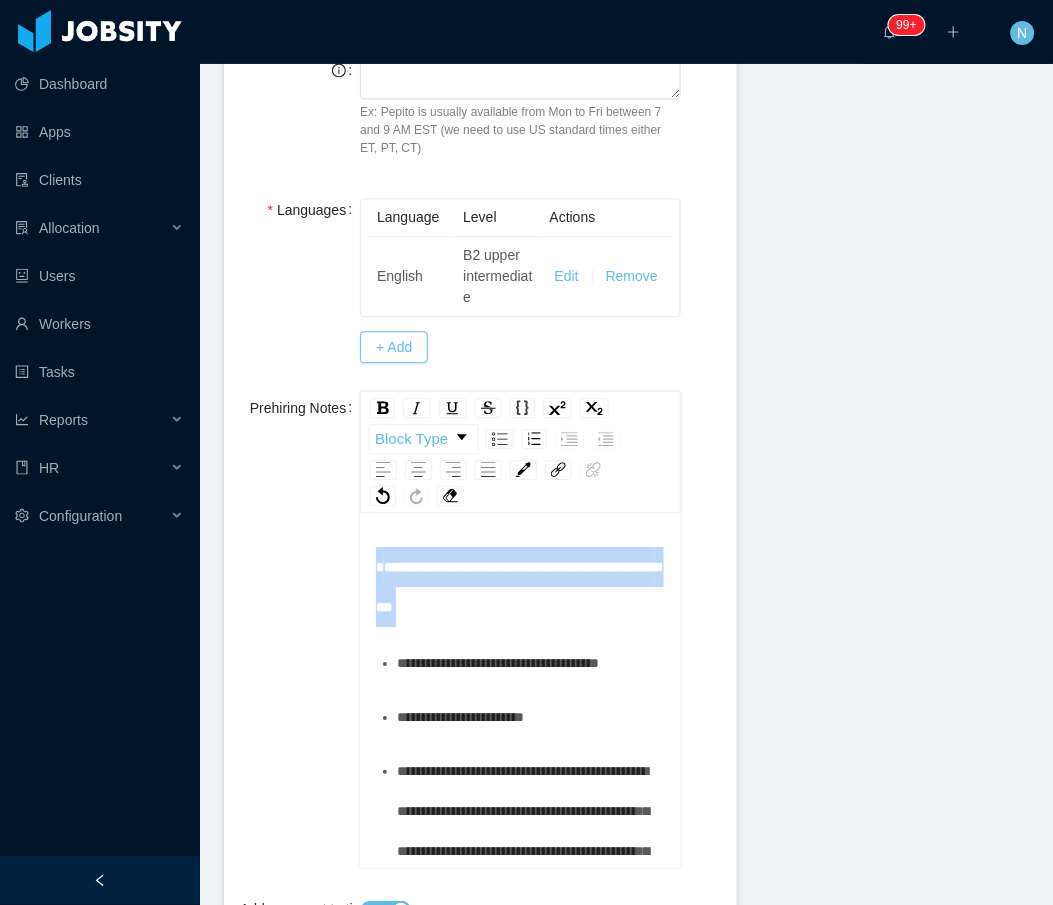 click on "**********" at bounding box center (520, 588) 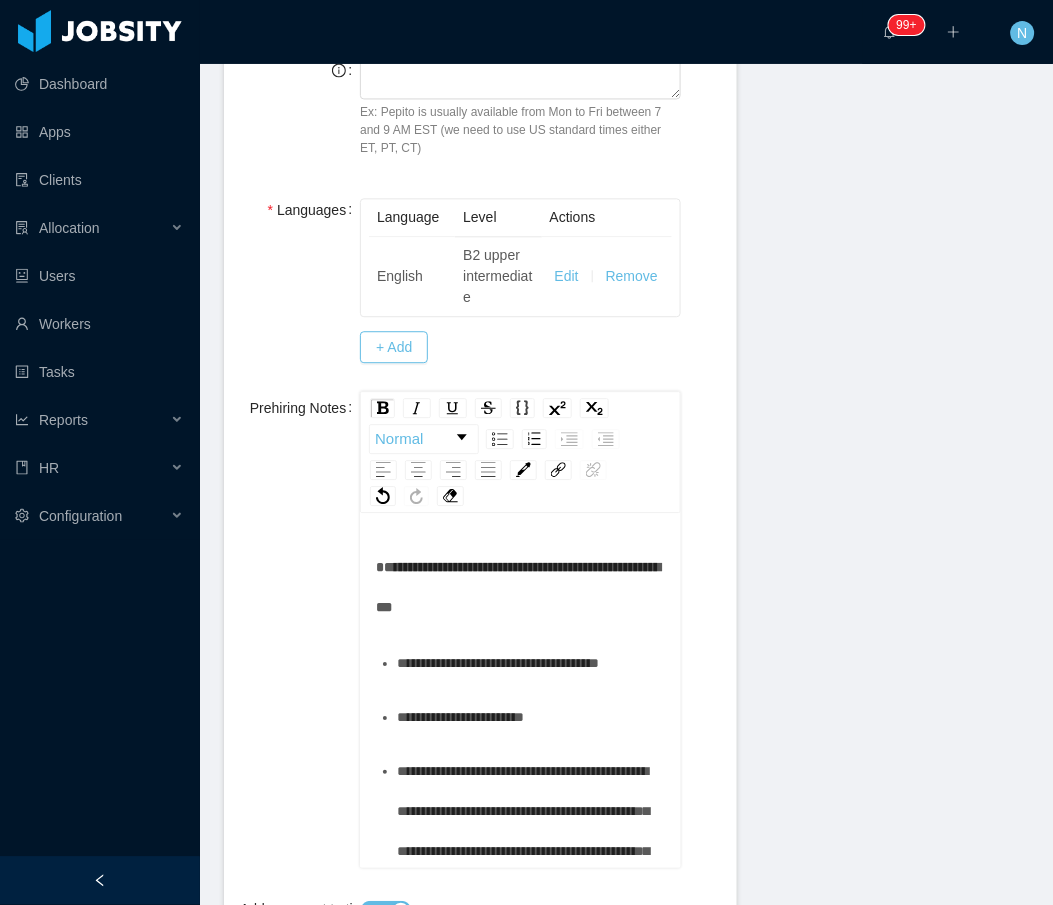 type 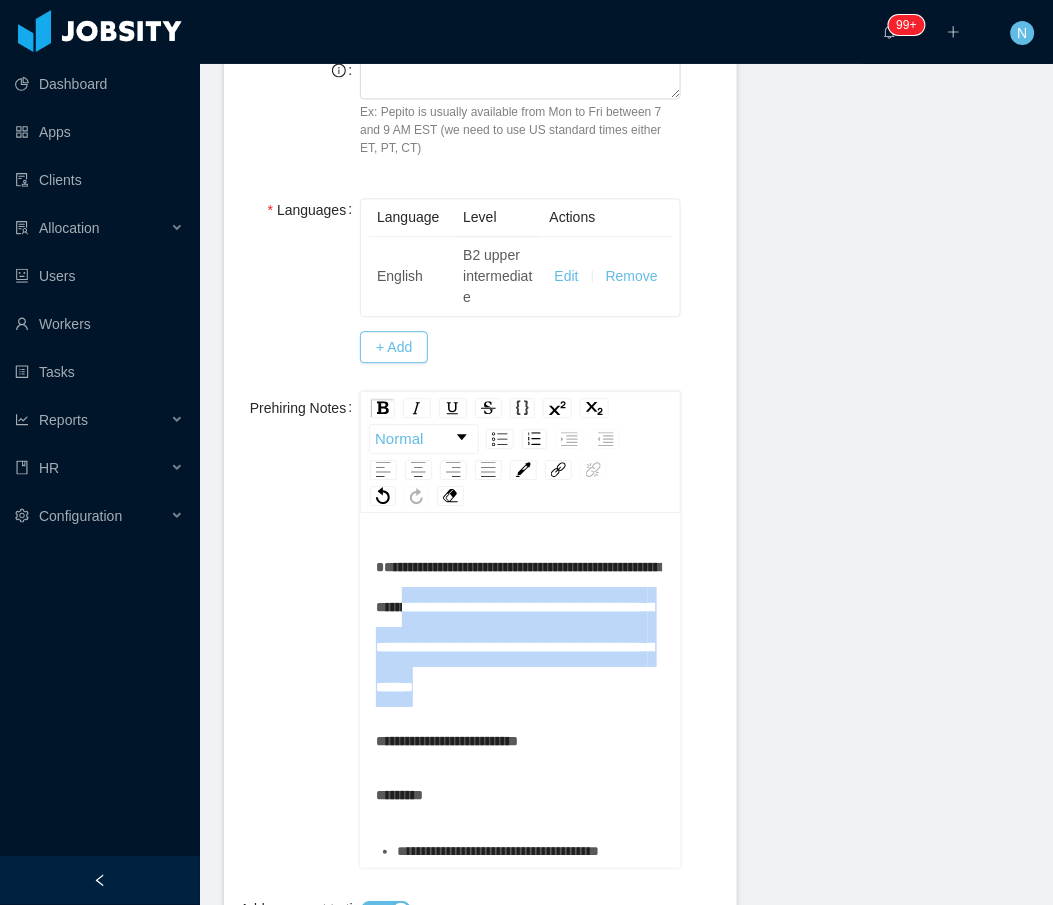 drag, startPoint x: 618, startPoint y: 729, endPoint x: 550, endPoint y: 604, distance: 142.29898 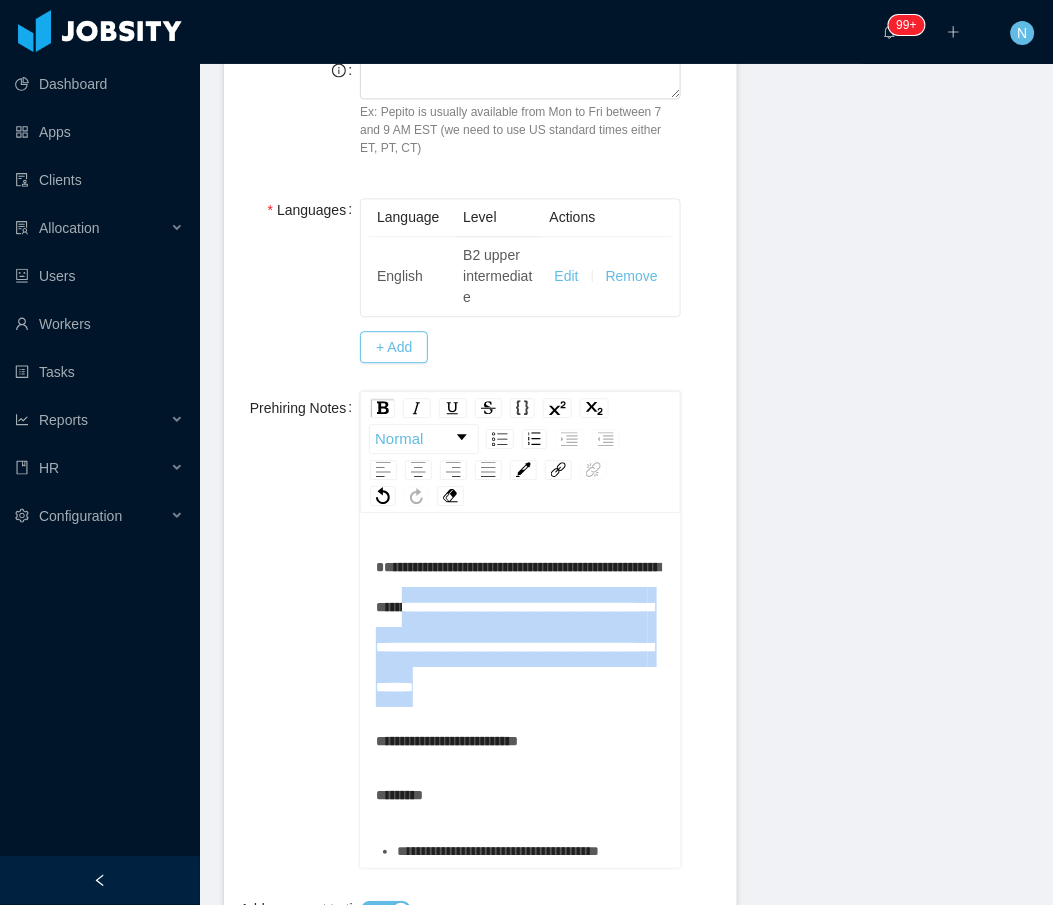 click on "**********" at bounding box center (520, 628) 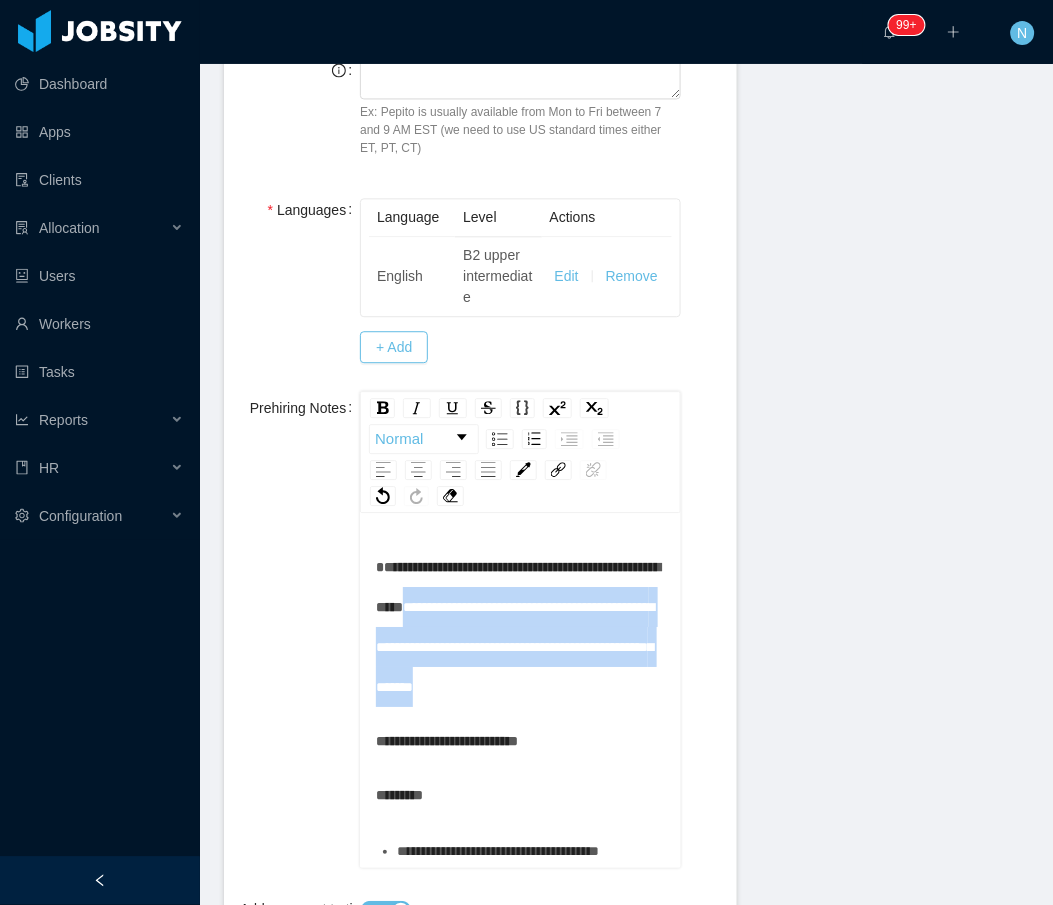 click on "**********" at bounding box center (520, 628) 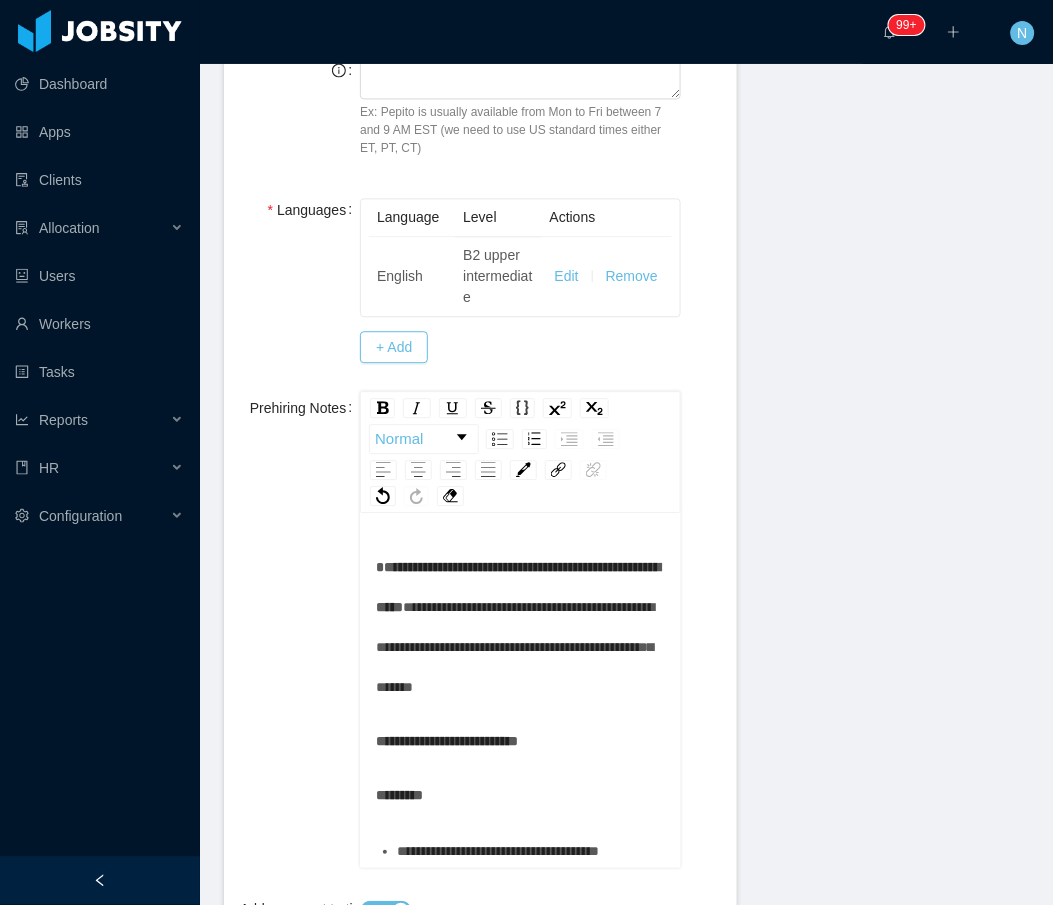 click on "**********" at bounding box center [520, 628] 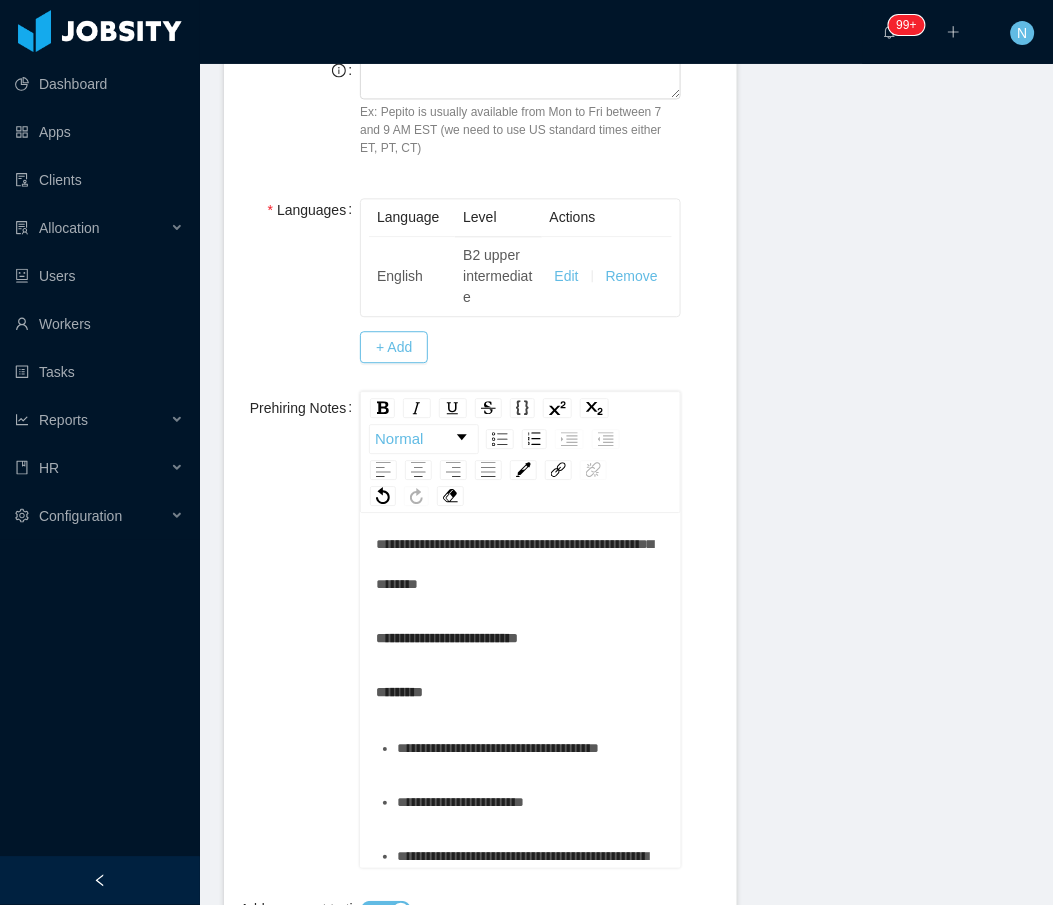 scroll, scrollTop: 133, scrollLeft: 0, axis: vertical 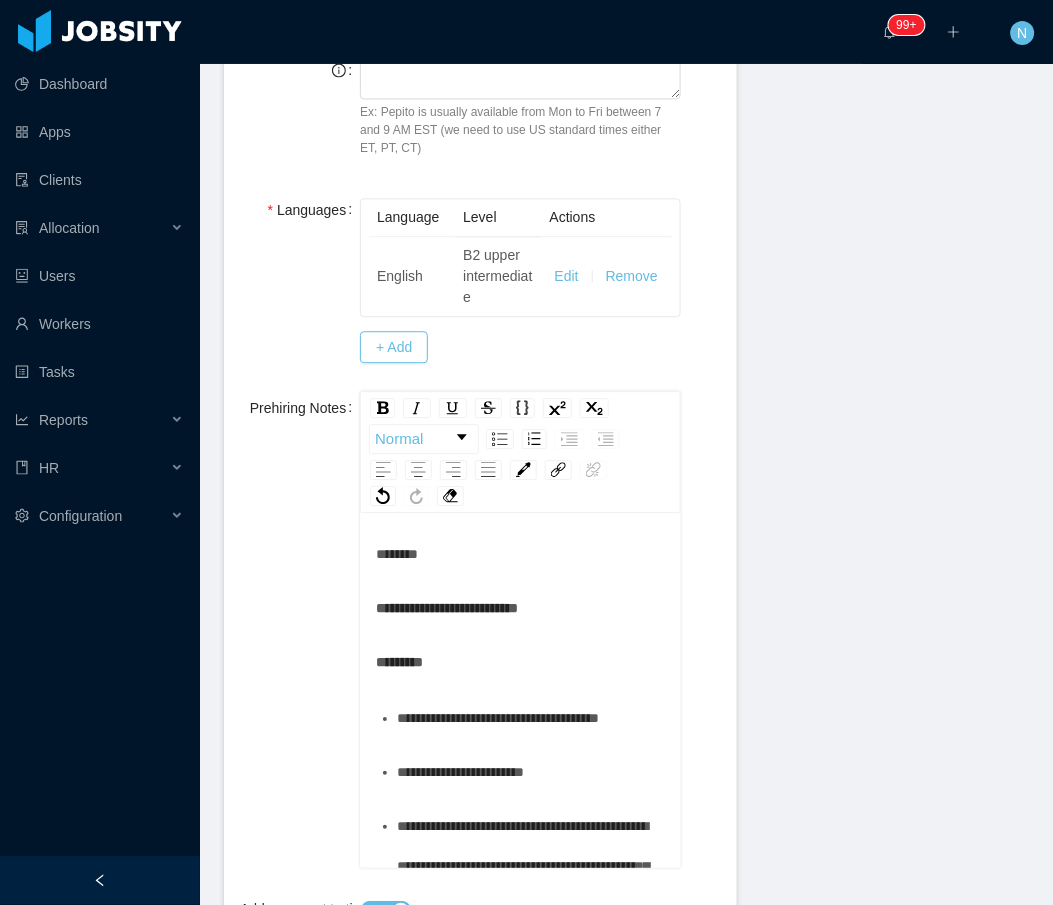 click on "********" at bounding box center (520, 663) 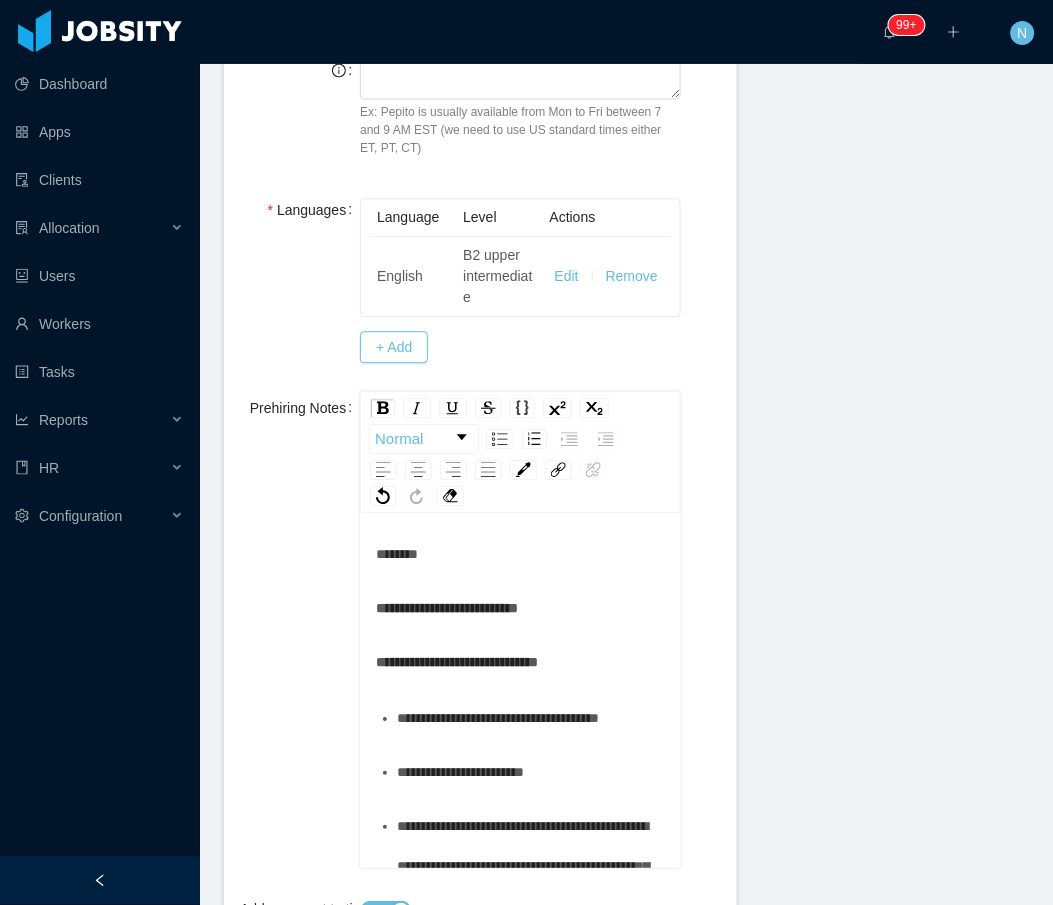 click on "**********" at bounding box center (520, 663) 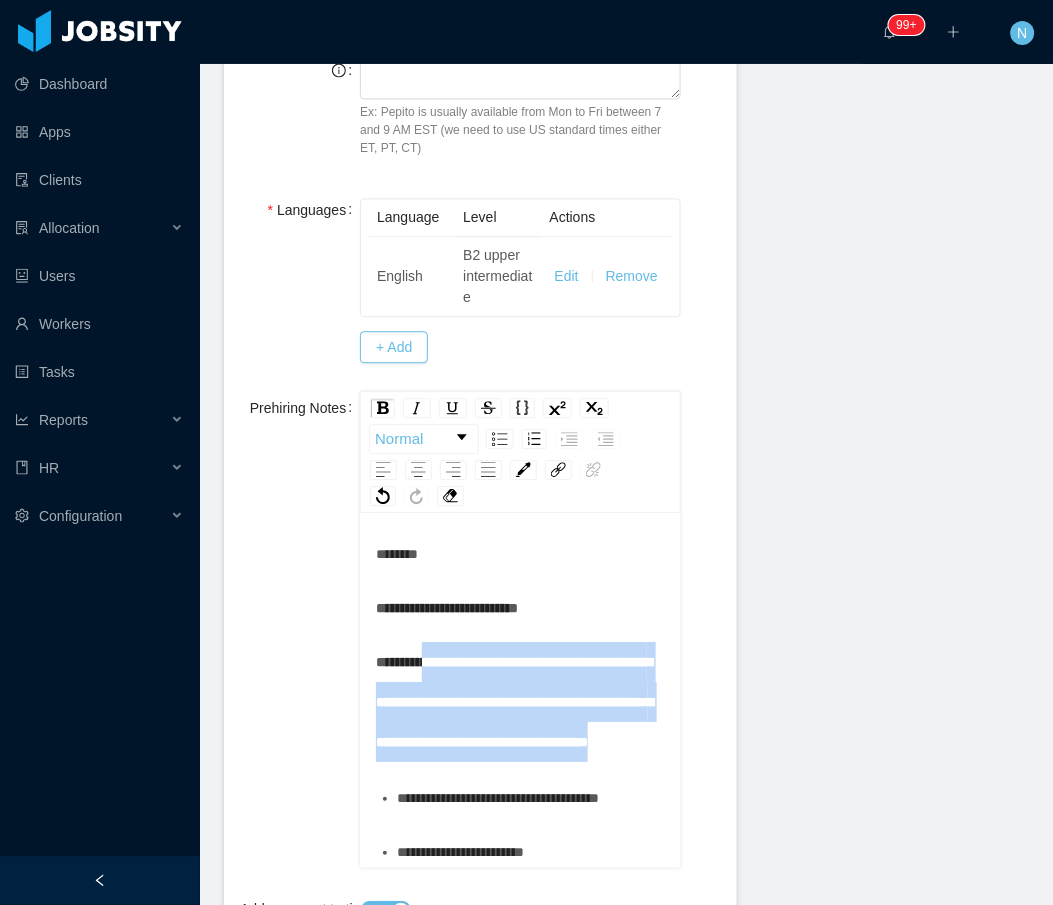 drag, startPoint x: 606, startPoint y: 821, endPoint x: 430, endPoint y: 687, distance: 221.20578 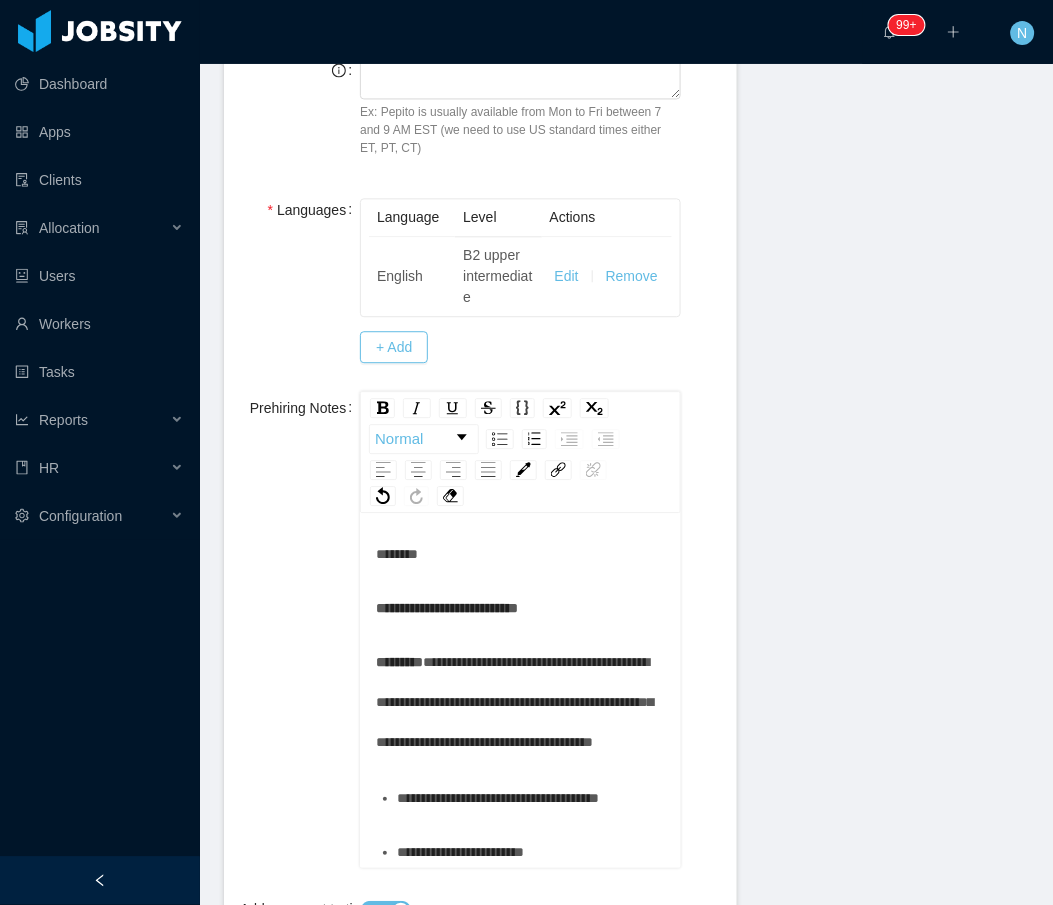 click on "**********" at bounding box center [520, 703] 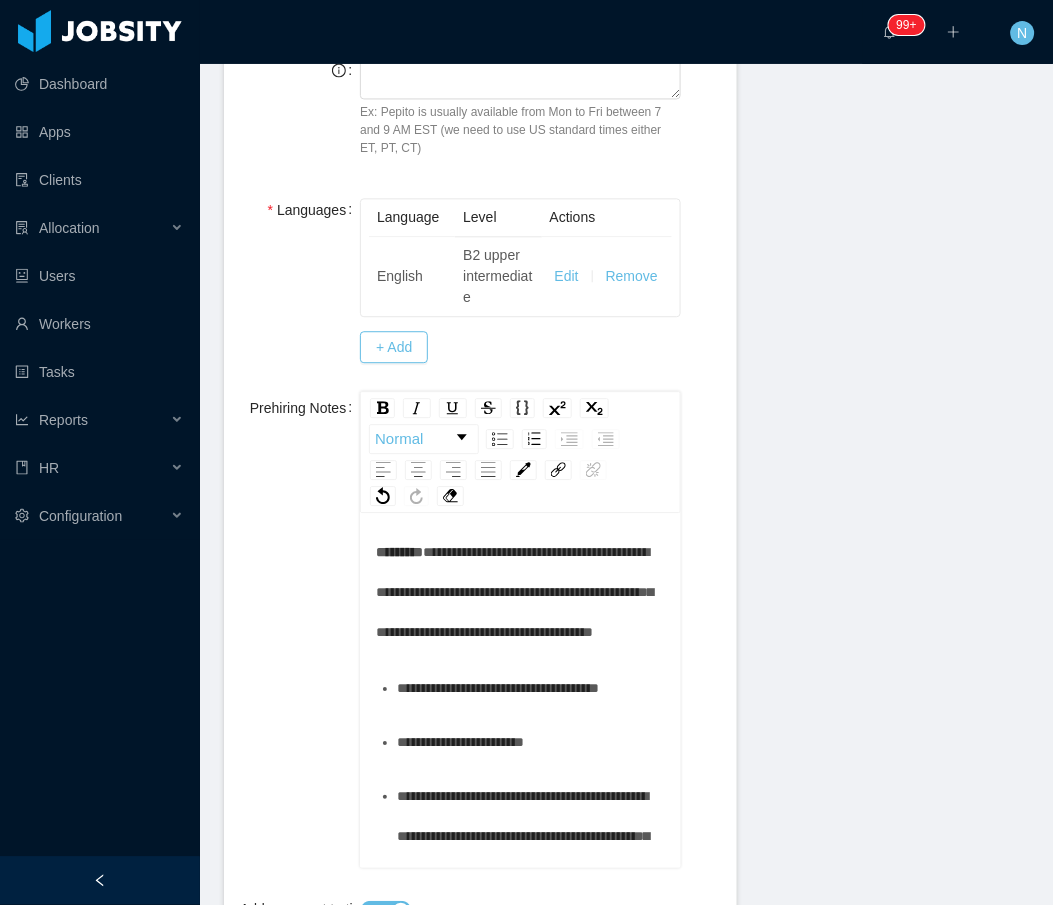 scroll, scrollTop: 266, scrollLeft: 0, axis: vertical 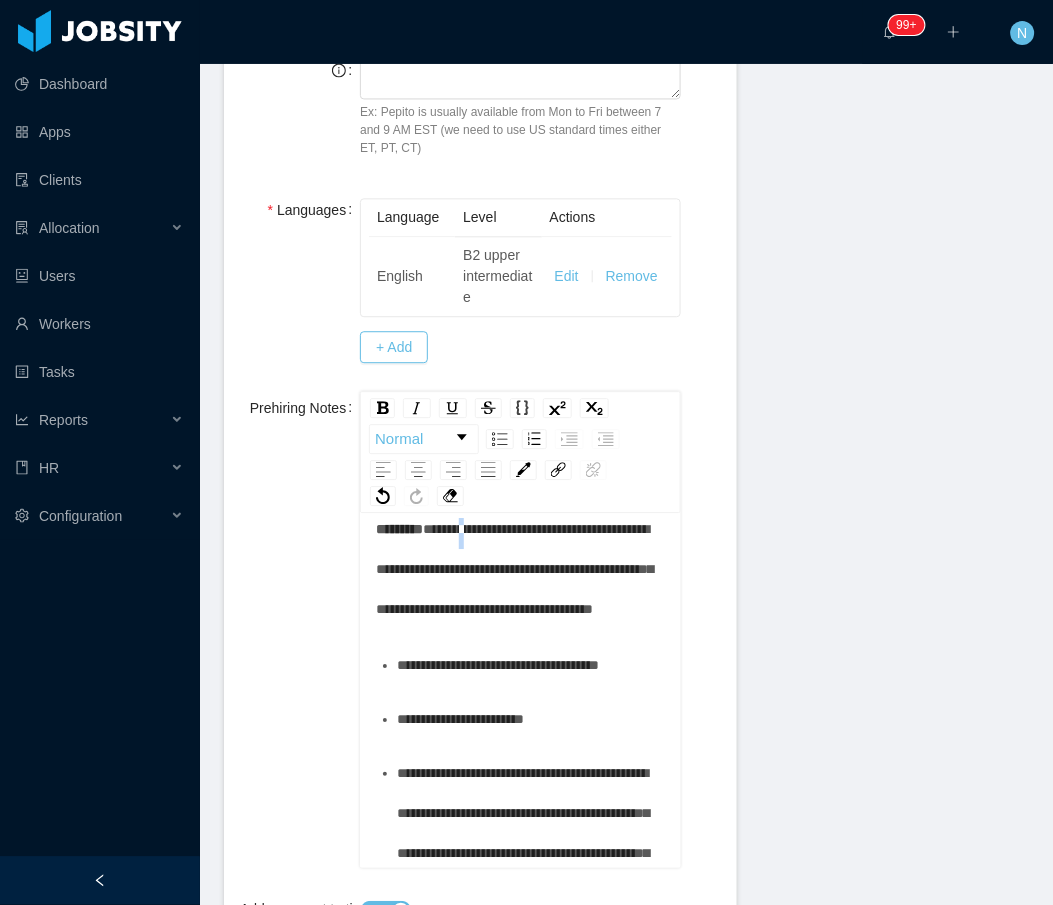 drag, startPoint x: 489, startPoint y: 564, endPoint x: 491, endPoint y: 616, distance: 52.03845 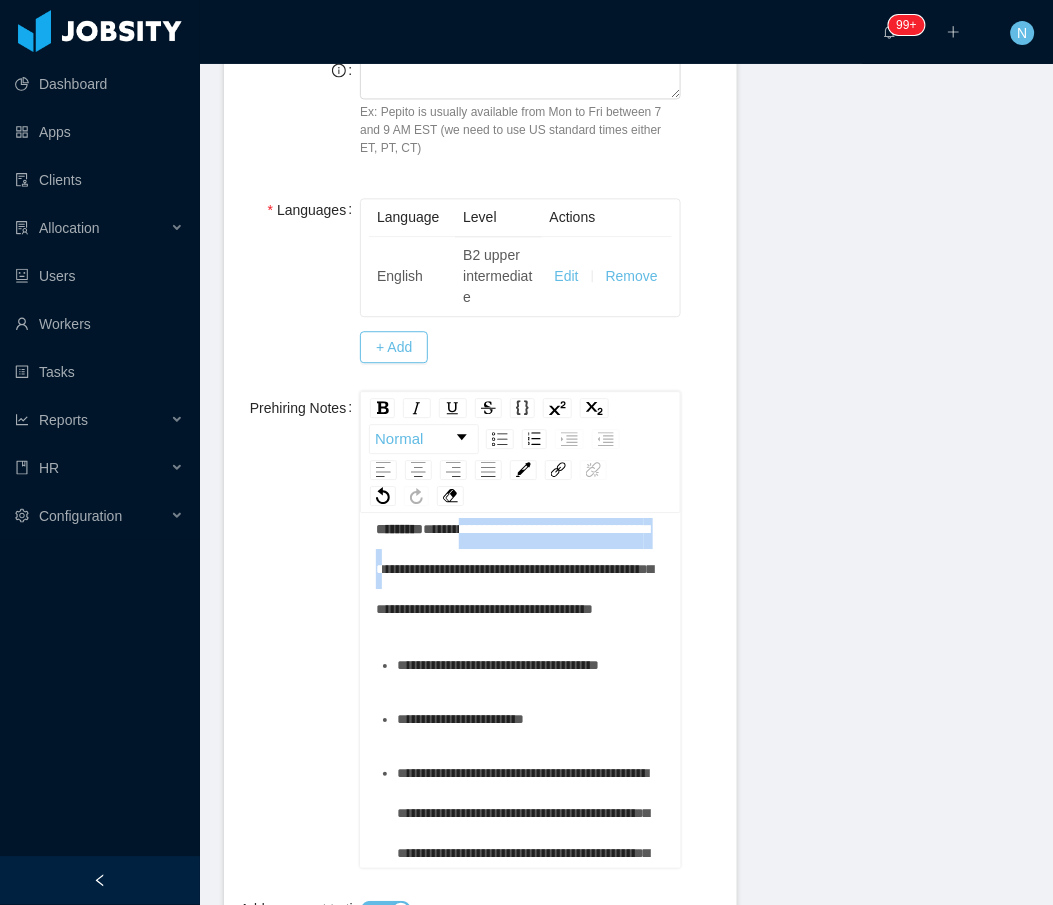click on "**********" at bounding box center [520, 570] 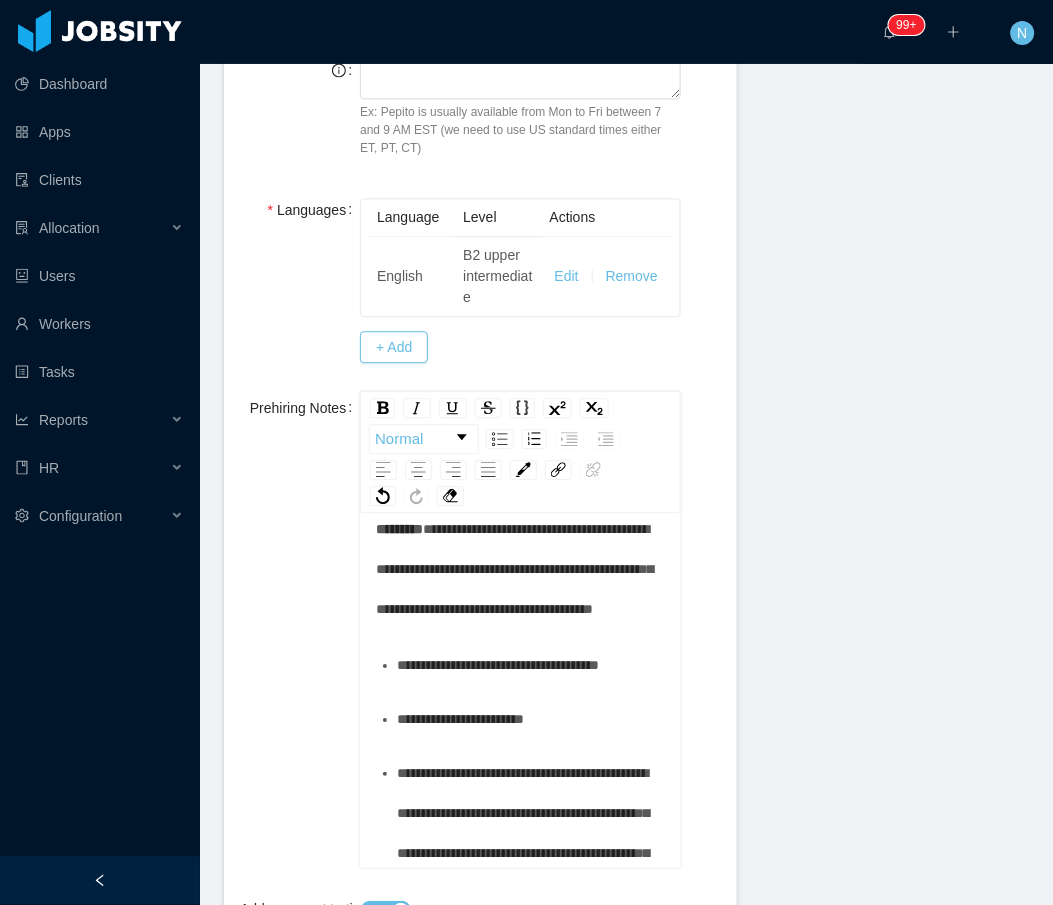 click on "**********" at bounding box center (520, 570) 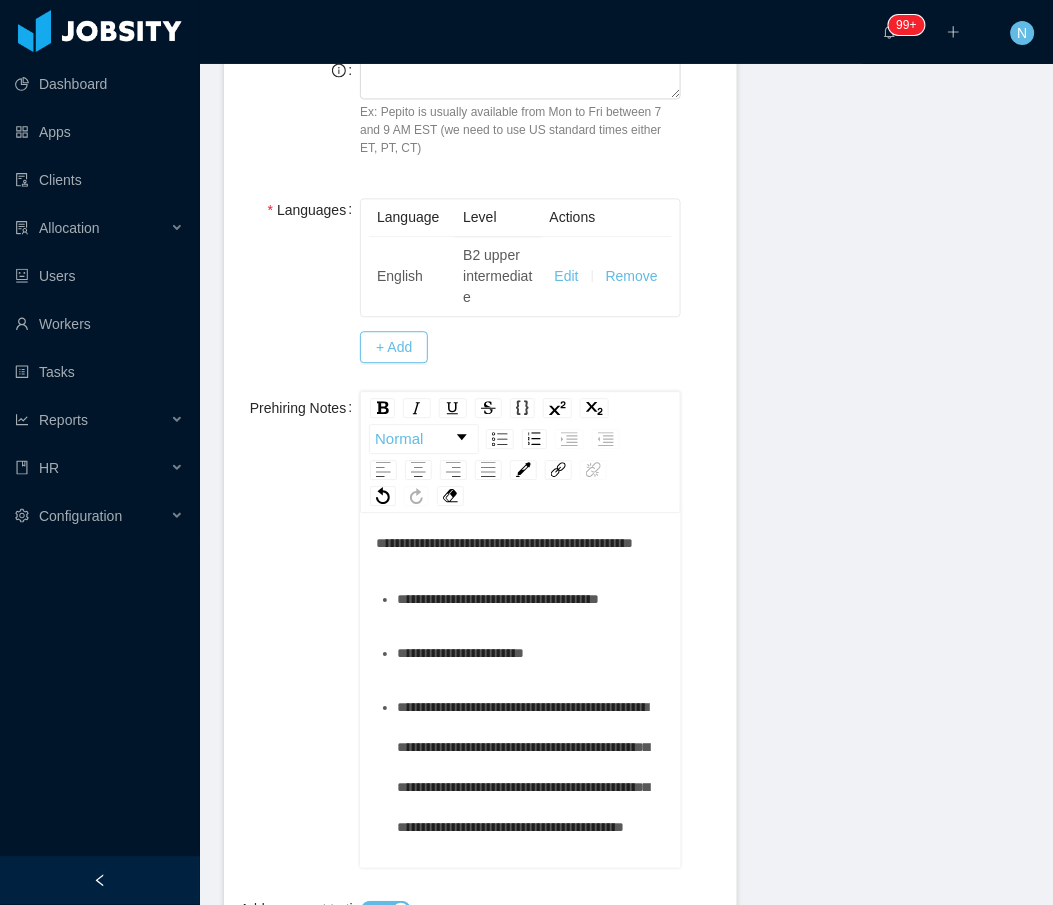 scroll, scrollTop: 400, scrollLeft: 0, axis: vertical 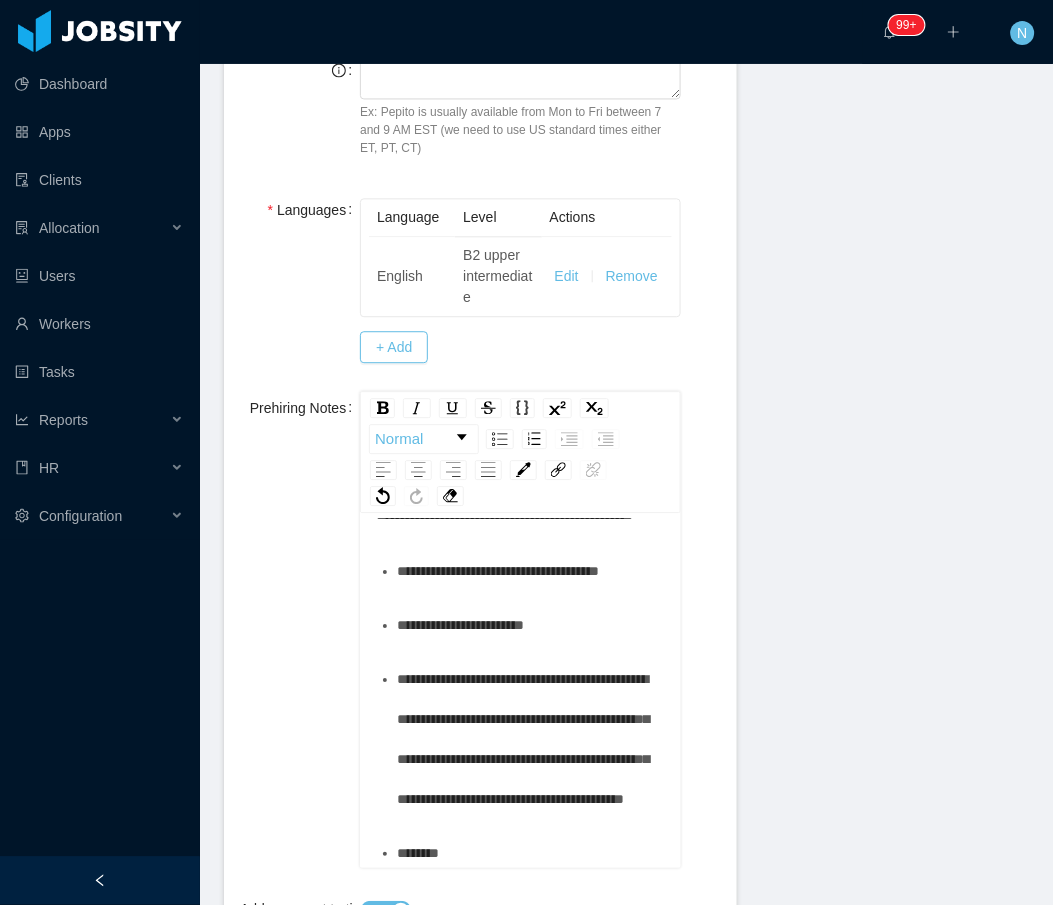 click on "**********" at bounding box center [531, 572] 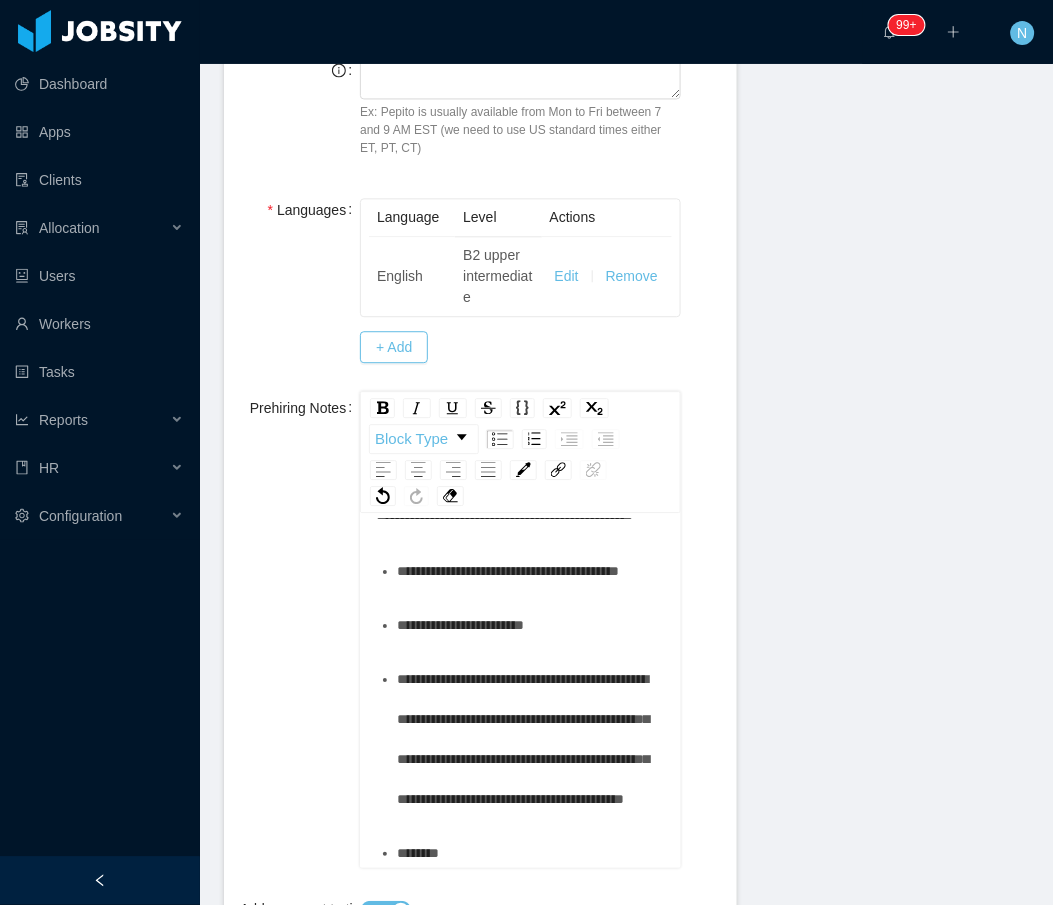 click on "**********" at bounding box center (531, 626) 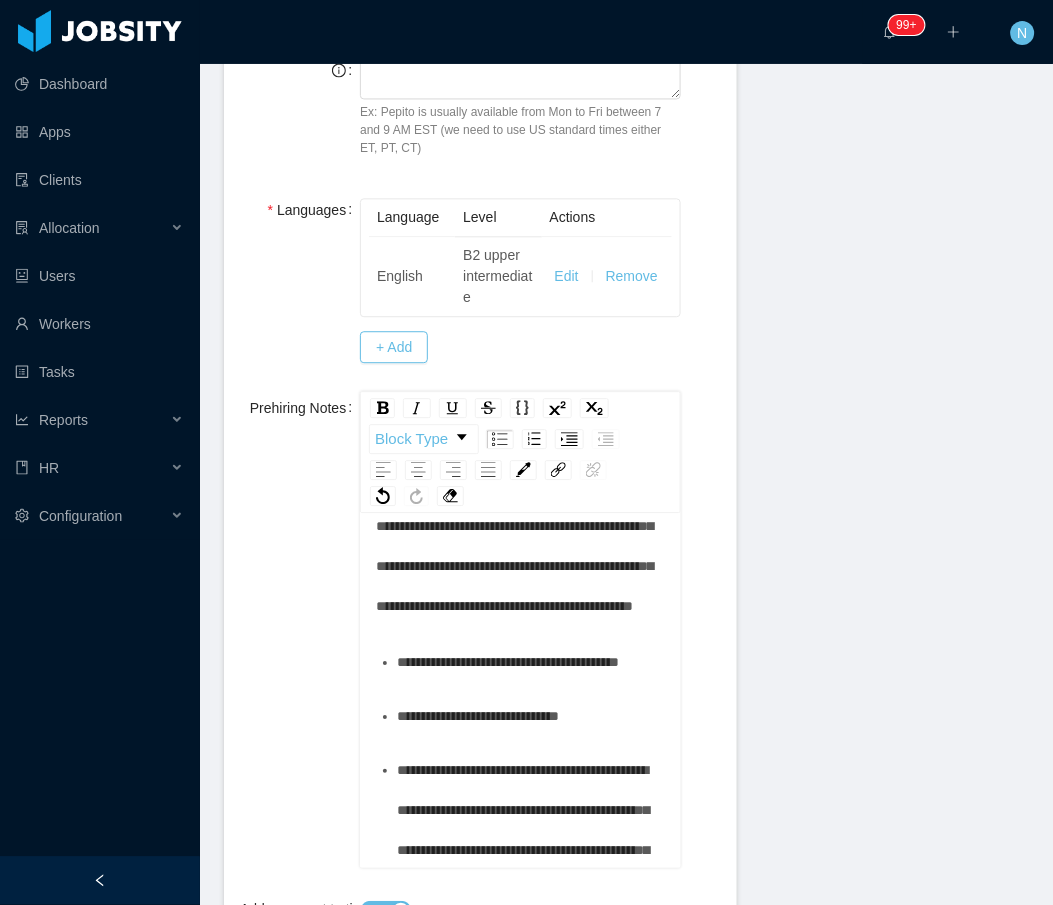 scroll, scrollTop: 266, scrollLeft: 0, axis: vertical 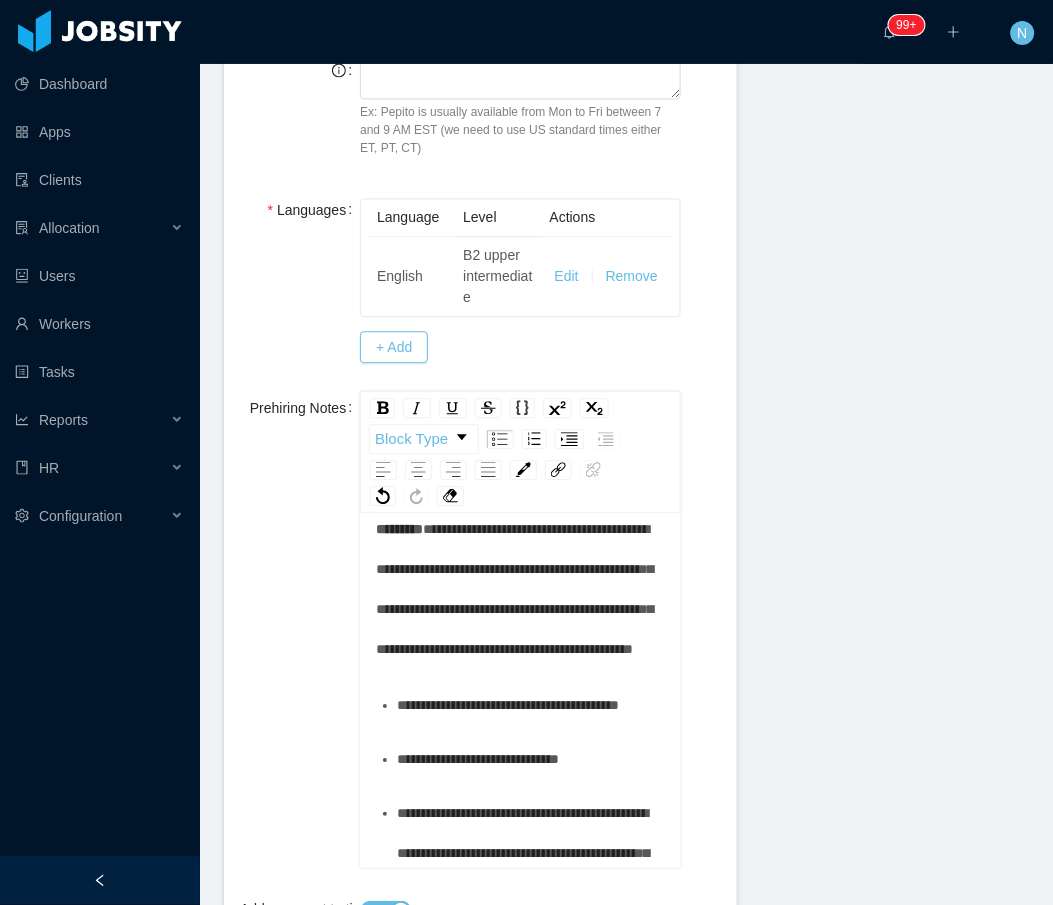click on "**********" at bounding box center (520, 590) 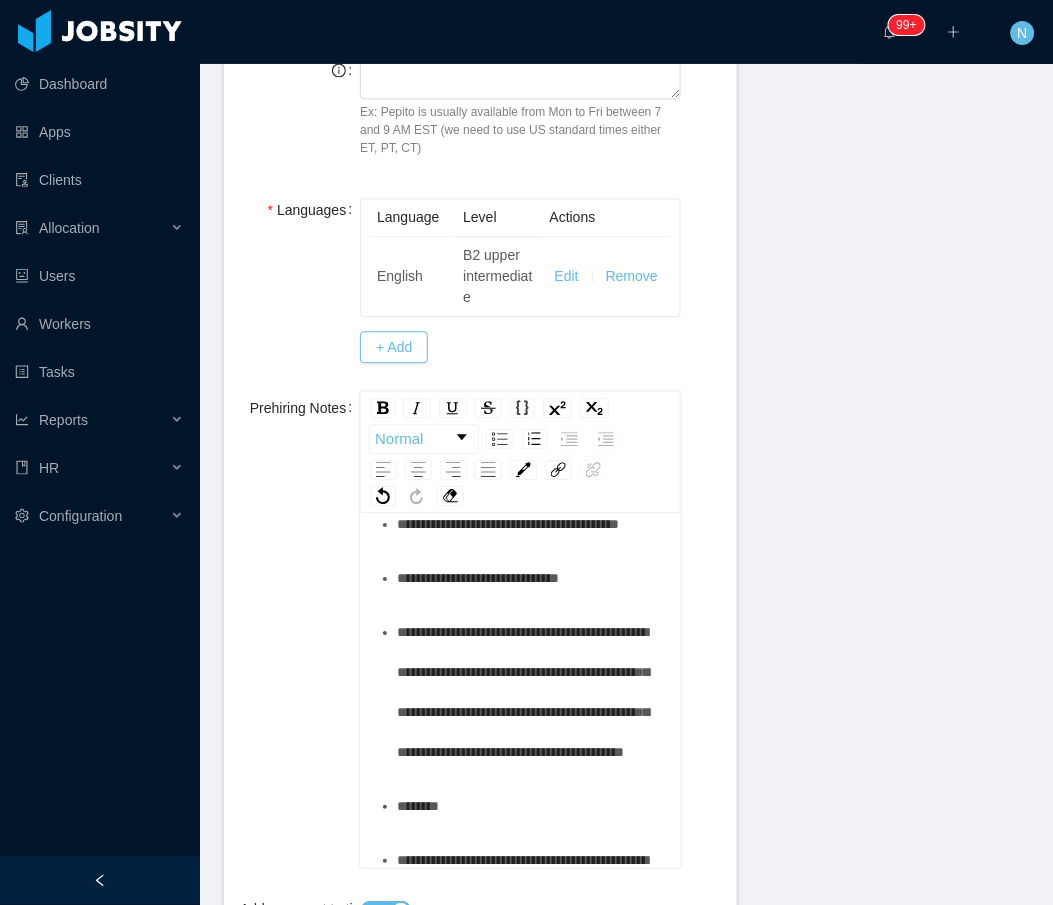 scroll, scrollTop: 533, scrollLeft: 0, axis: vertical 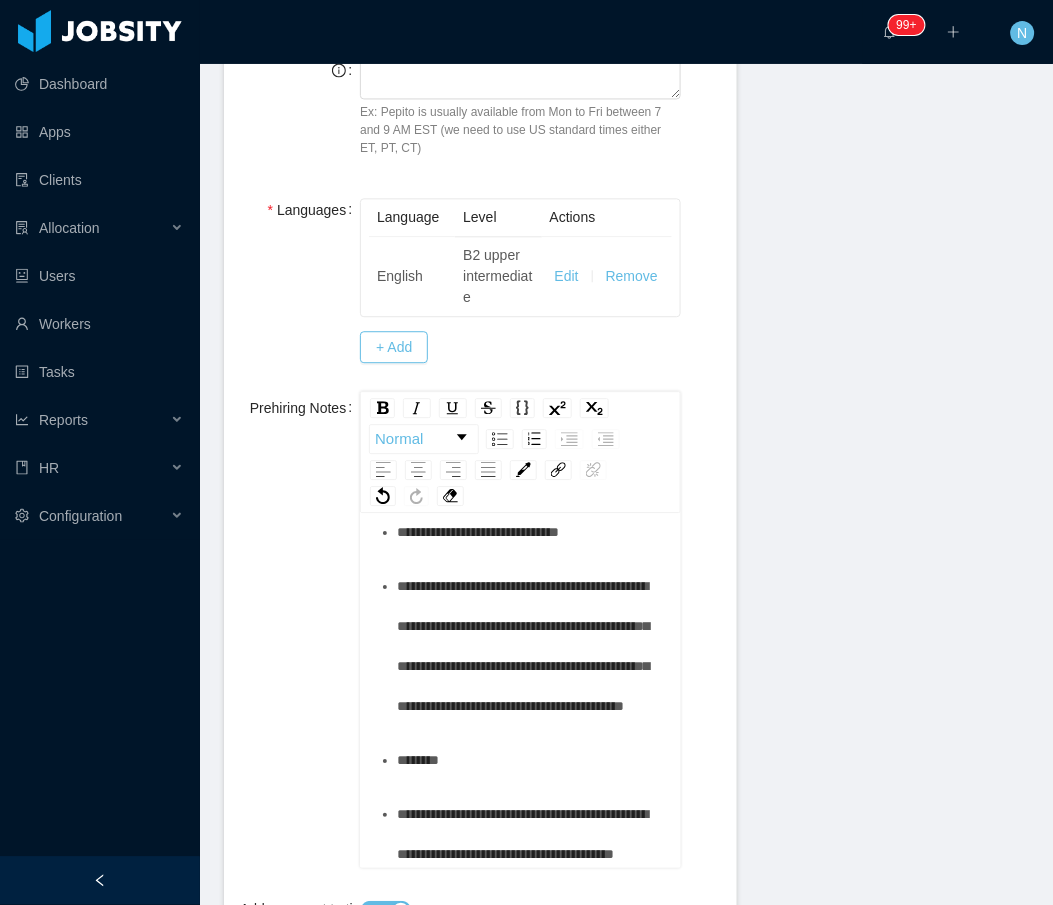 click on "**********" at bounding box center (531, 479) 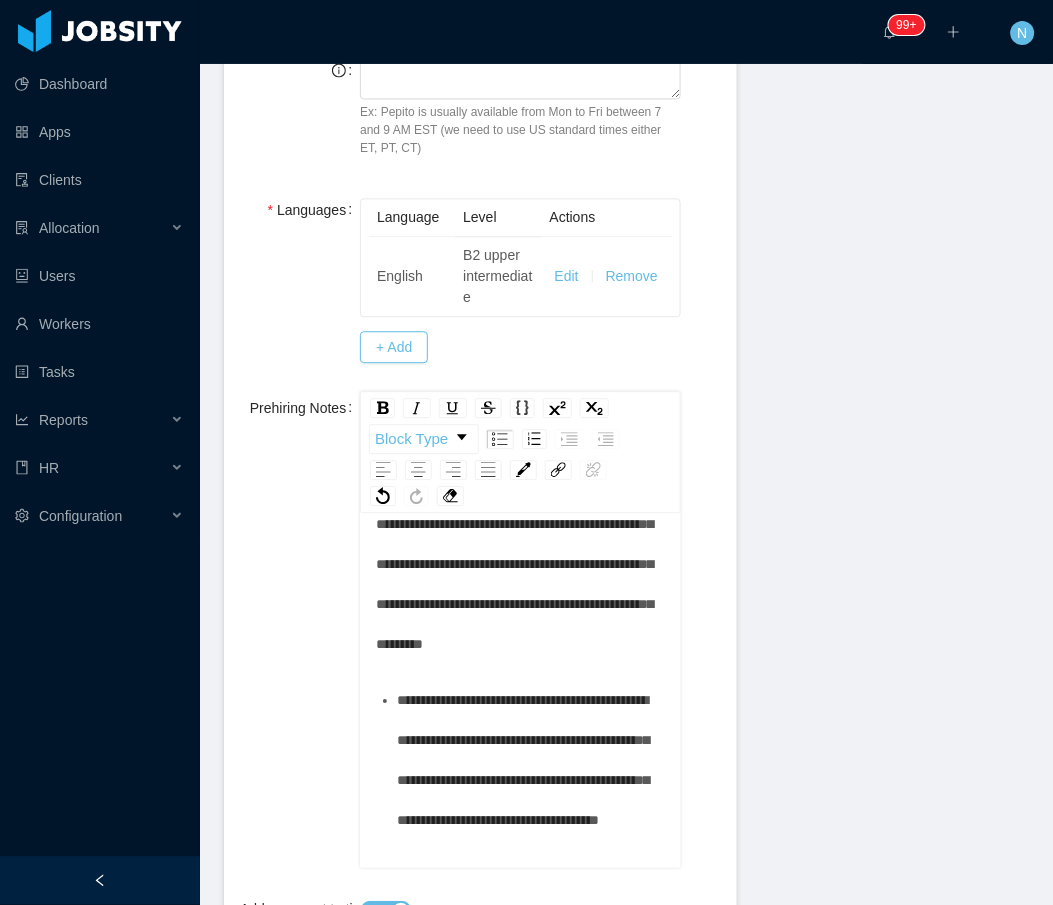 scroll, scrollTop: 266, scrollLeft: 0, axis: vertical 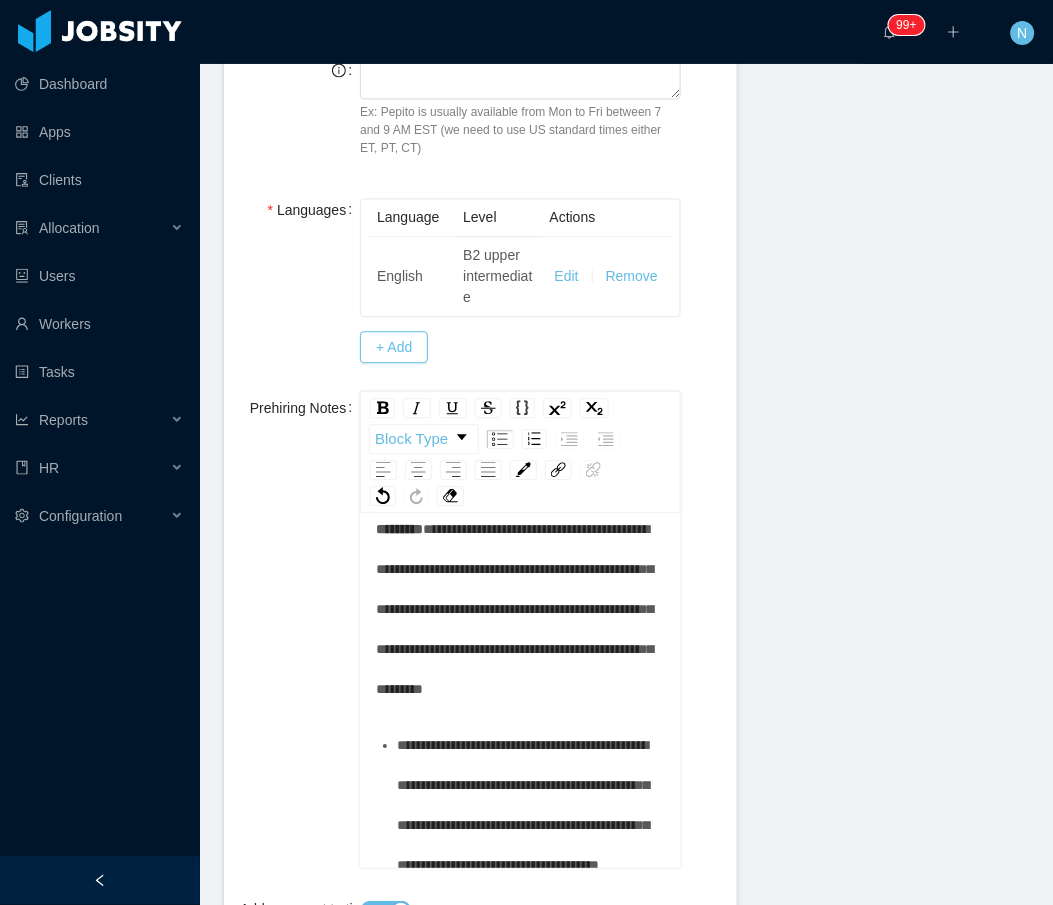 click on "**********" at bounding box center [520, 610] 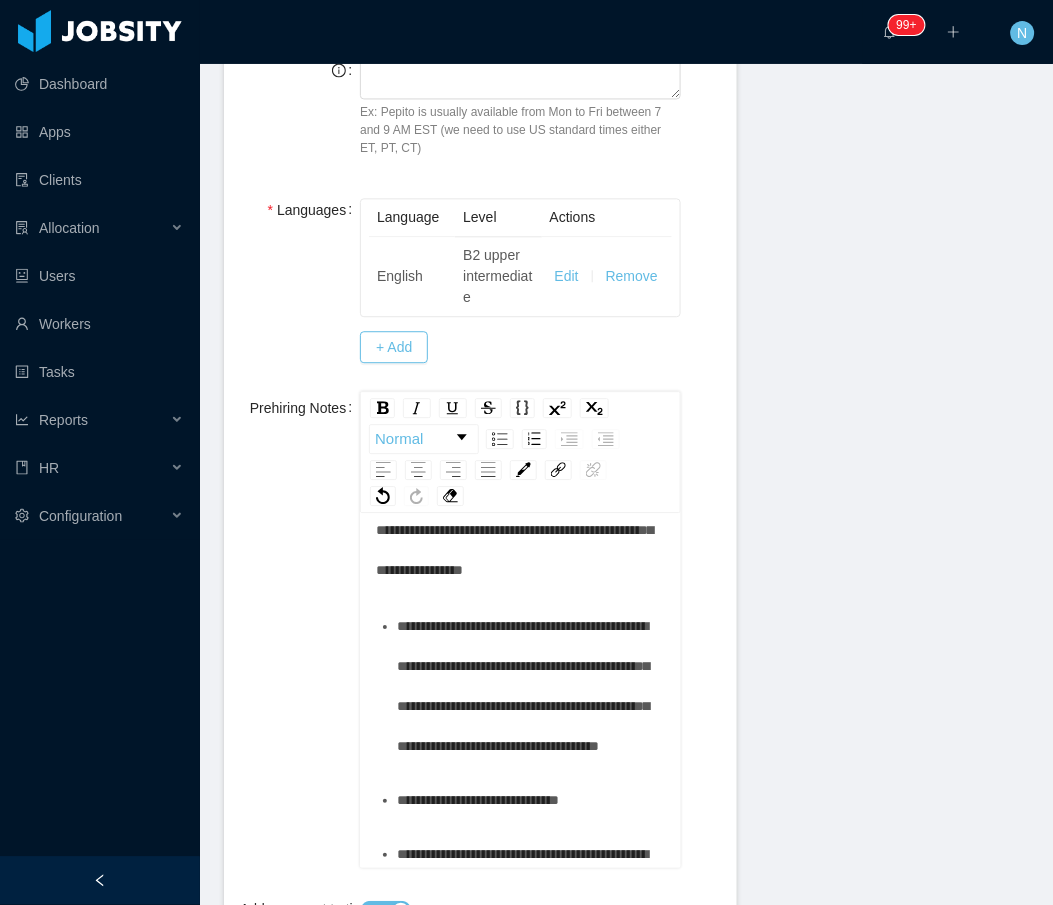 scroll, scrollTop: 471, scrollLeft: 0, axis: vertical 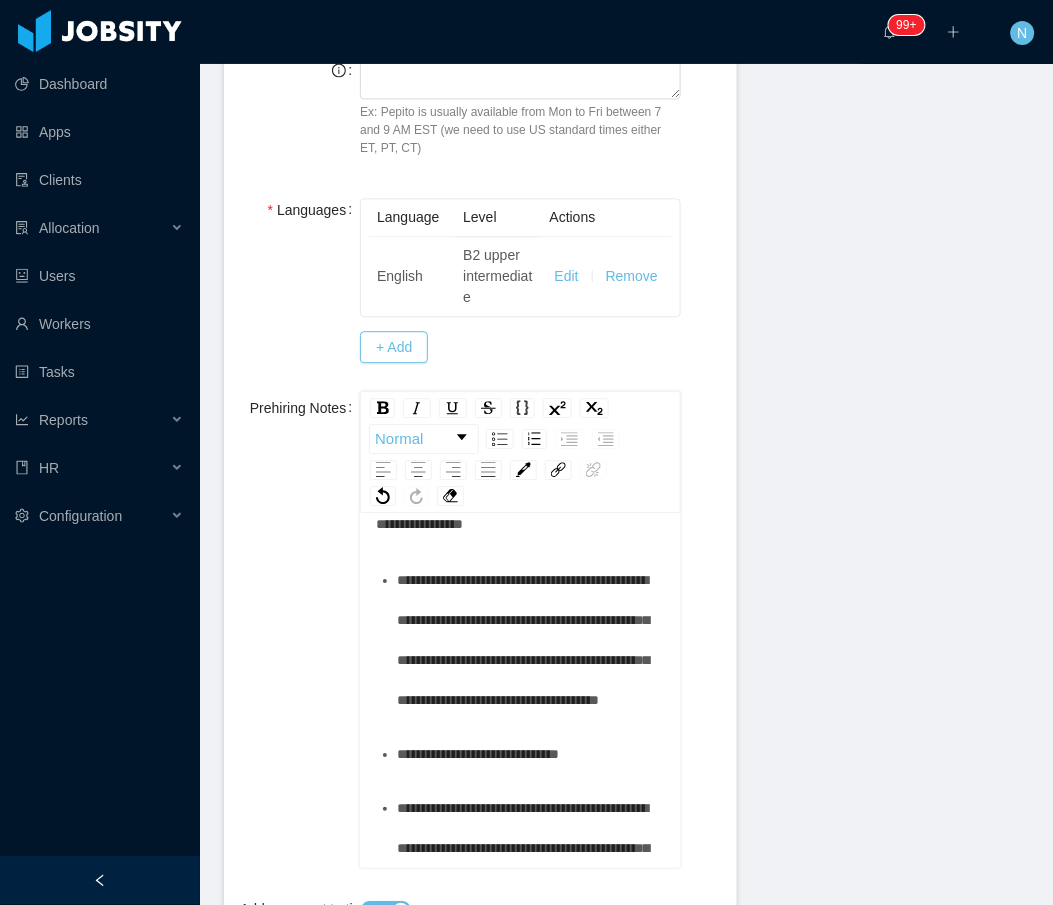 click on "**********" at bounding box center [514, 425] 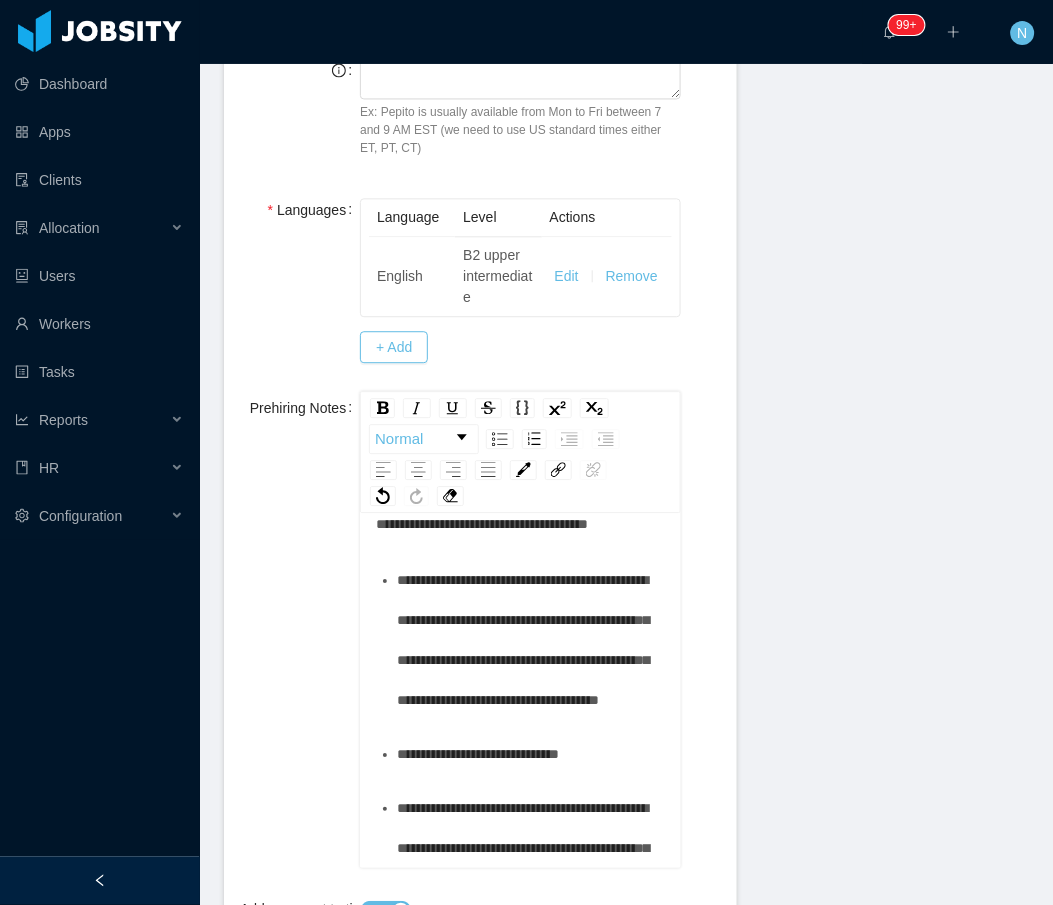 click on "**********" at bounding box center [531, 641] 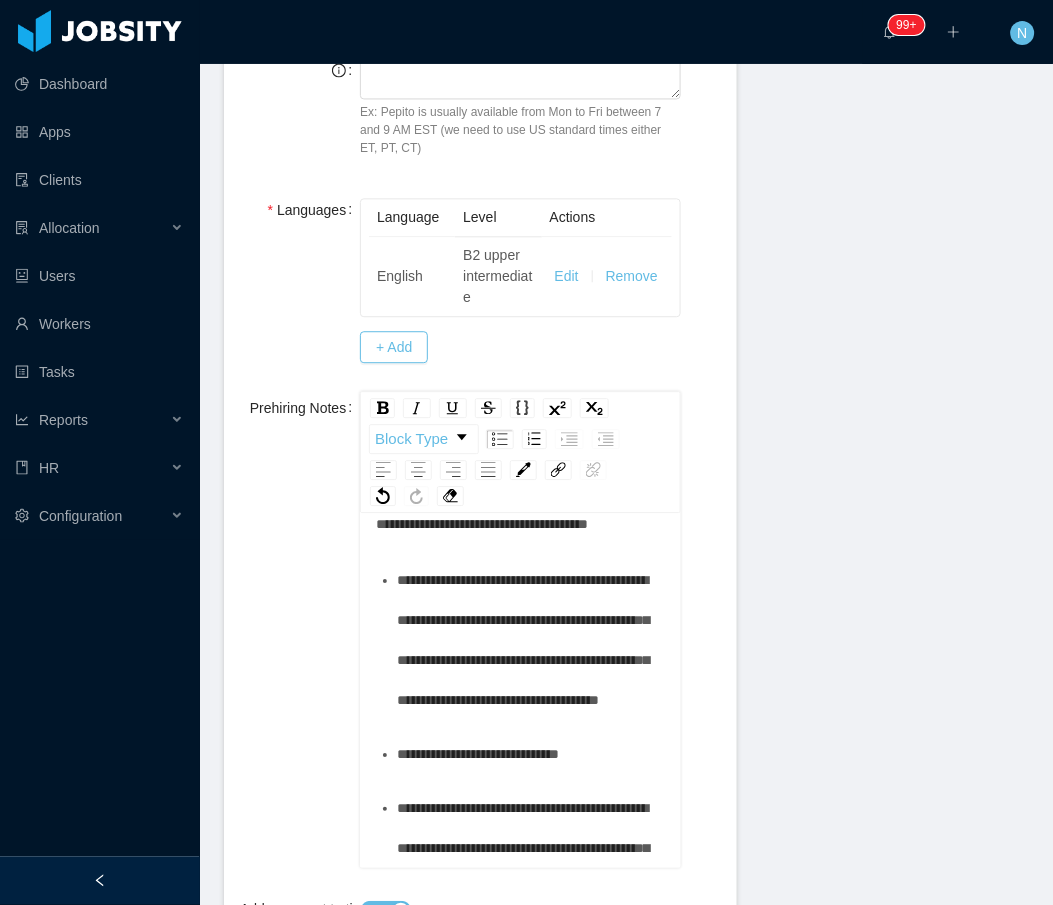 scroll, scrollTop: 604, scrollLeft: 0, axis: vertical 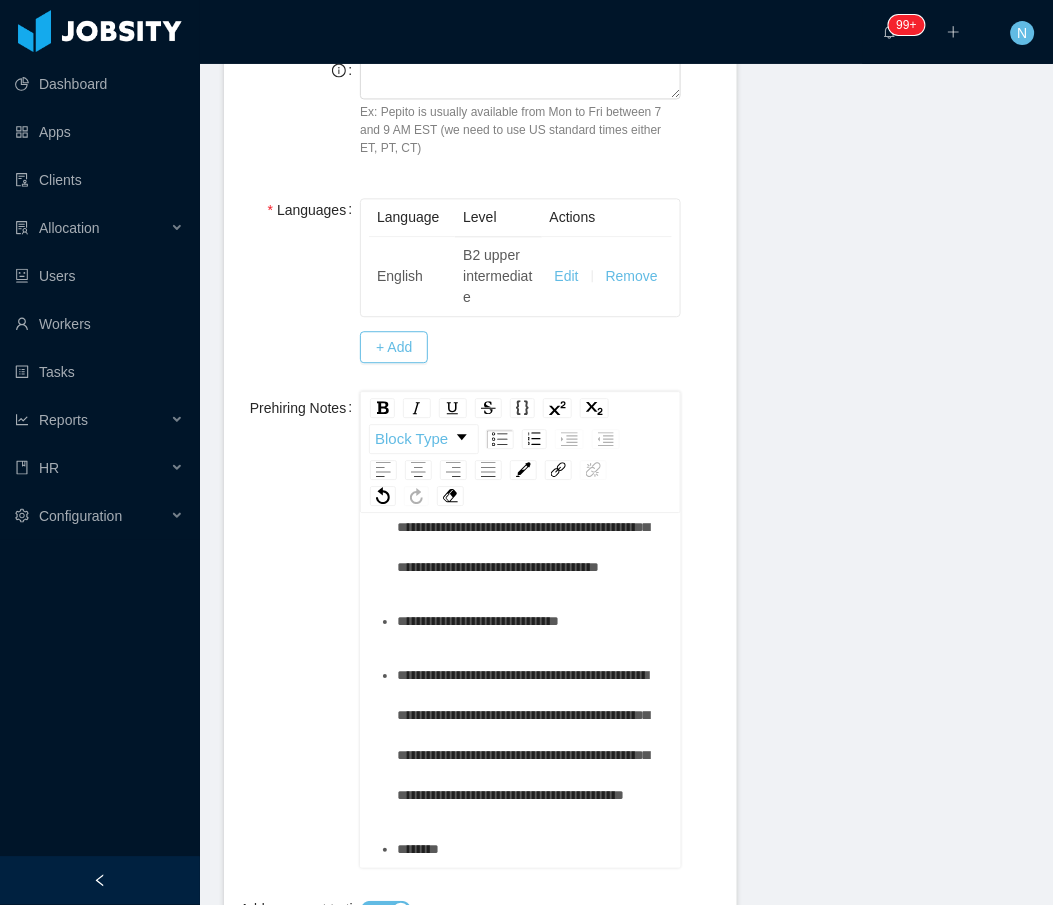 click on "**********" at bounding box center [531, 508] 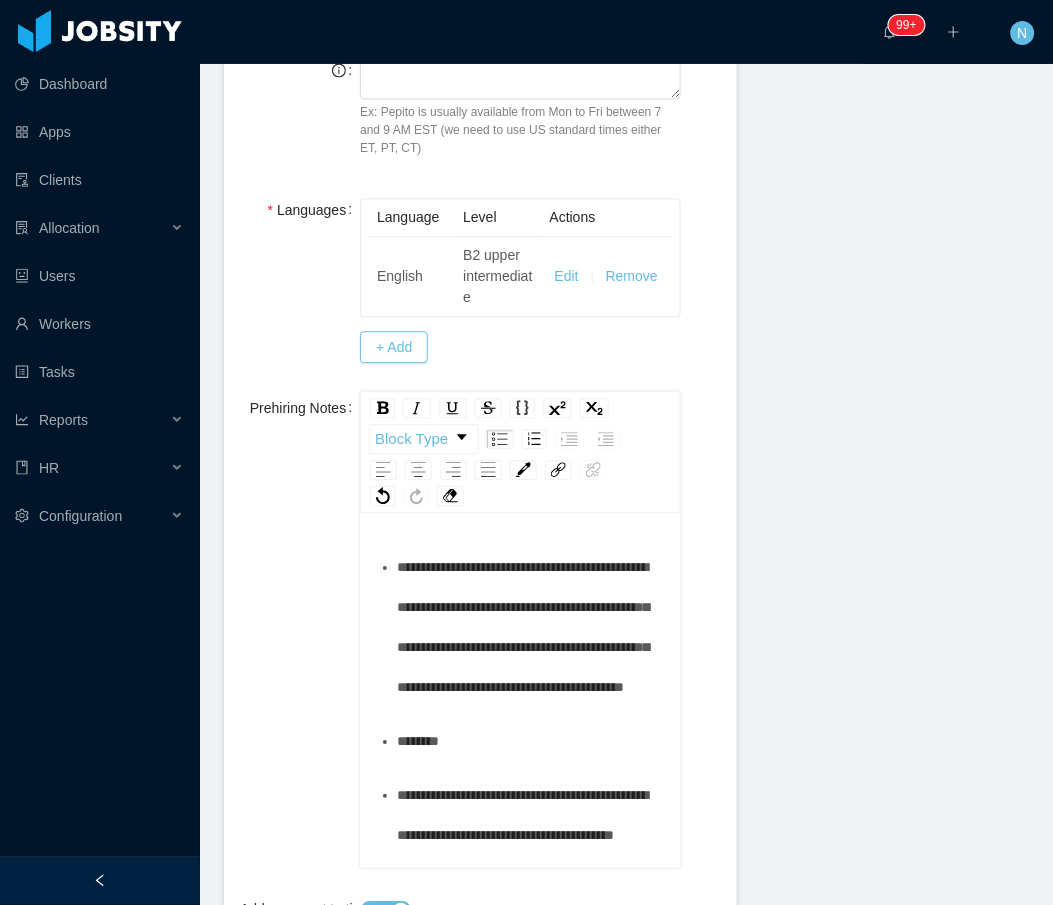 scroll, scrollTop: 738, scrollLeft: 0, axis: vertical 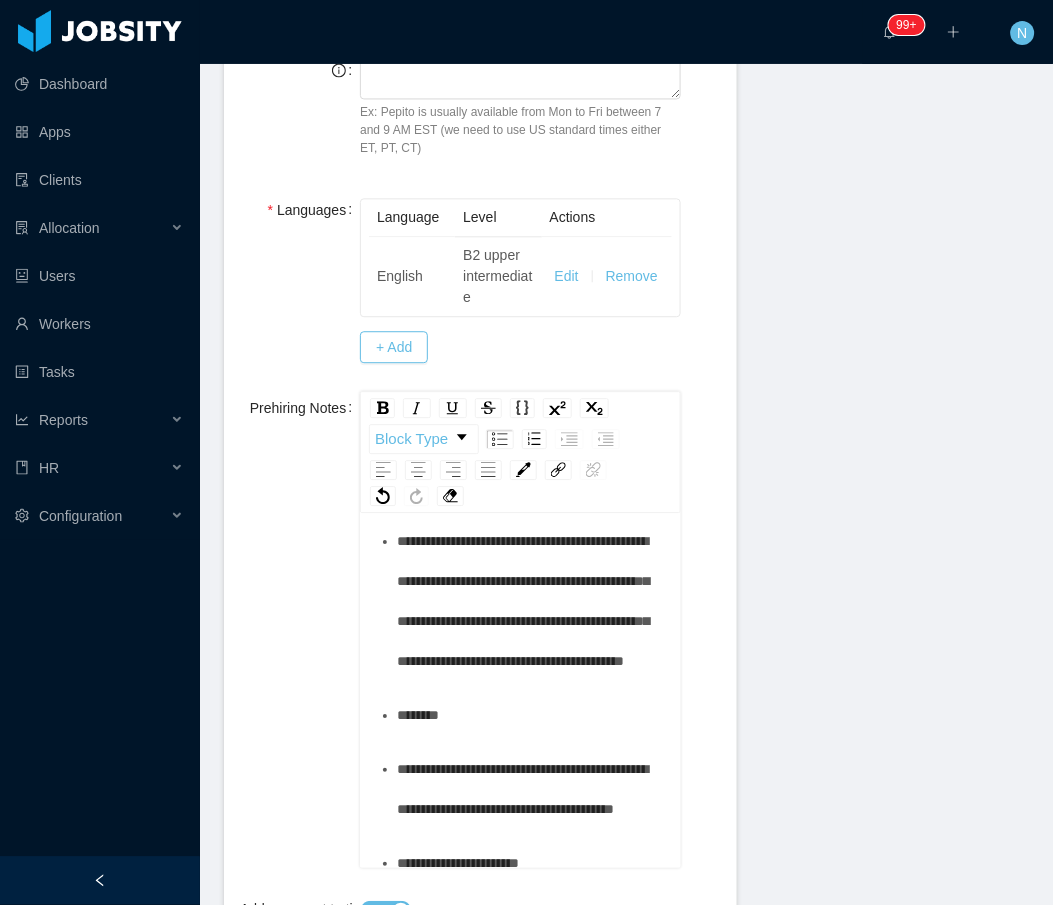 click on "**********" at bounding box center (531, 488) 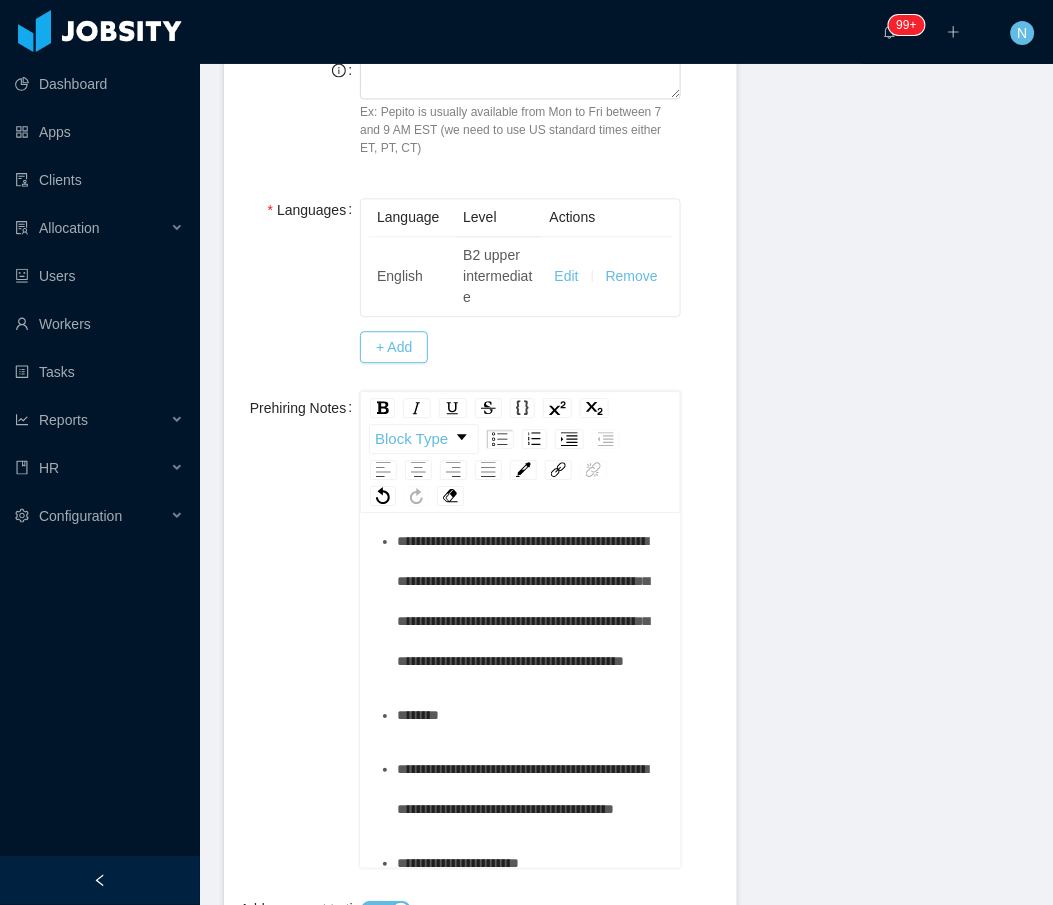 click on "**********" at bounding box center [520, 1020] 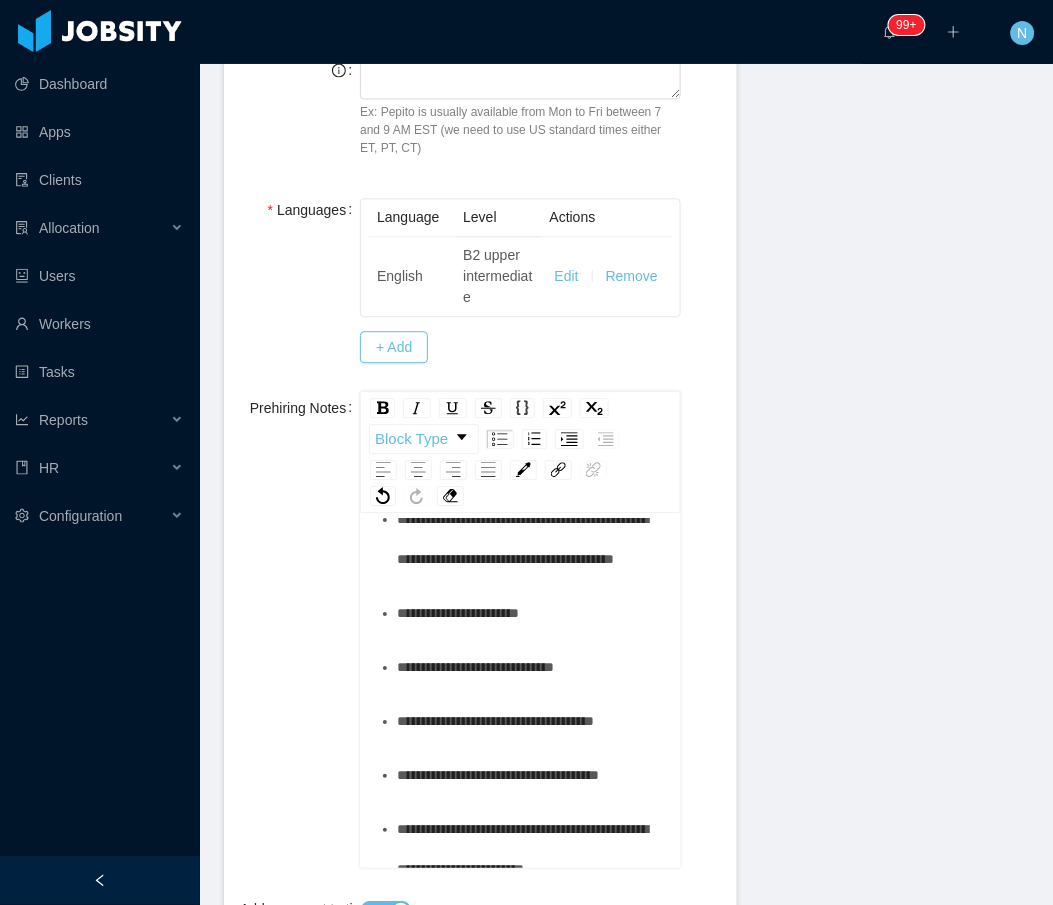 scroll, scrollTop: 1004, scrollLeft: 0, axis: vertical 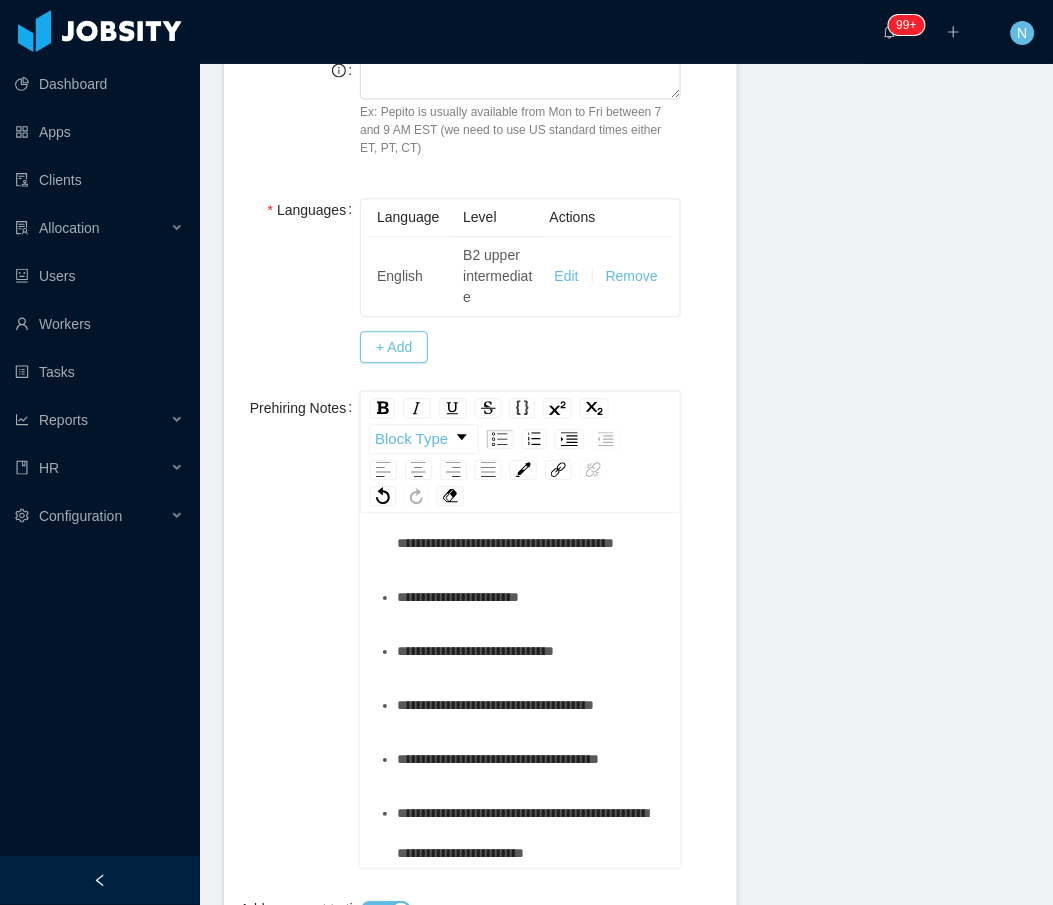 click on "******" at bounding box center [531, 450] 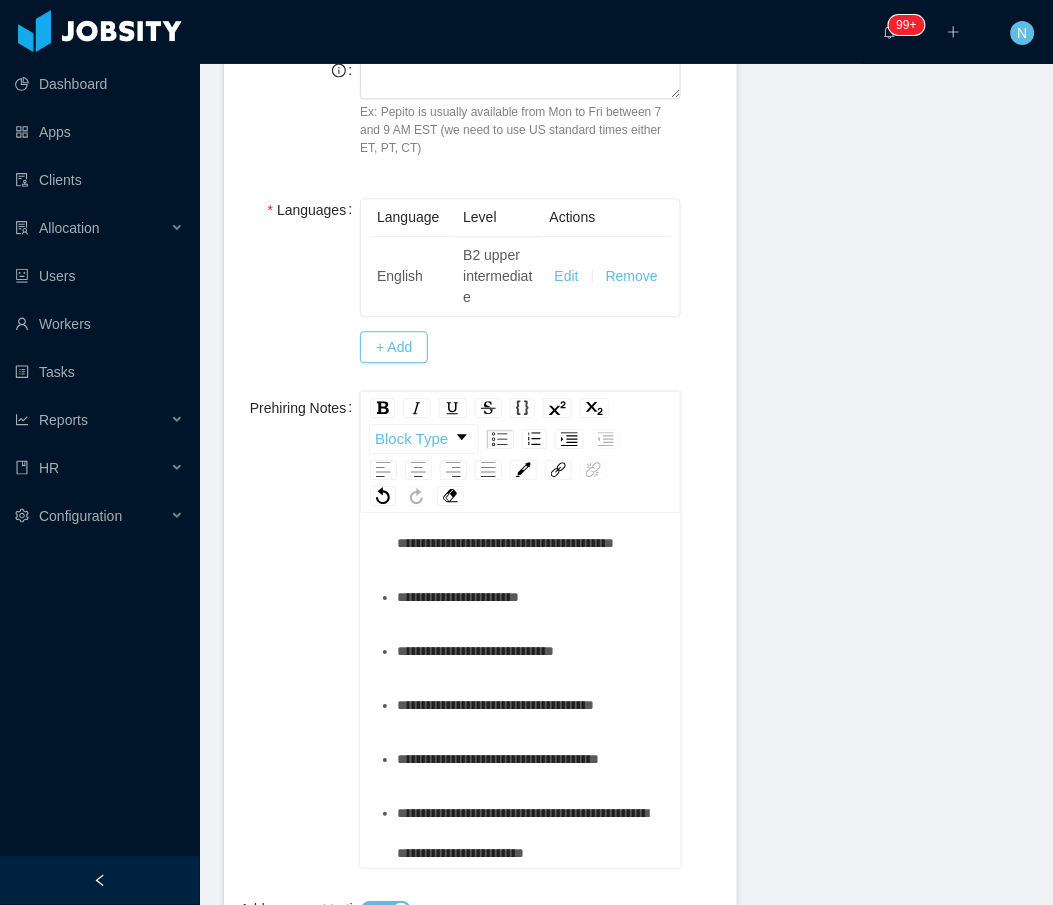click on "**********" at bounding box center [531, 336] 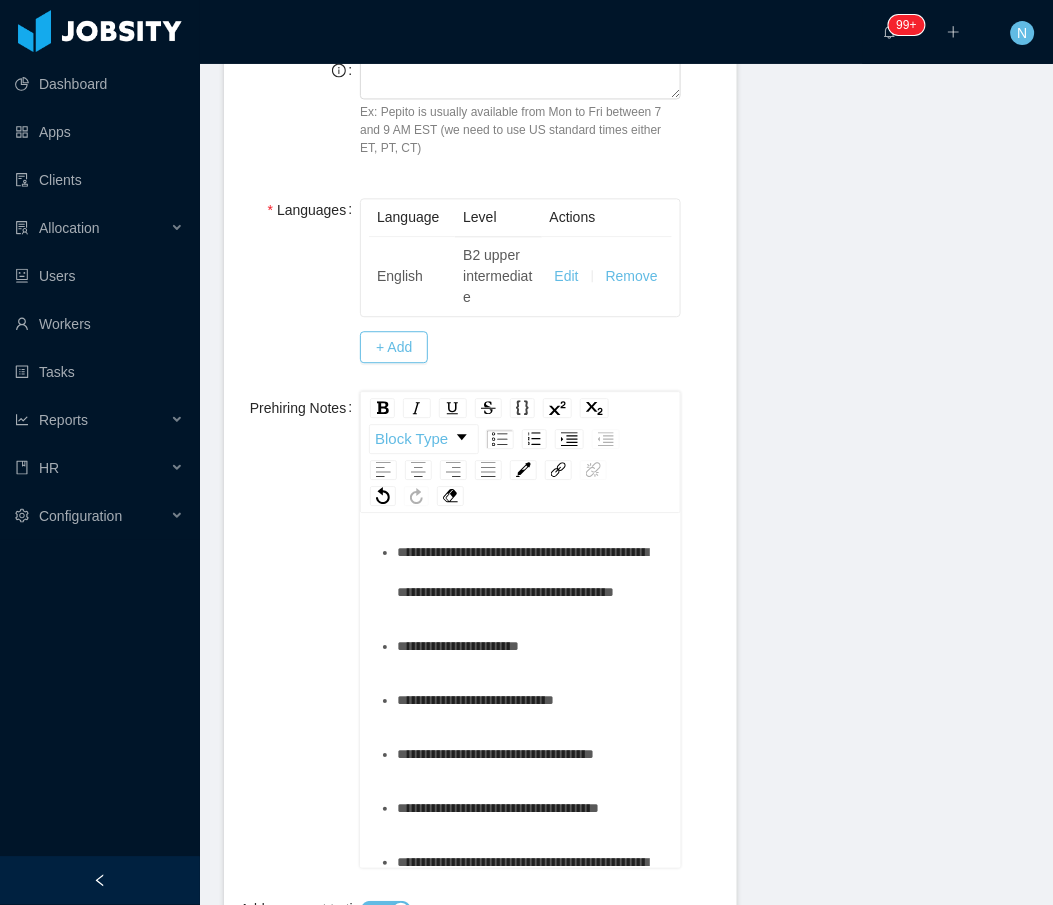 scroll, scrollTop: 1142, scrollLeft: 0, axis: vertical 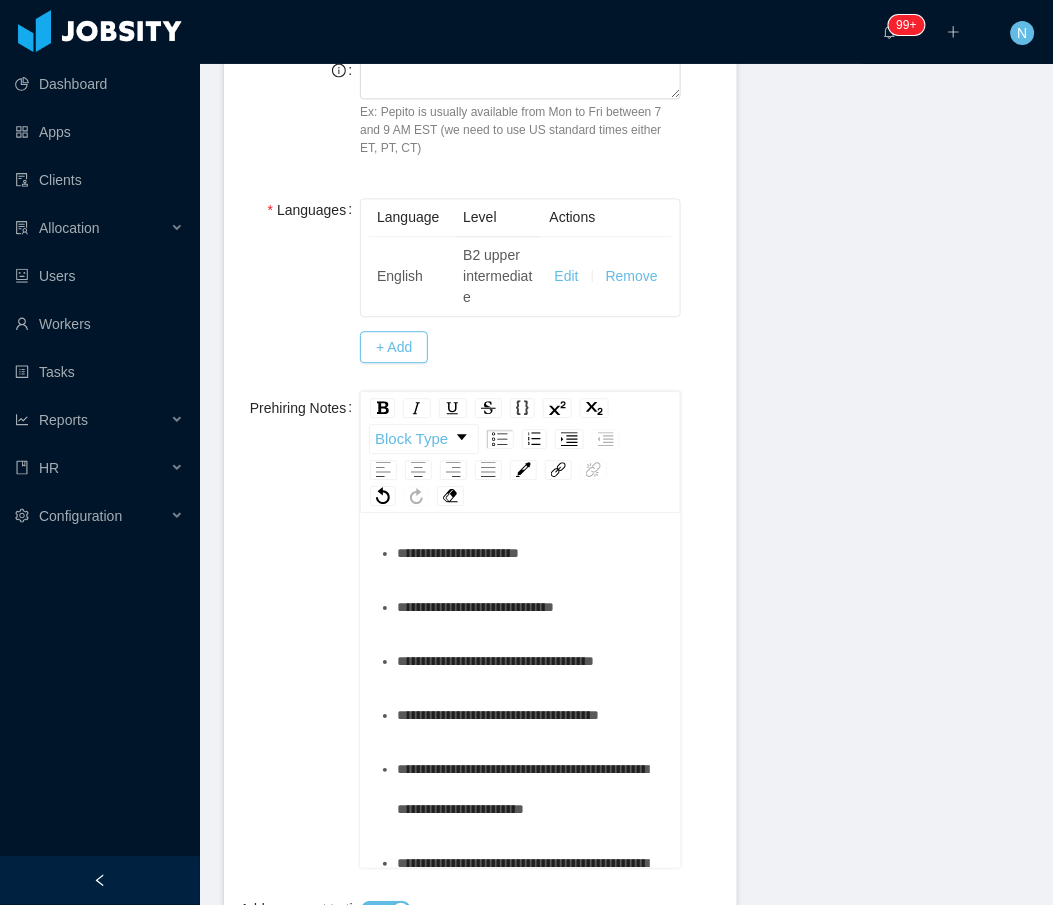 drag, startPoint x: 530, startPoint y: 725, endPoint x: 555, endPoint y: 629, distance: 99.20181 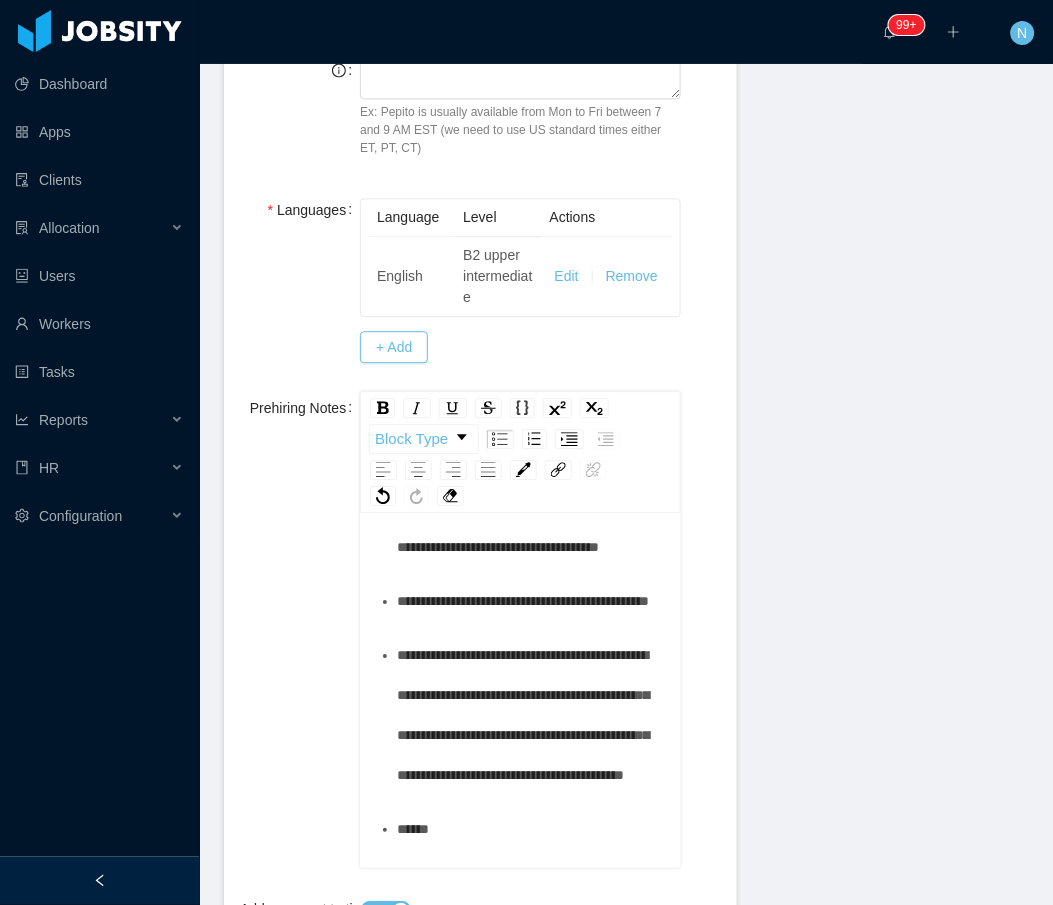scroll, scrollTop: 609, scrollLeft: 0, axis: vertical 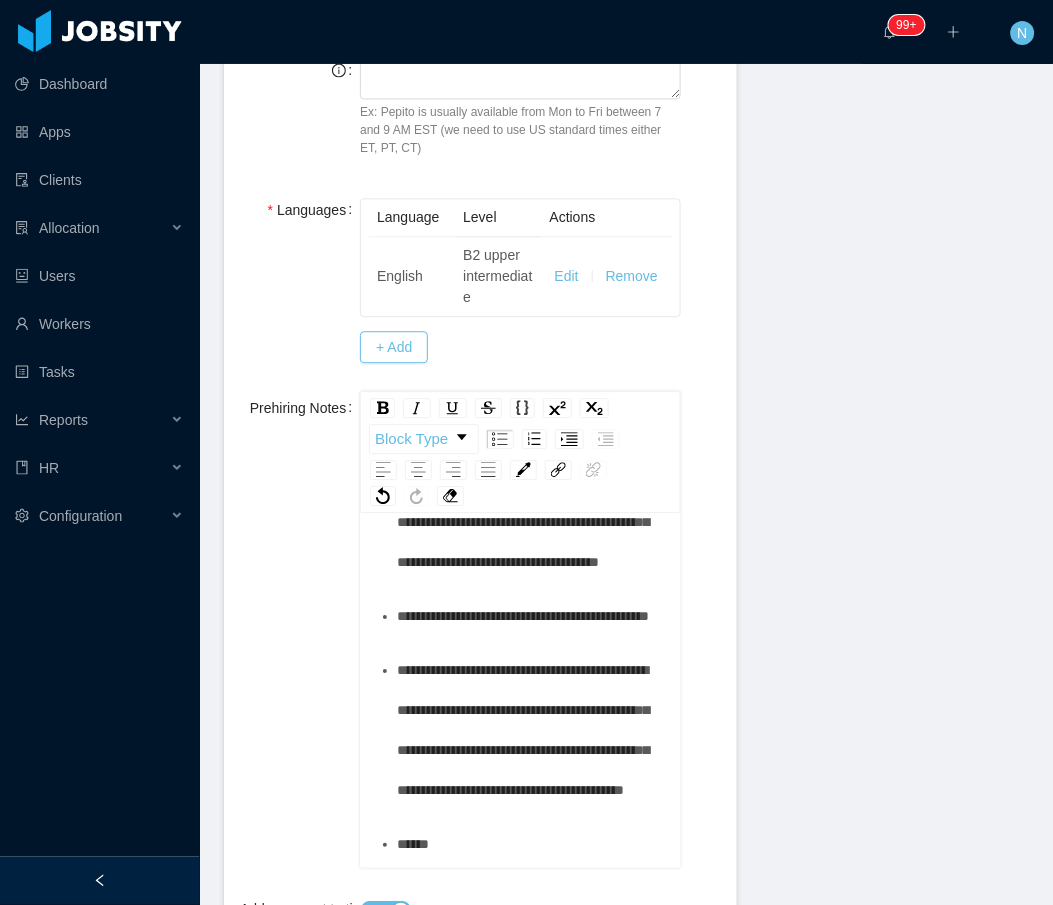 click on "**********" at bounding box center [531, 503] 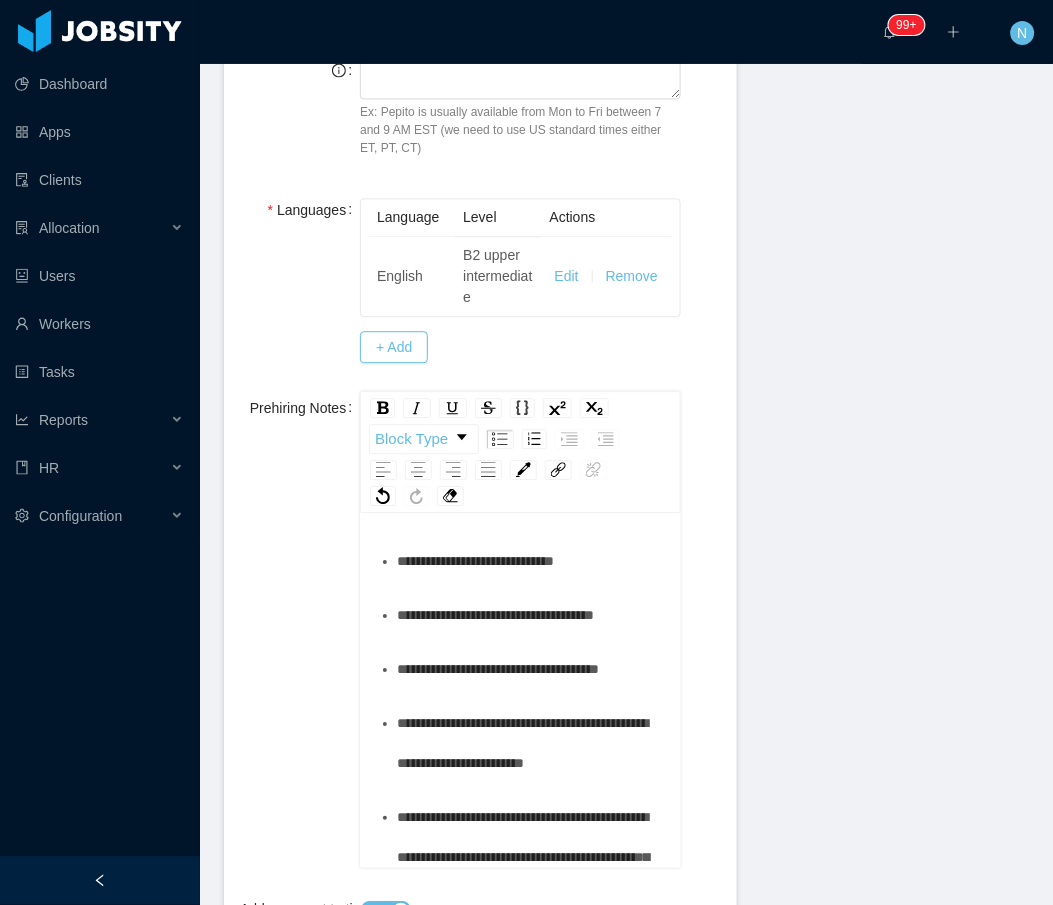 scroll, scrollTop: 1142, scrollLeft: 0, axis: vertical 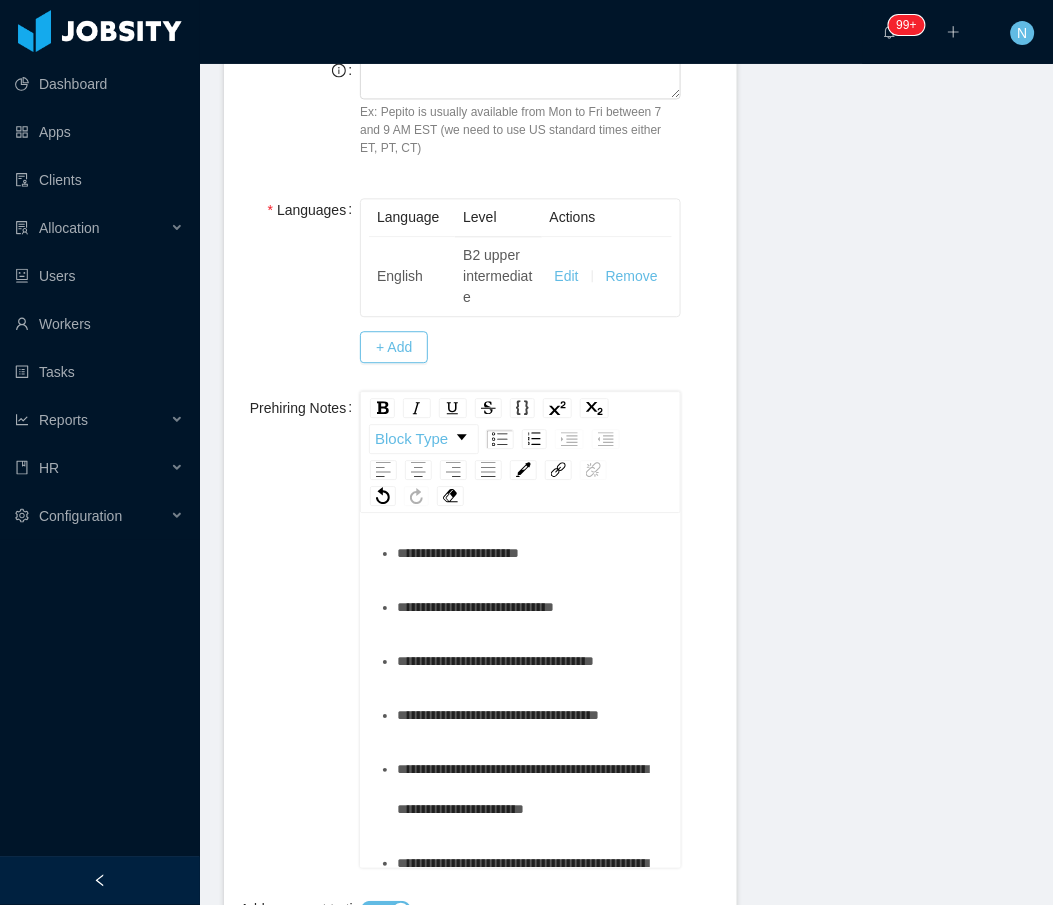 click on "**********" at bounding box center (520, 694) 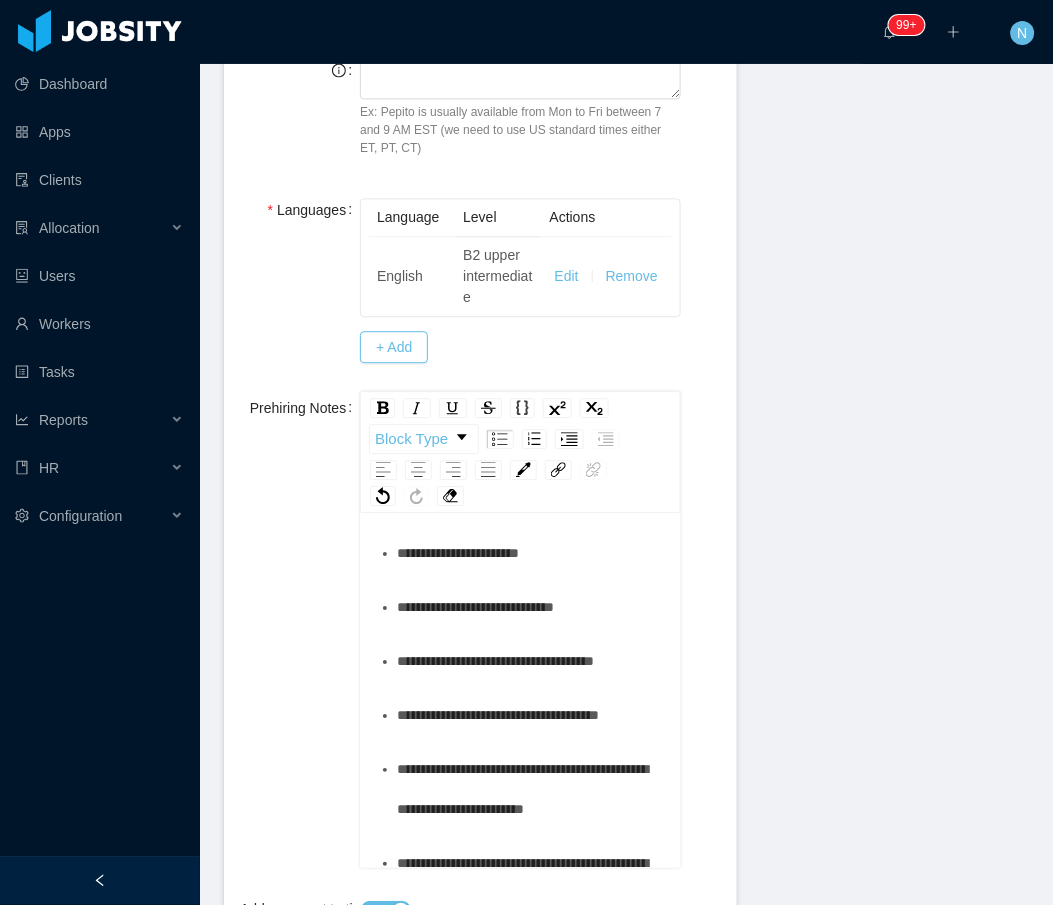 click on "**********" at bounding box center [520, 694] 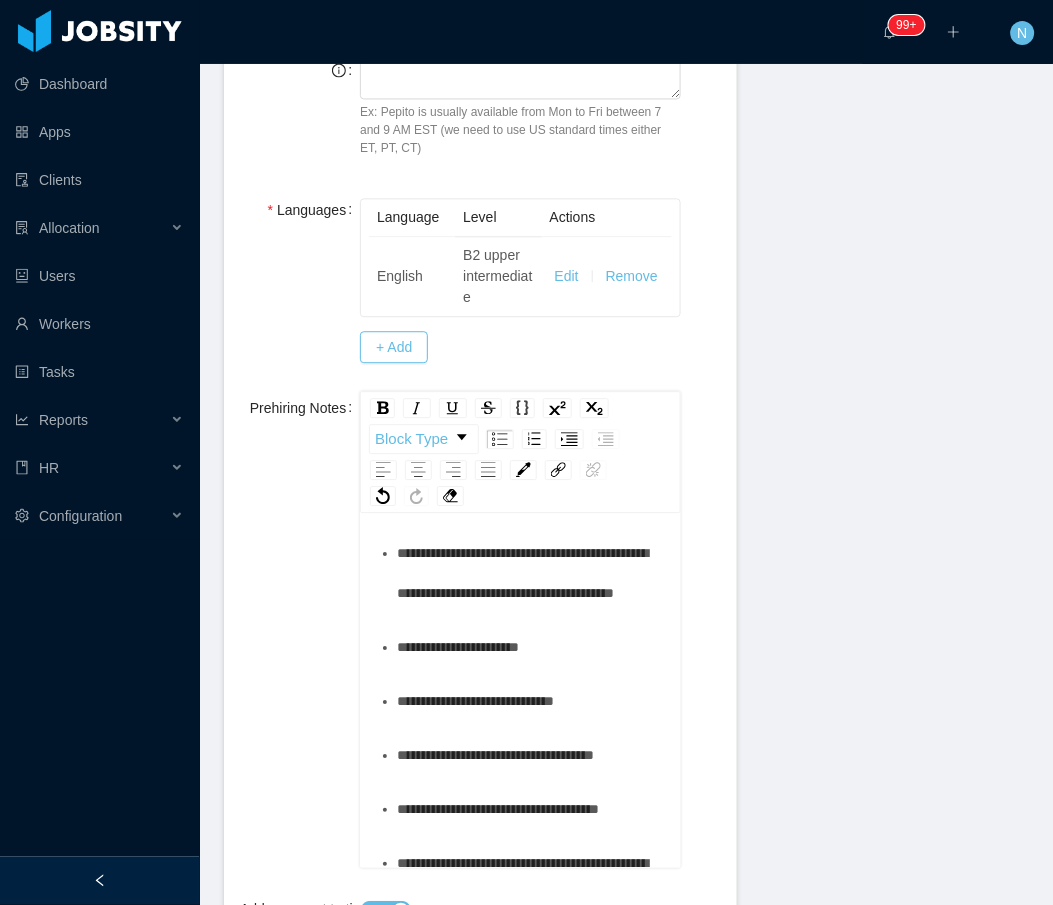 click on "**********" at bounding box center (531, 386) 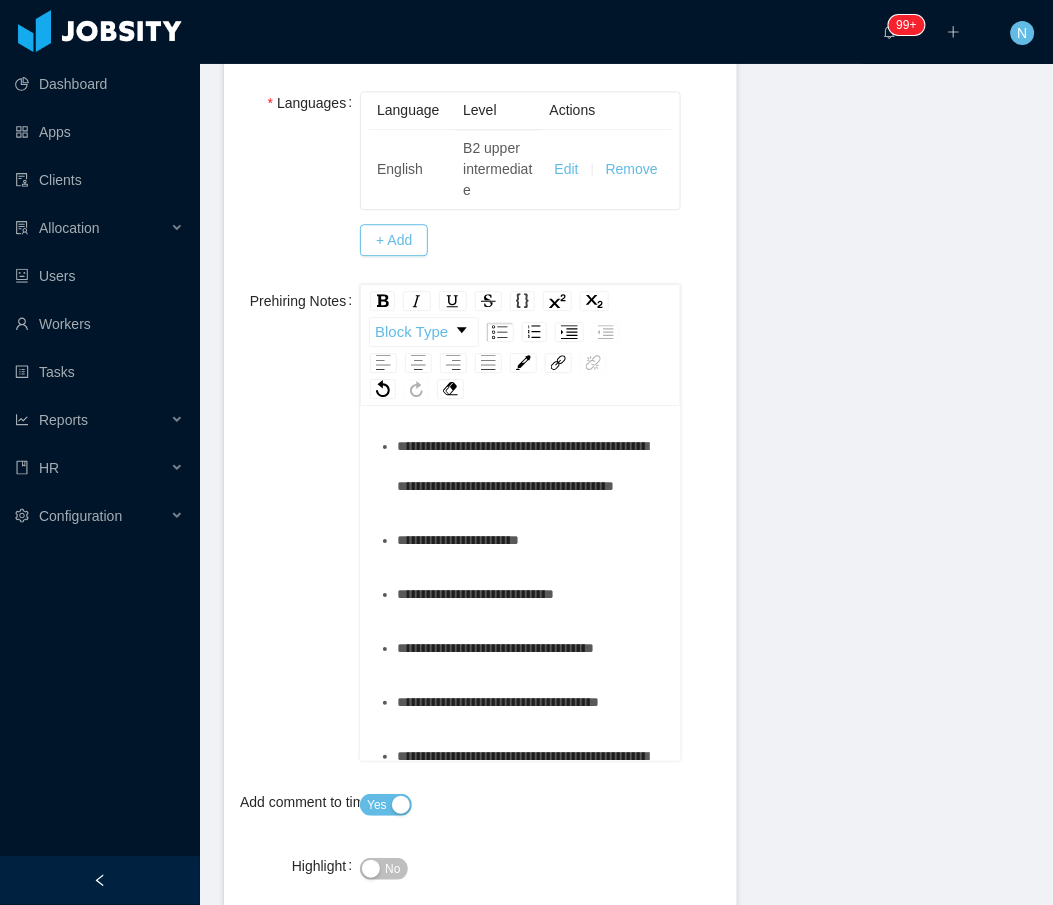 scroll, scrollTop: 732, scrollLeft: 0, axis: vertical 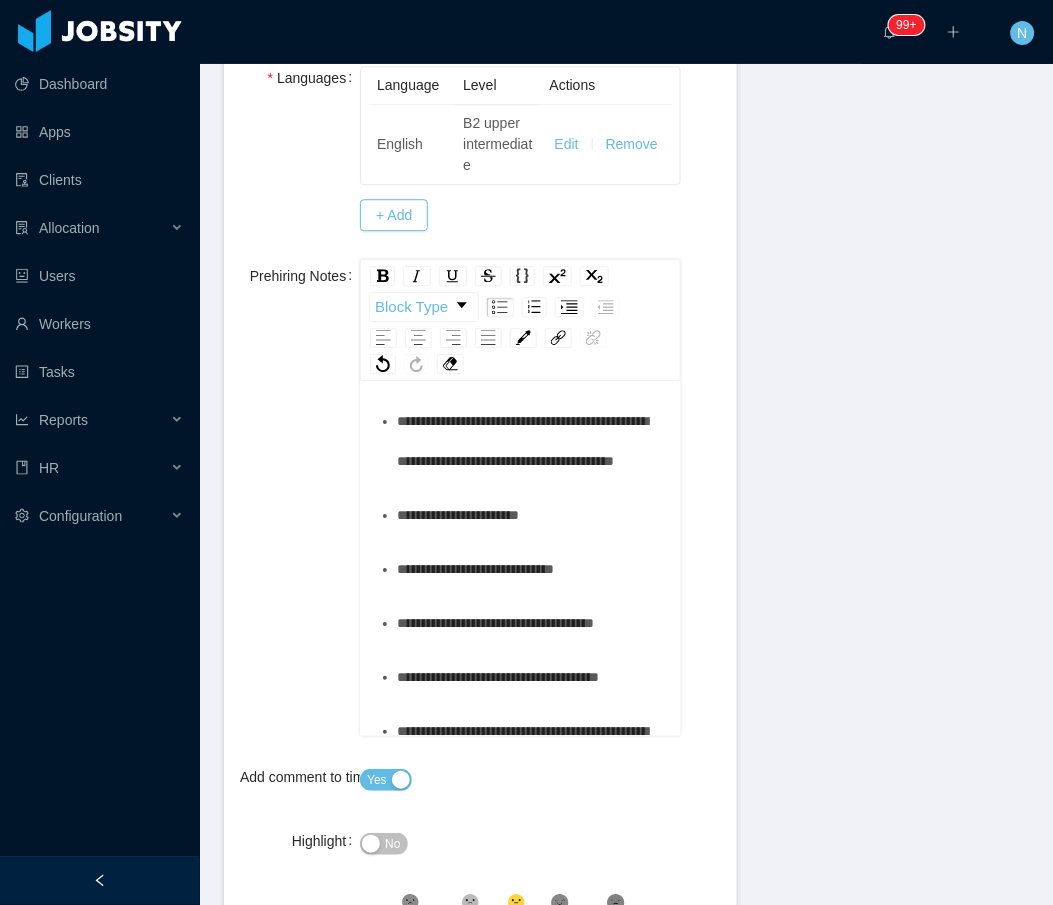 click on "**********" at bounding box center [522, 347] 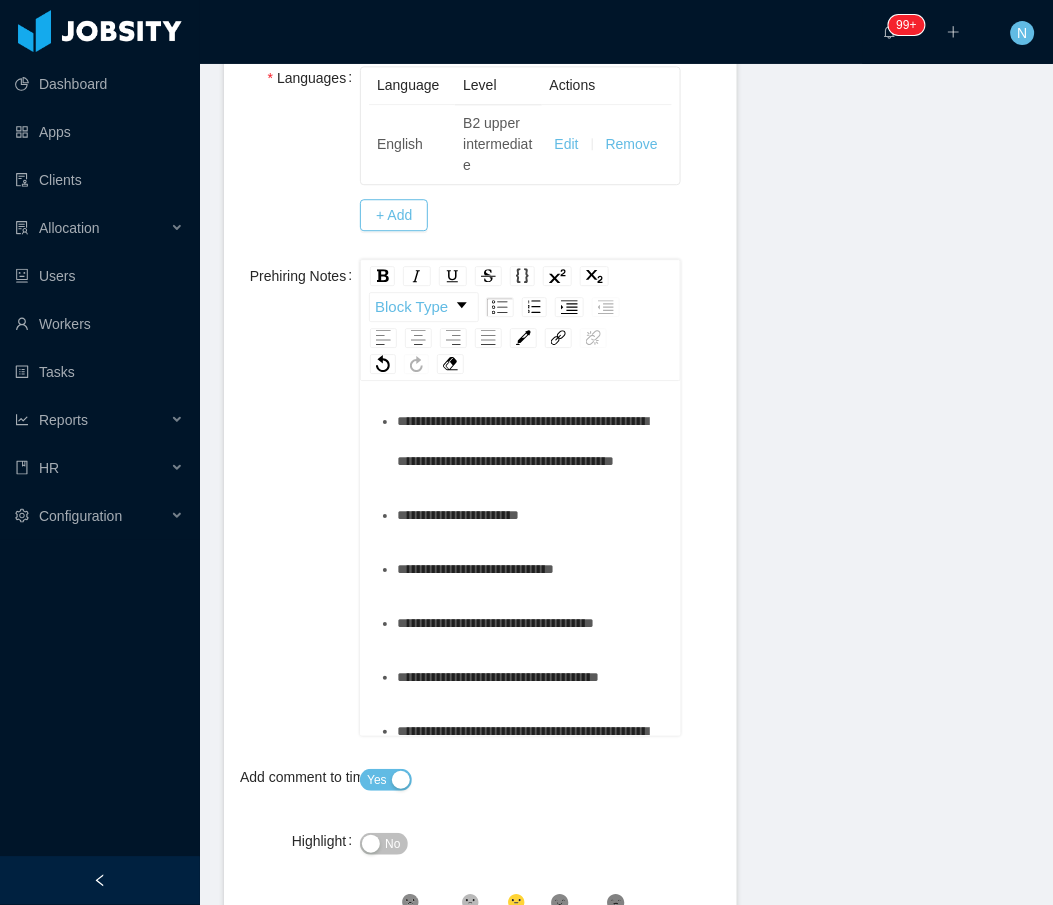 click on "No" at bounding box center [383, 844] 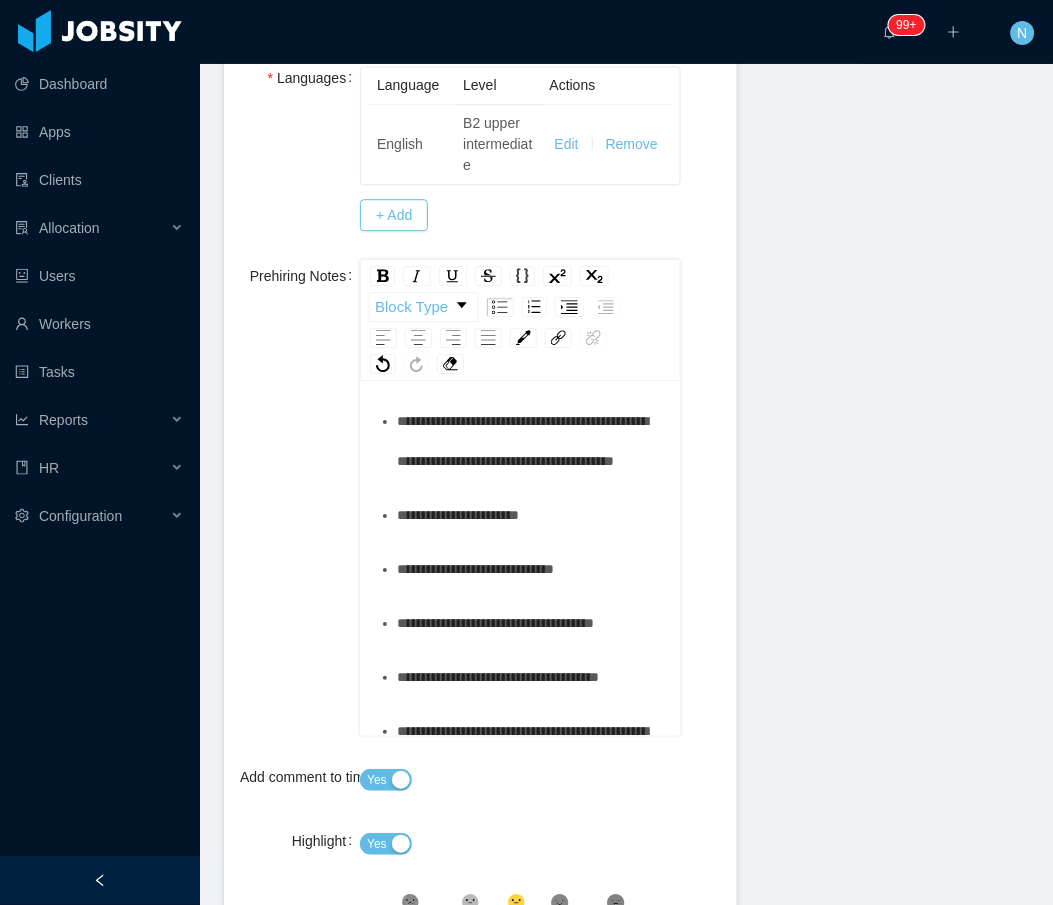 click on "**********" at bounding box center [522, 347] 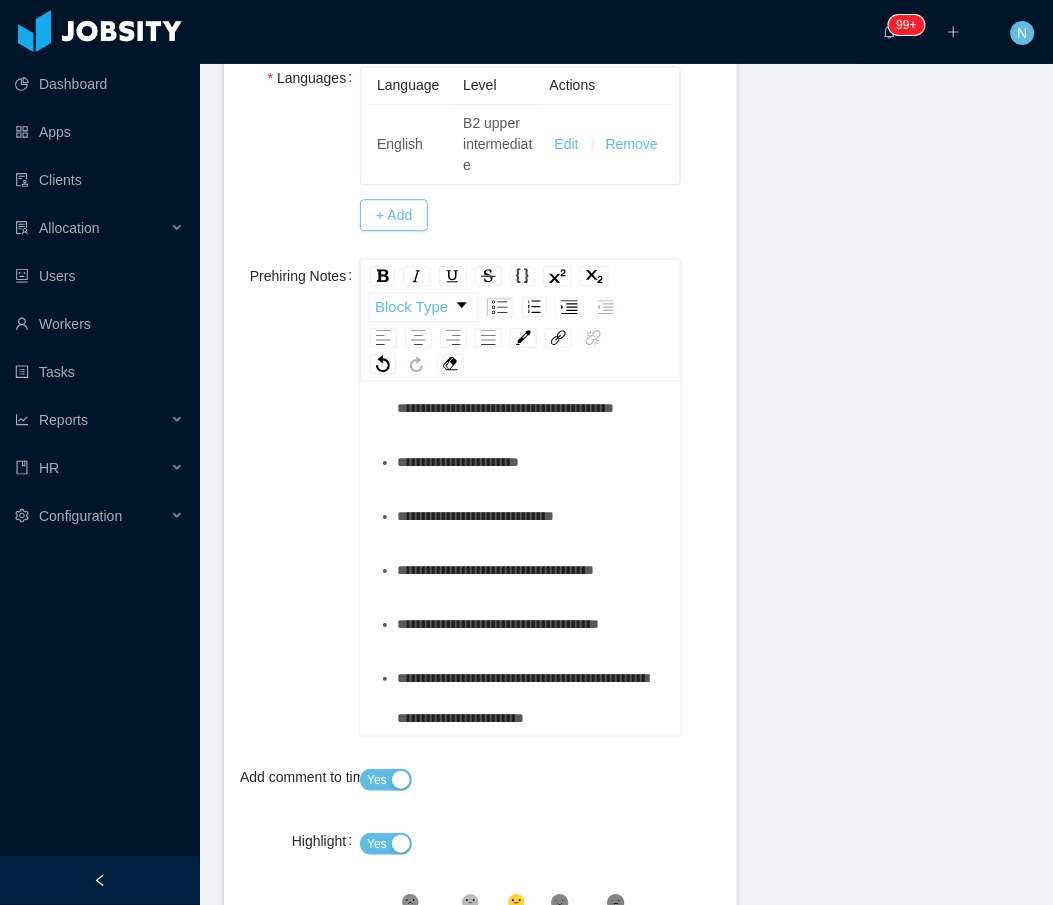 drag, startPoint x: 427, startPoint y: 722, endPoint x: 465, endPoint y: 724, distance: 38.052597 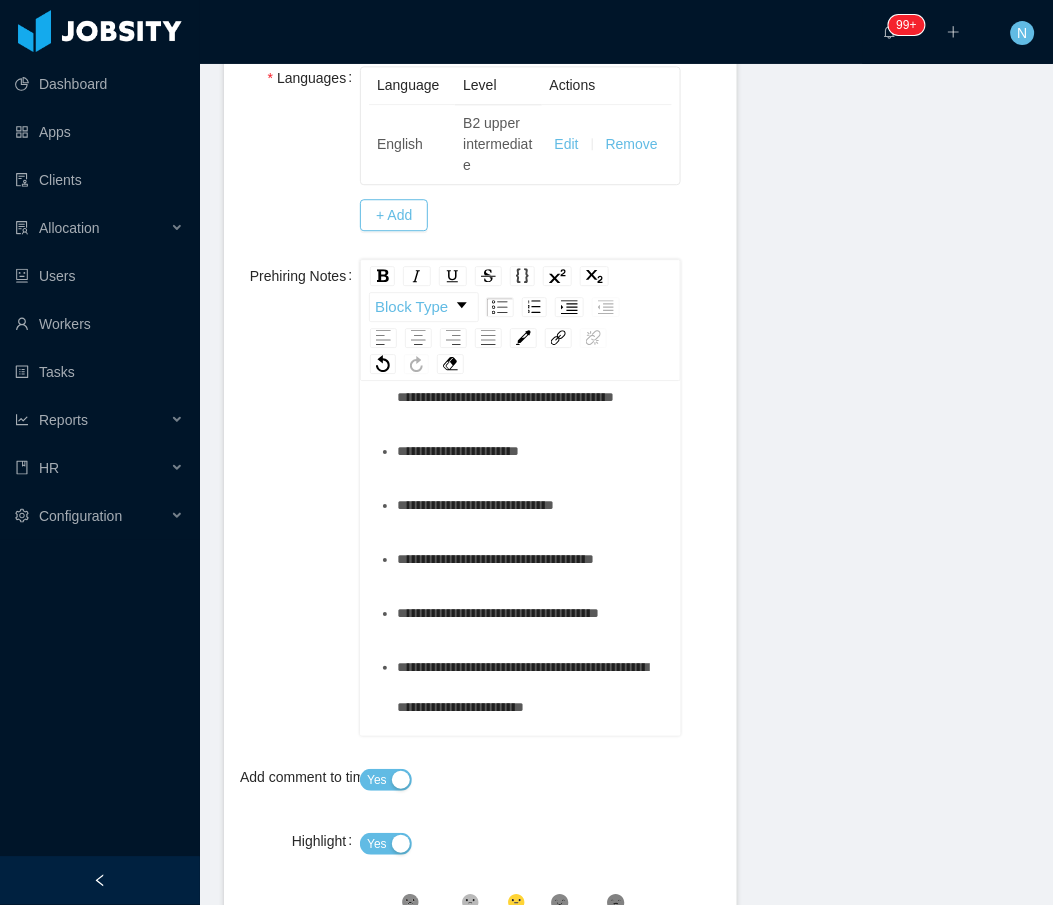 click on "**********" at bounding box center (520, 513) 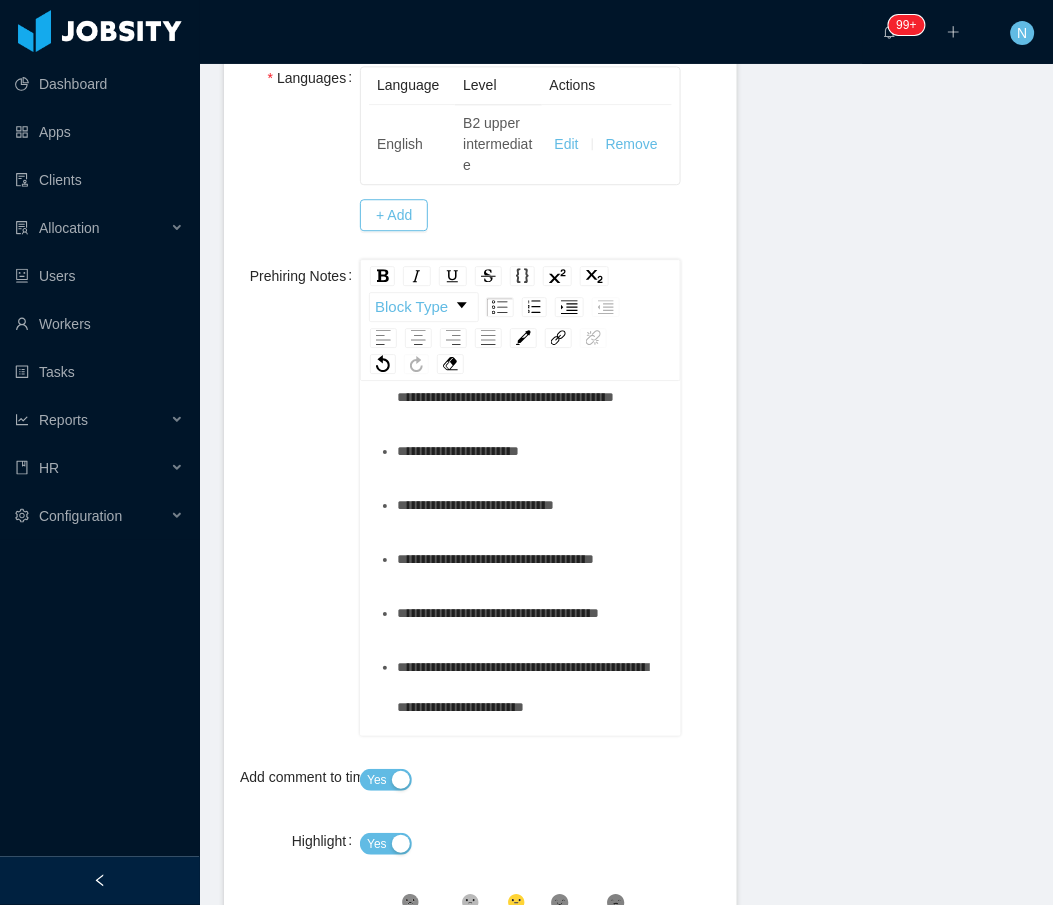 click on "**********" at bounding box center (522, 283) 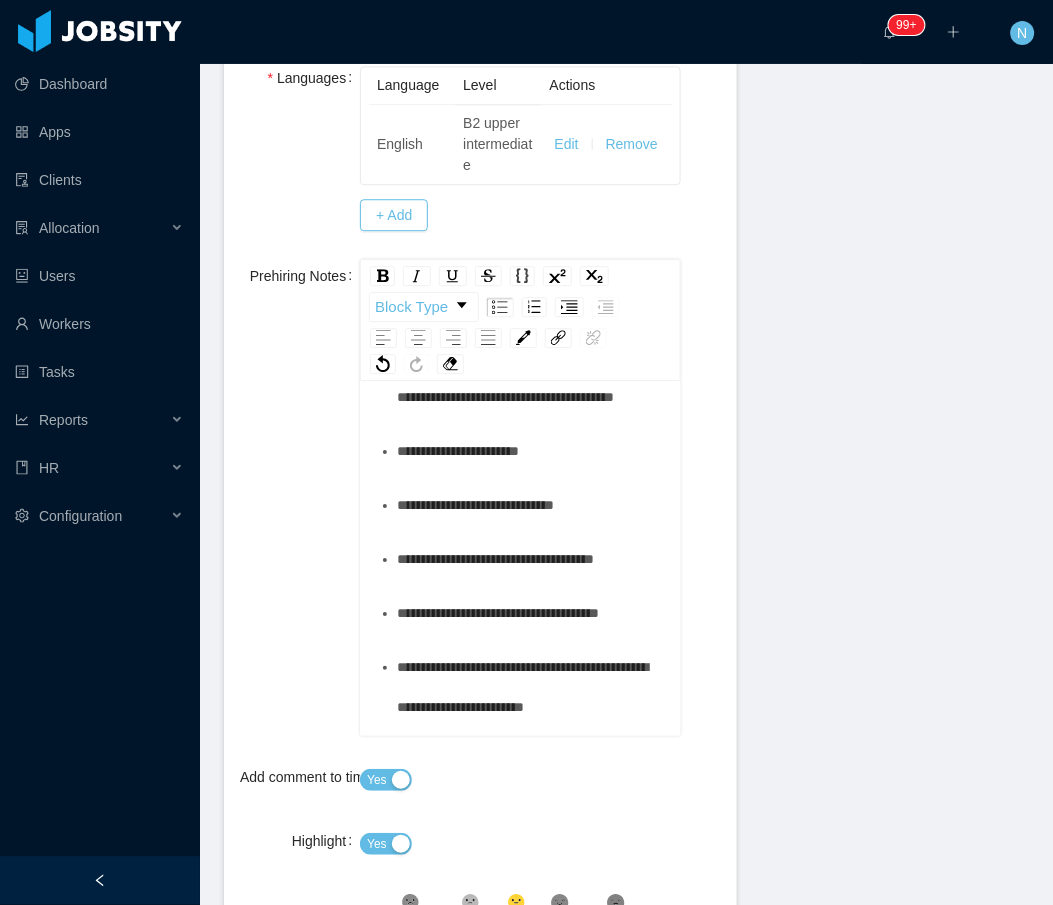click on "**********" at bounding box center [522, 283] 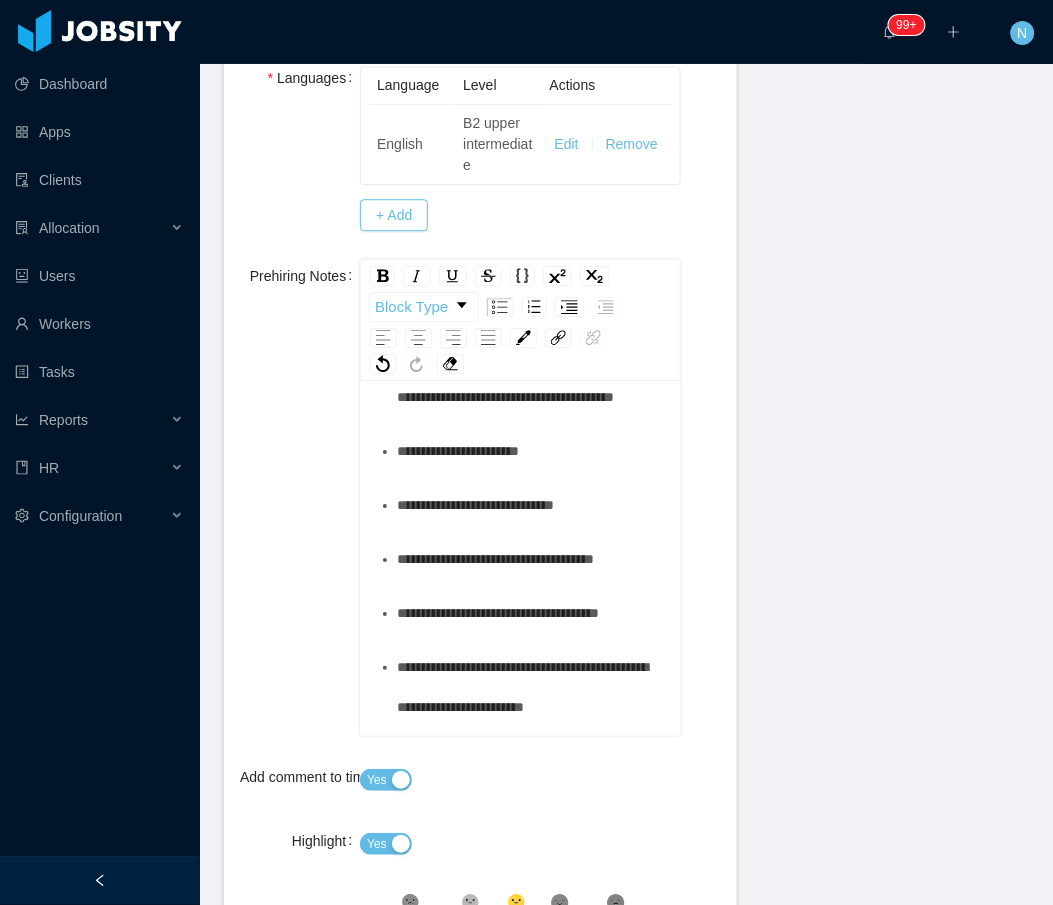 click on "**********" at bounding box center (522, 283) 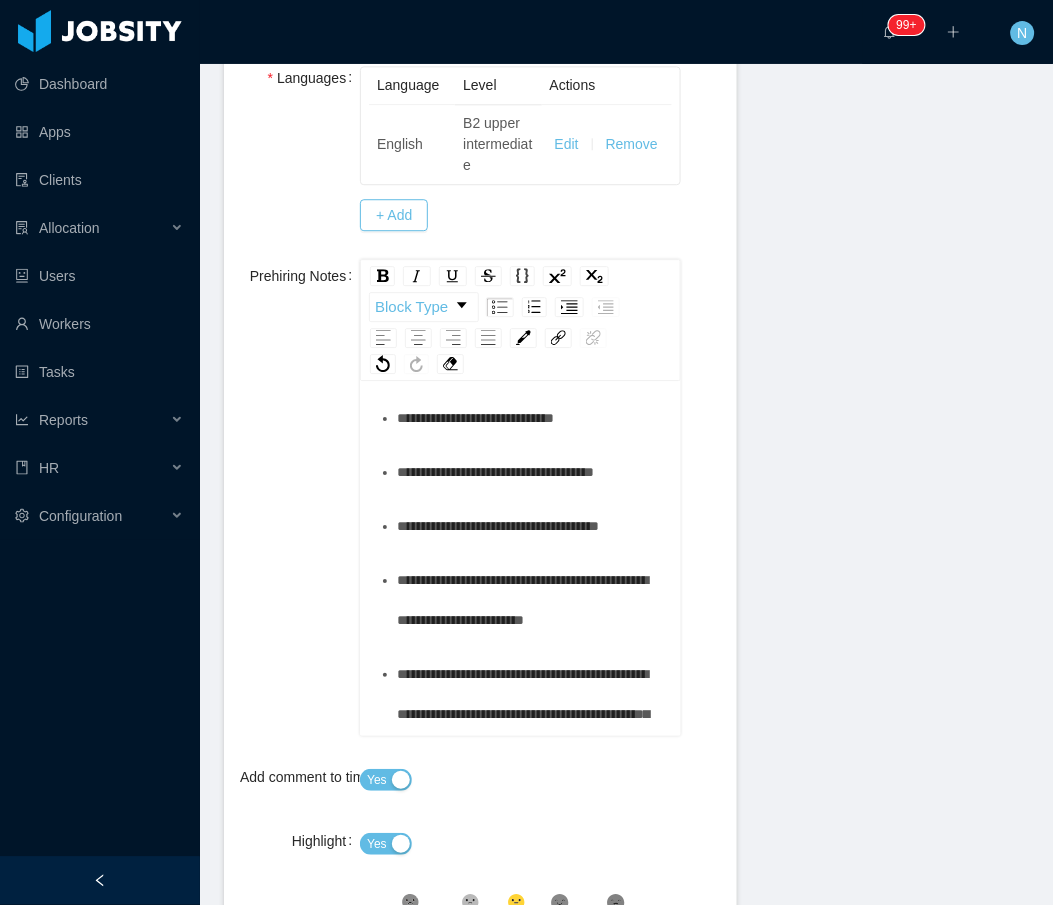 scroll, scrollTop: 1339, scrollLeft: 0, axis: vertical 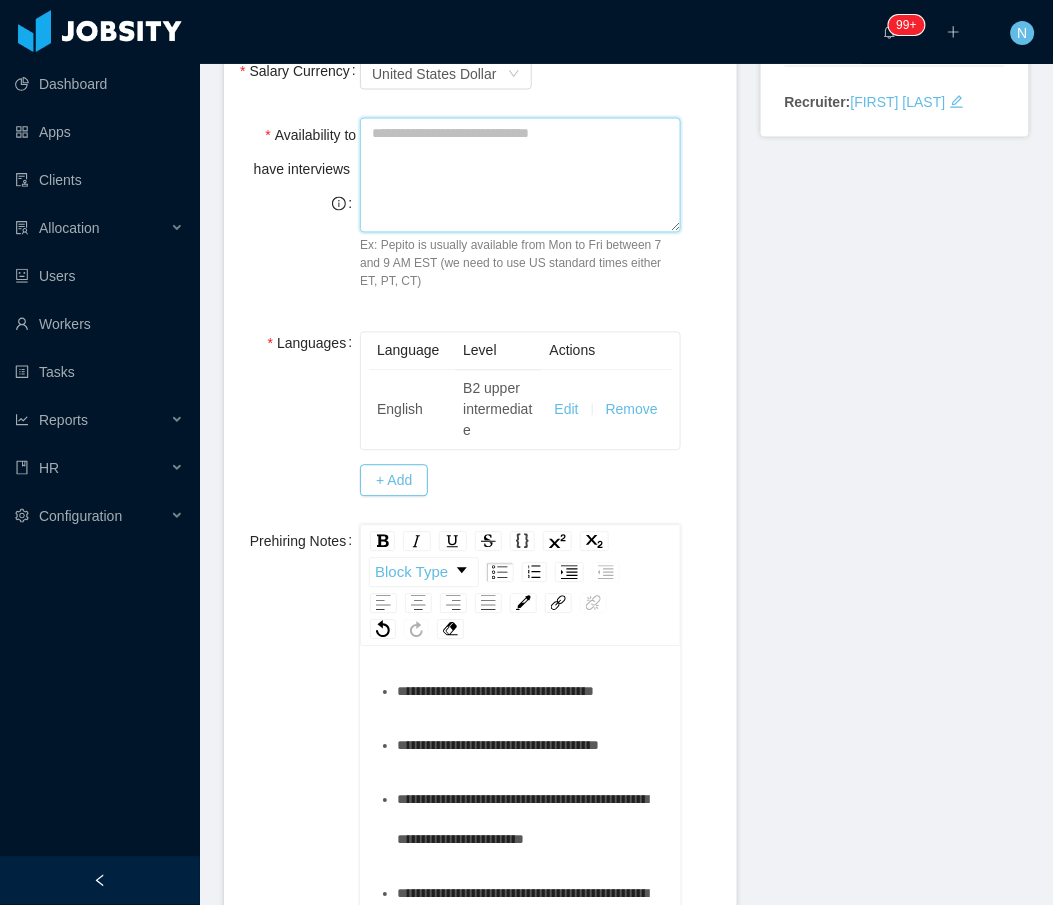 click on "Availability to have interviews" at bounding box center (520, 175) 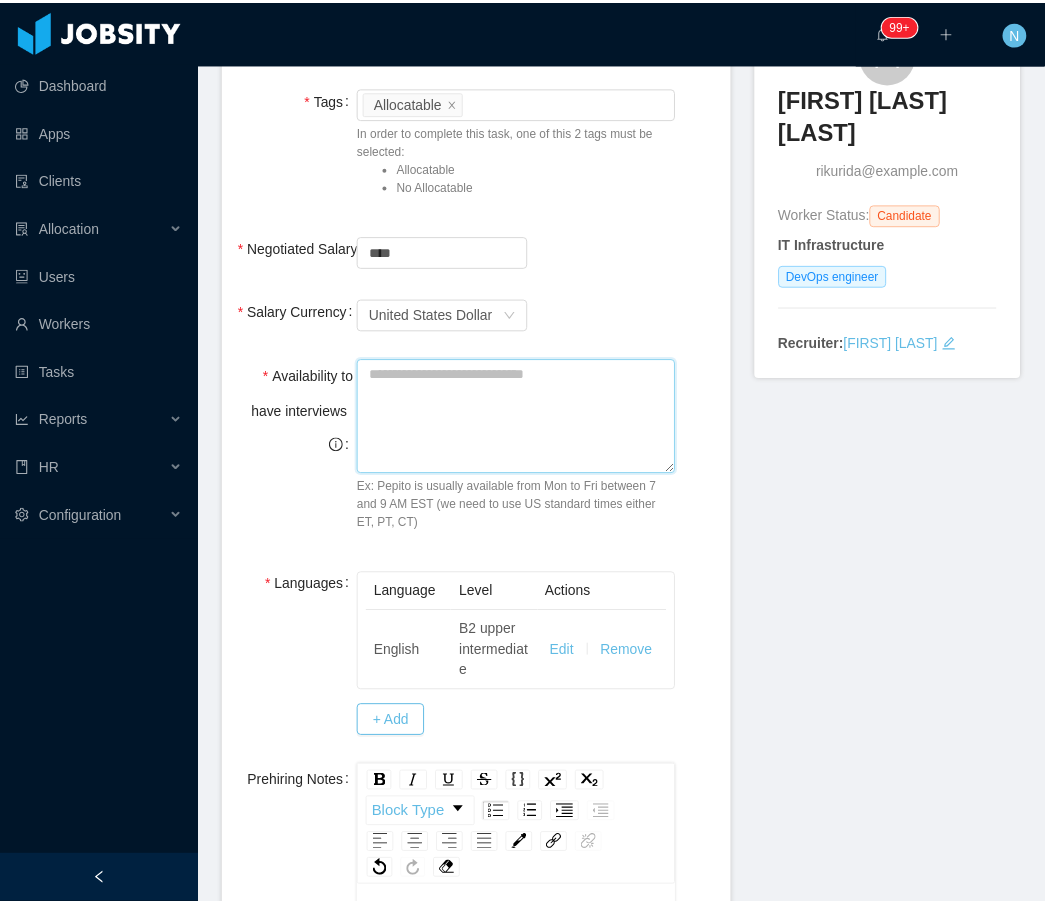 scroll, scrollTop: 0, scrollLeft: 0, axis: both 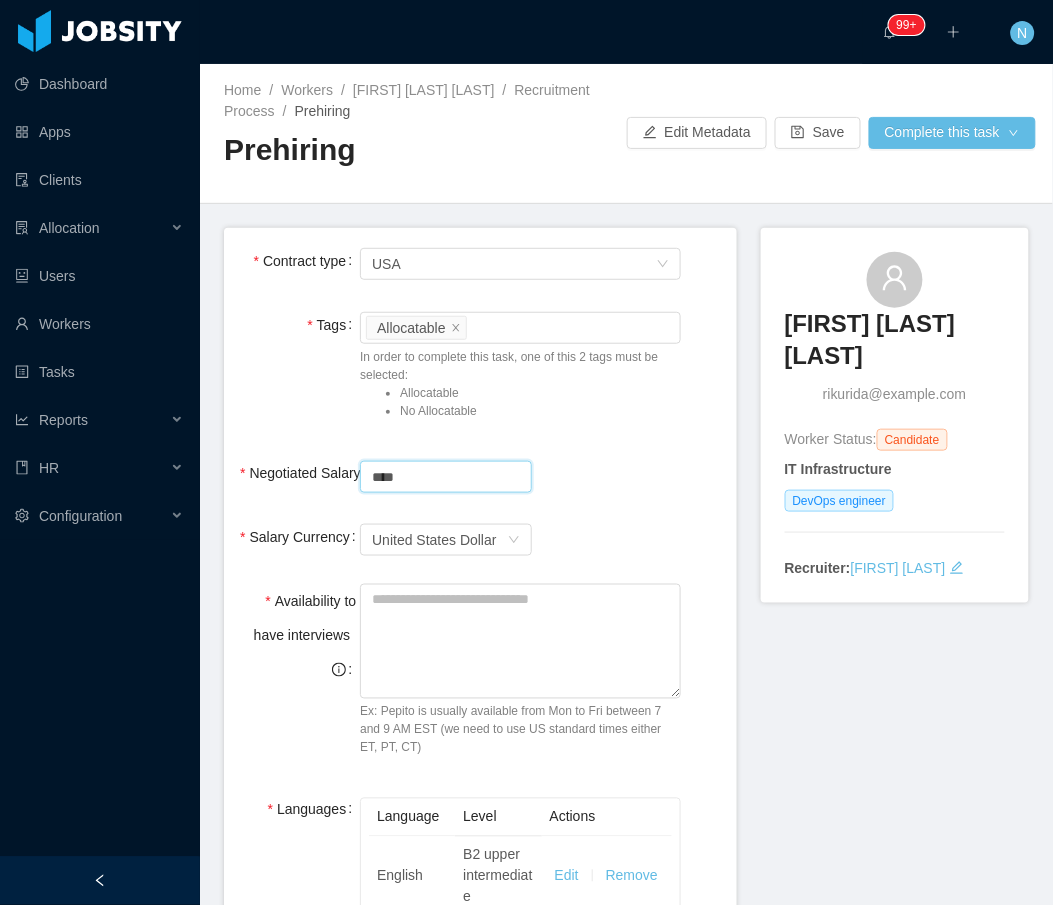 drag, startPoint x: 414, startPoint y: 476, endPoint x: 238, endPoint y: 474, distance: 176.01137 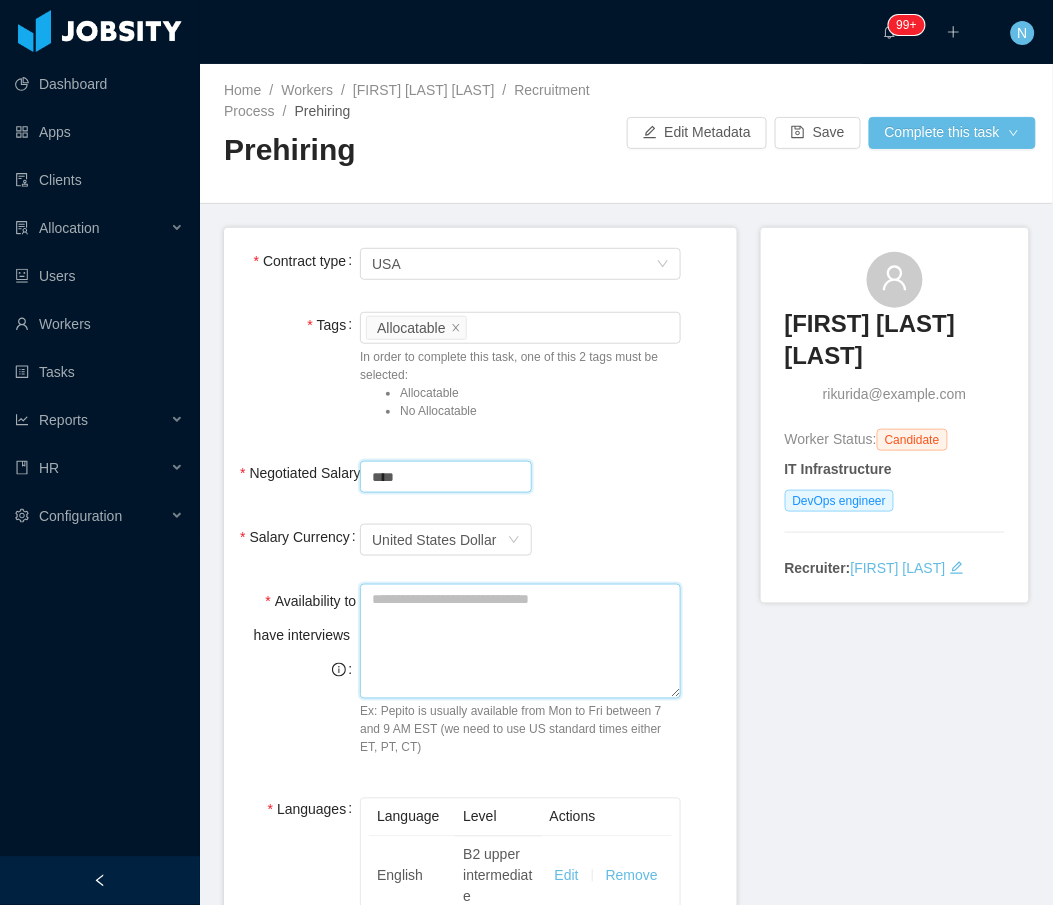 type on "*******" 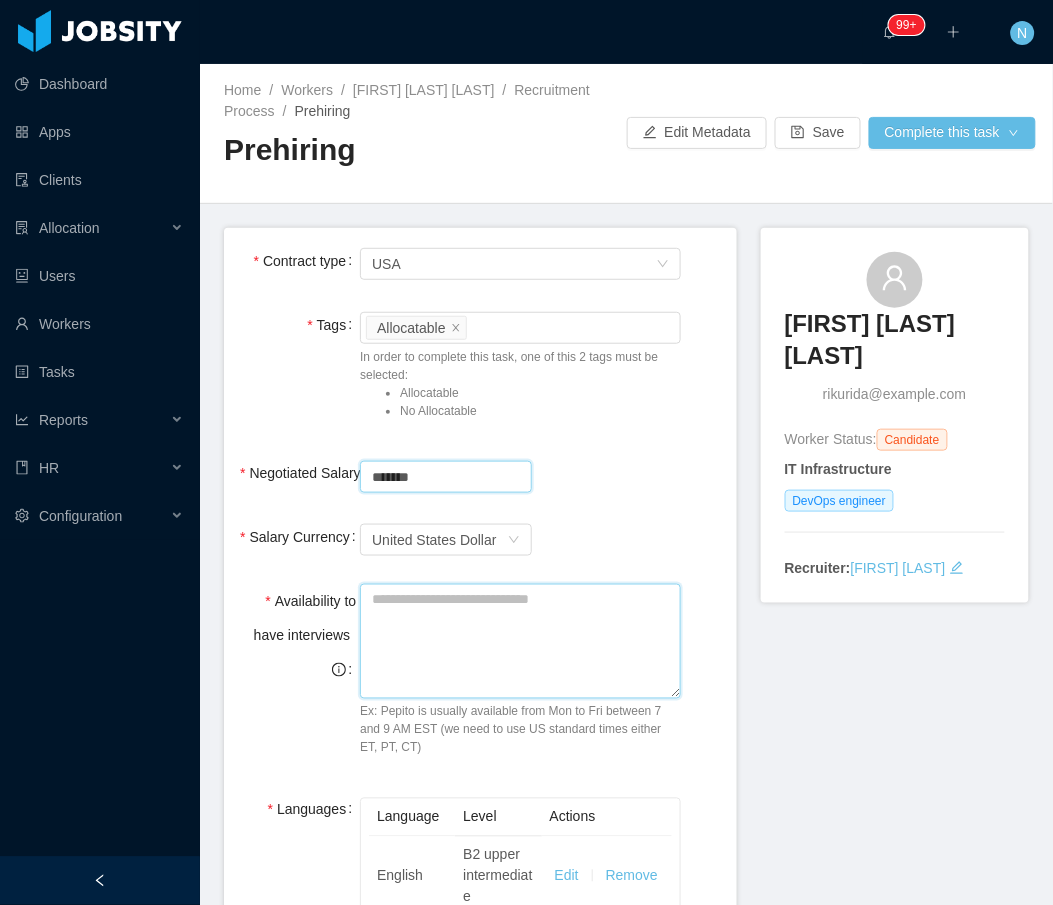 click on "Availability to have interviews" at bounding box center (520, 641) 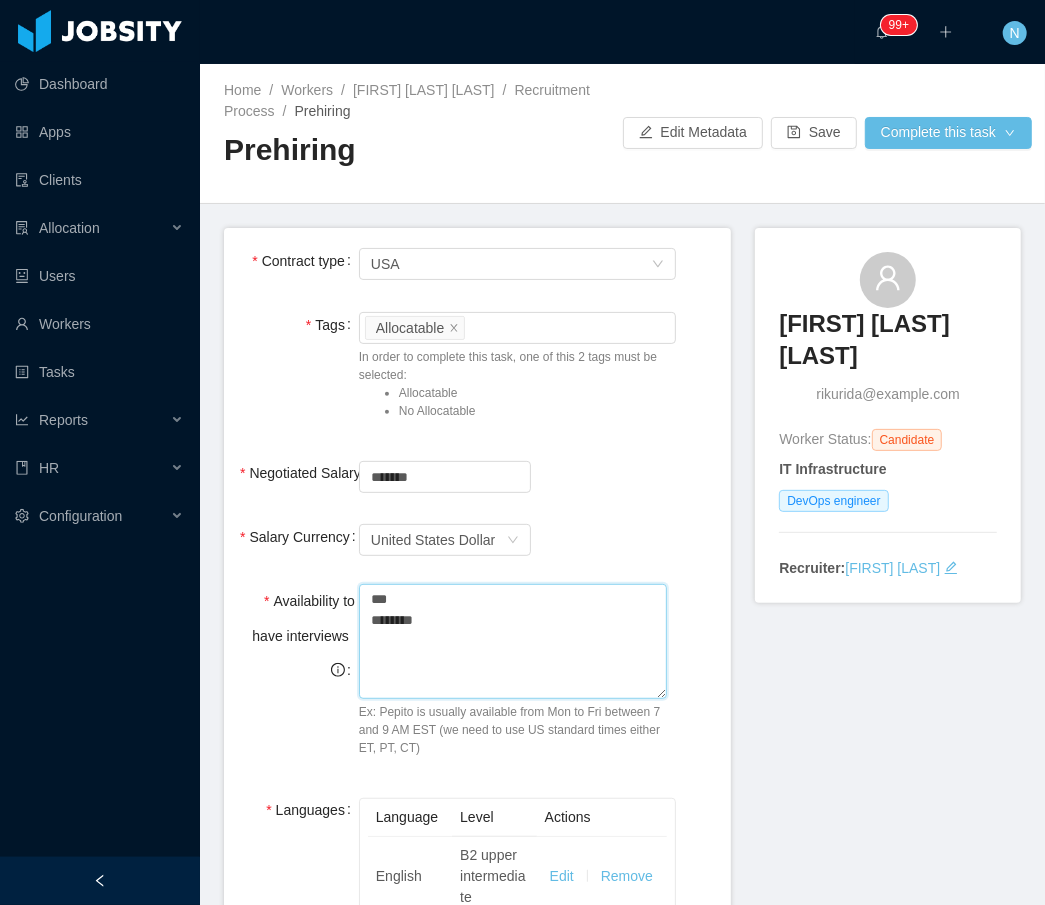 click on "***
*******" at bounding box center [513, 641] 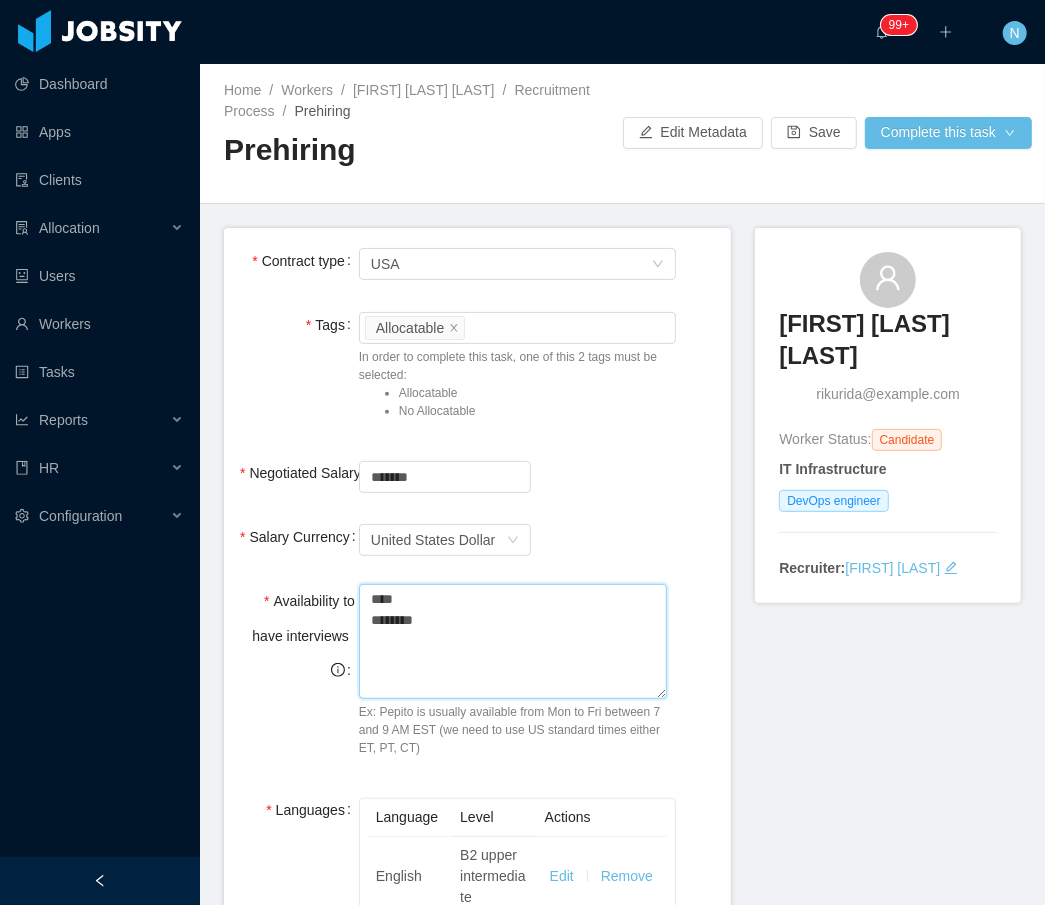 click on "****
*******" at bounding box center (513, 641) 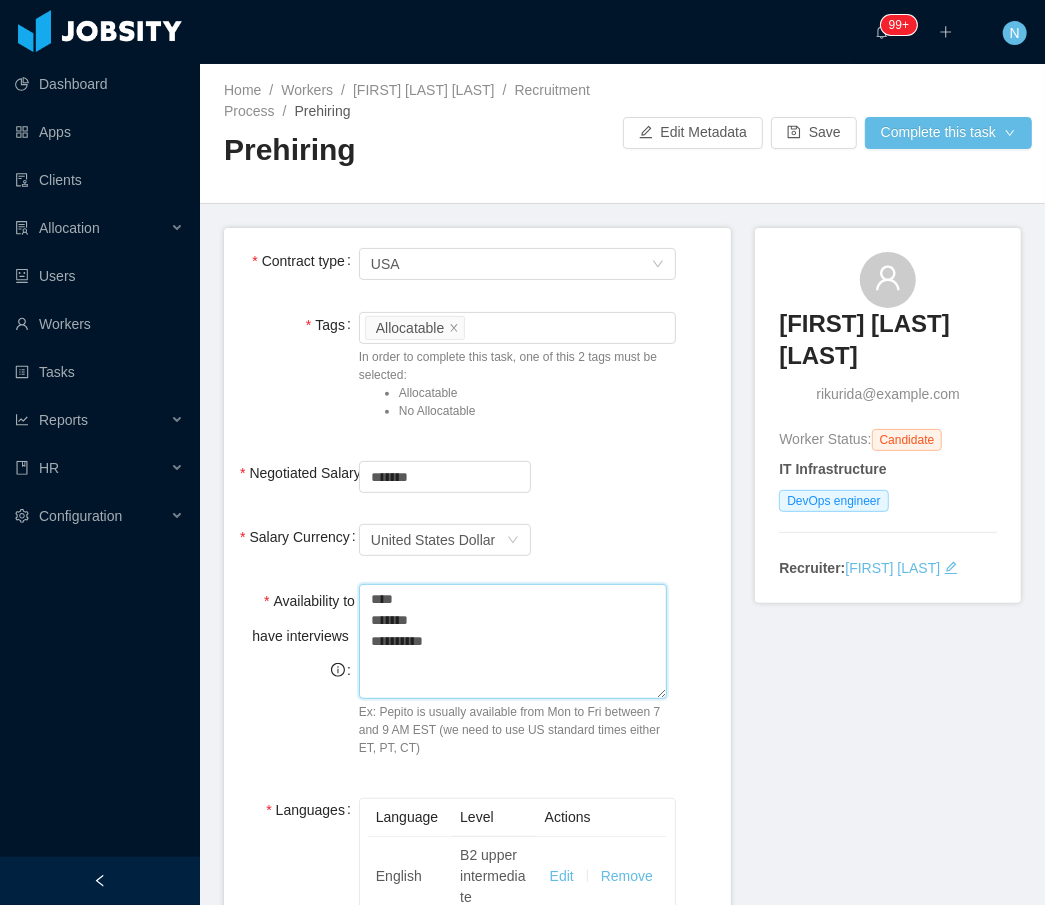 click on "****
*******
*********" at bounding box center [513, 641] 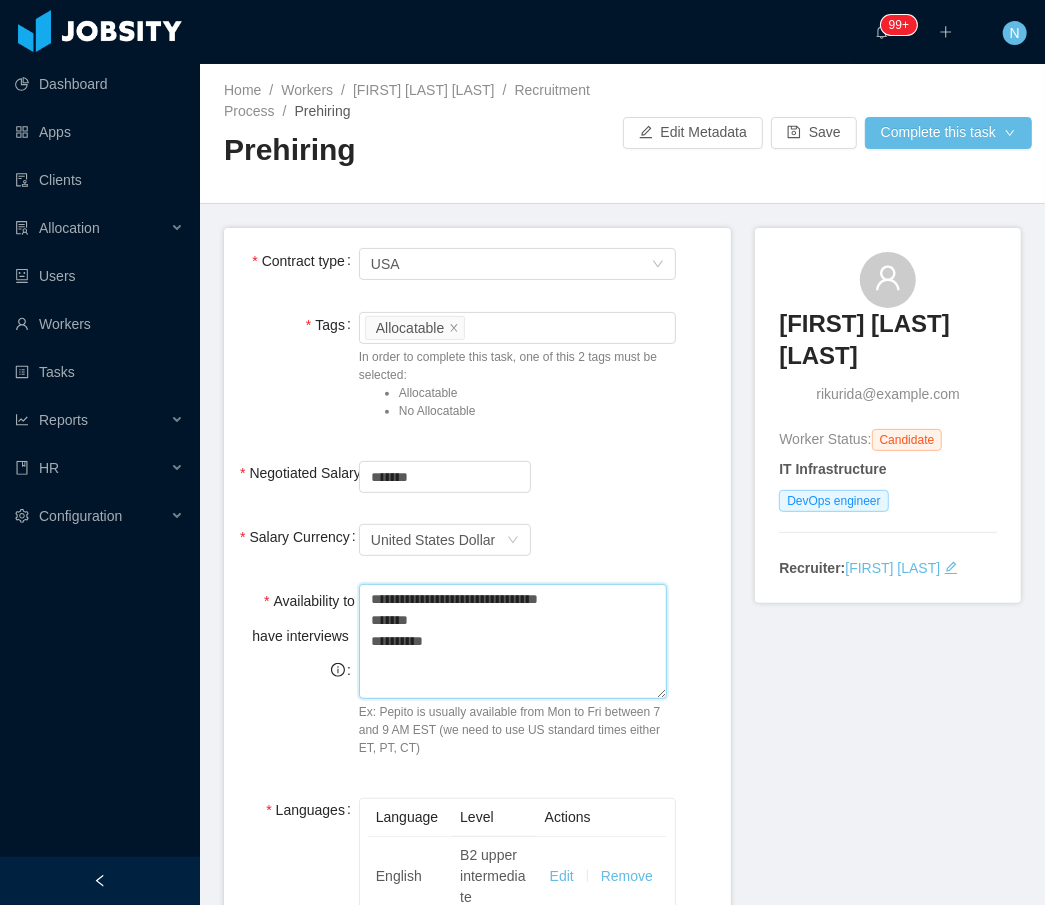 drag, startPoint x: 397, startPoint y: 594, endPoint x: 516, endPoint y: 607, distance: 119.70798 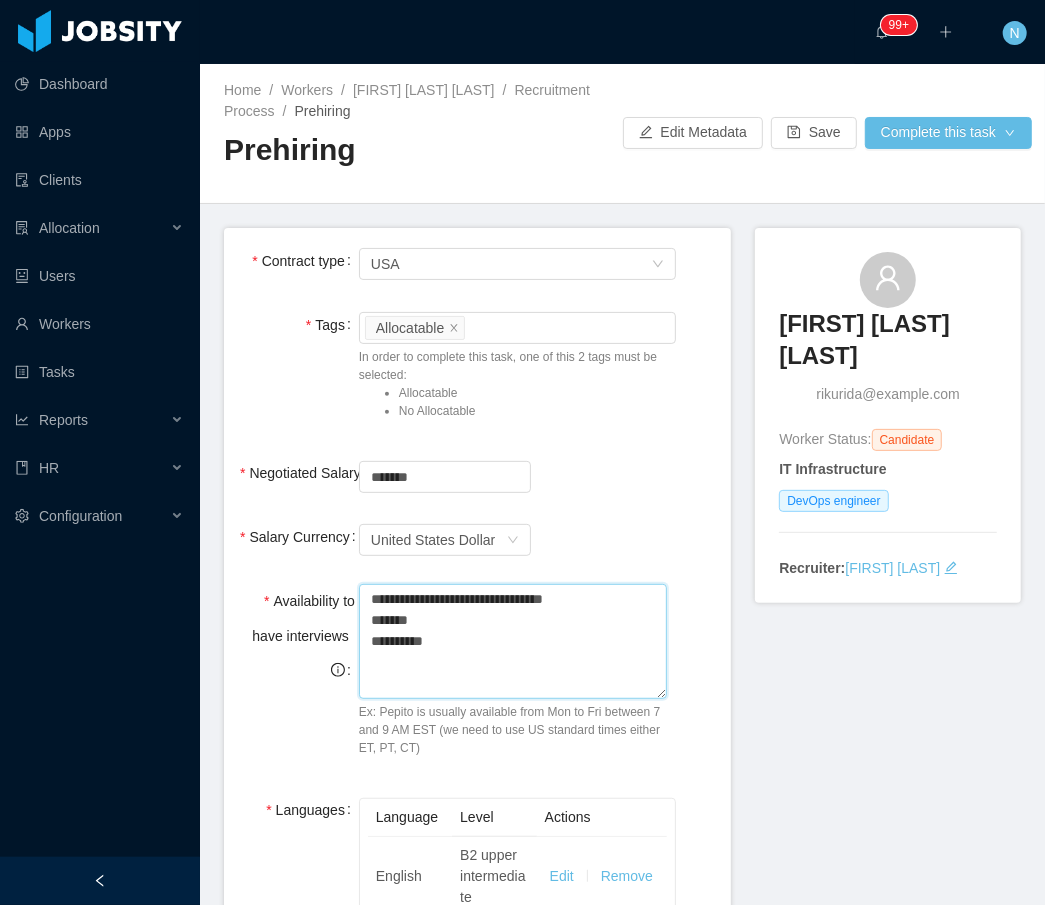 click on "**********" at bounding box center (513, 641) 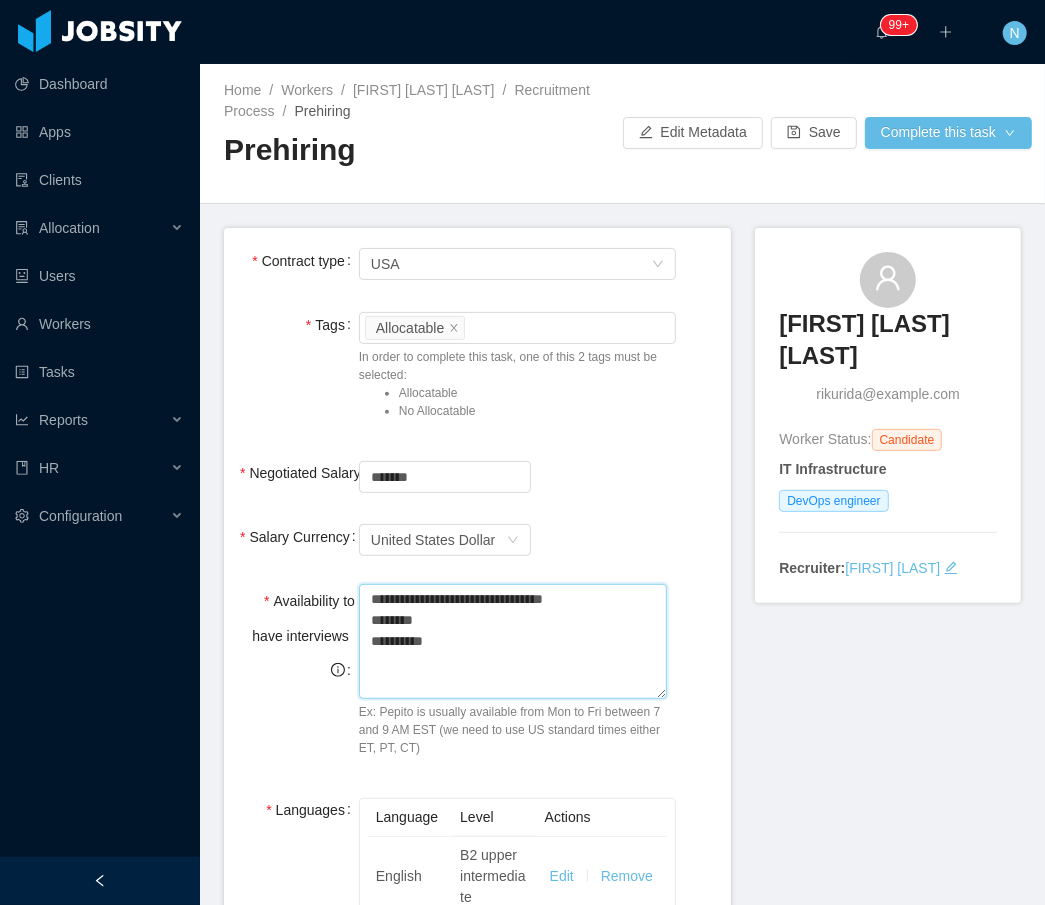 click on "**********" at bounding box center (513, 641) 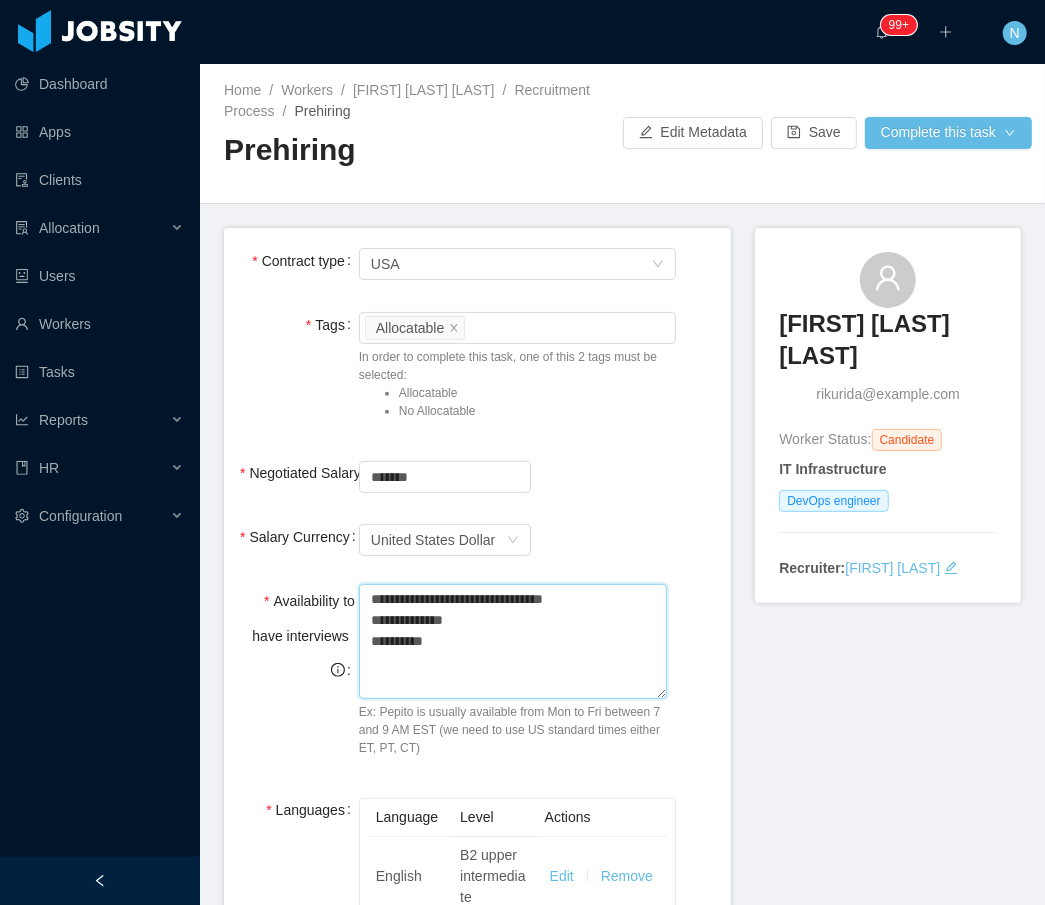 click on "**********" at bounding box center (513, 641) 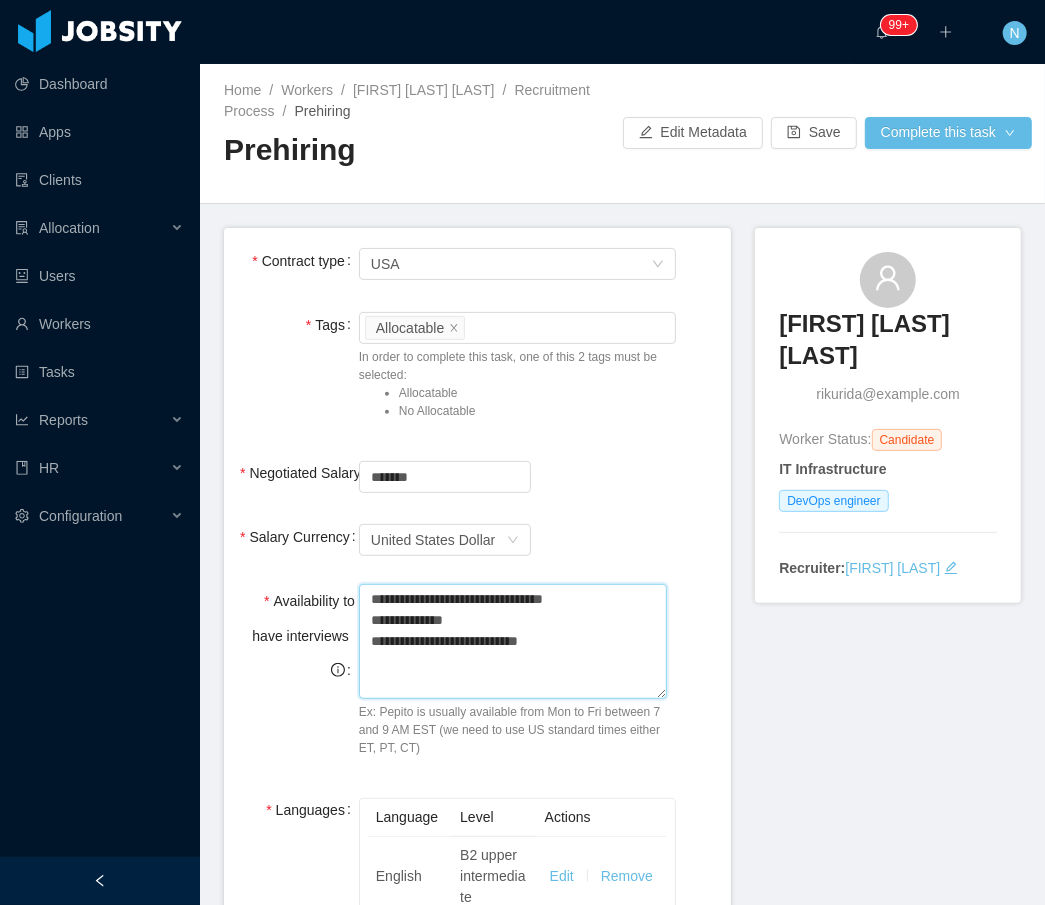 scroll, scrollTop: 133, scrollLeft: 0, axis: vertical 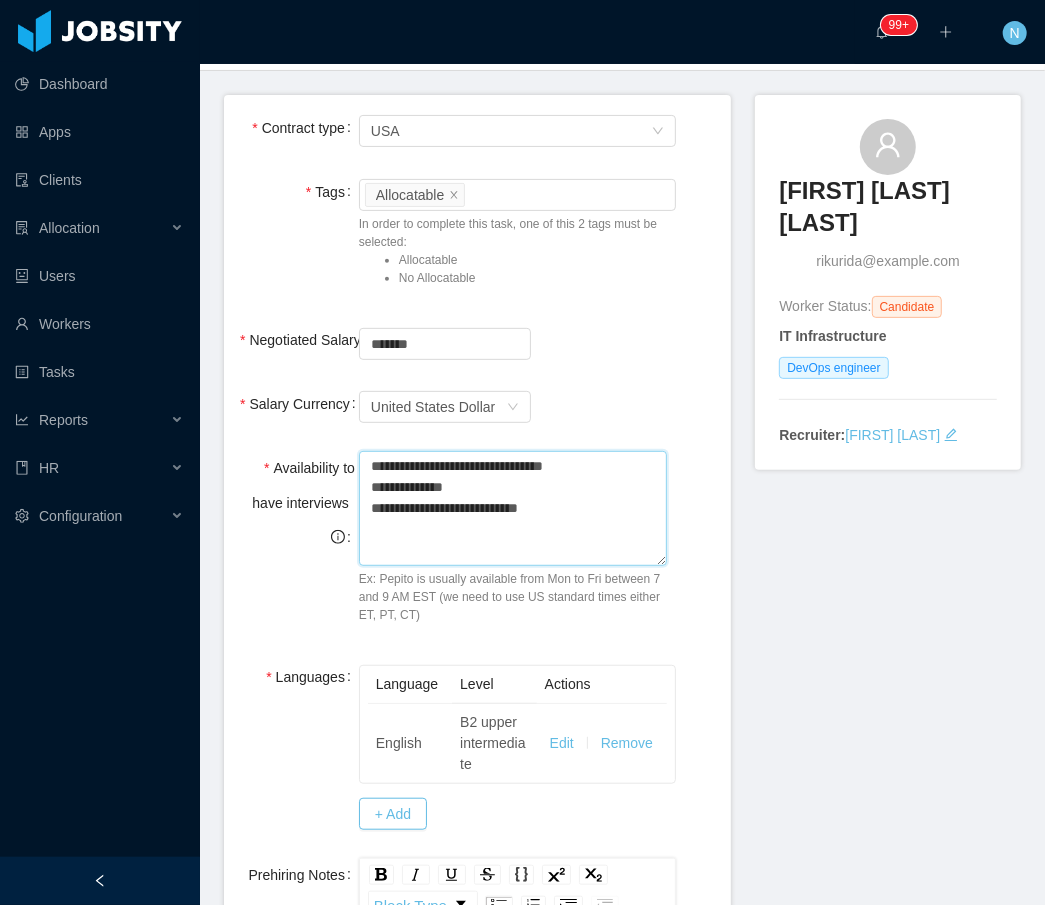 click on "**********" at bounding box center (513, 508) 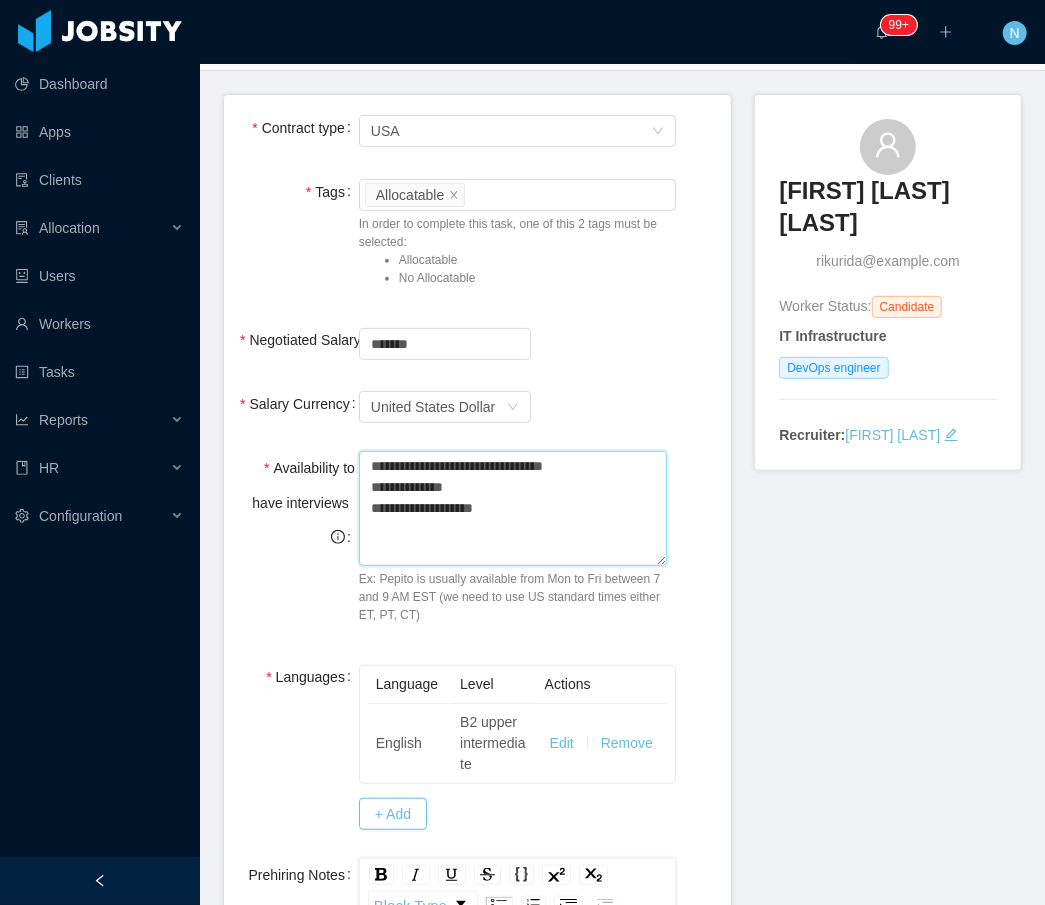 click on "**********" at bounding box center [513, 508] 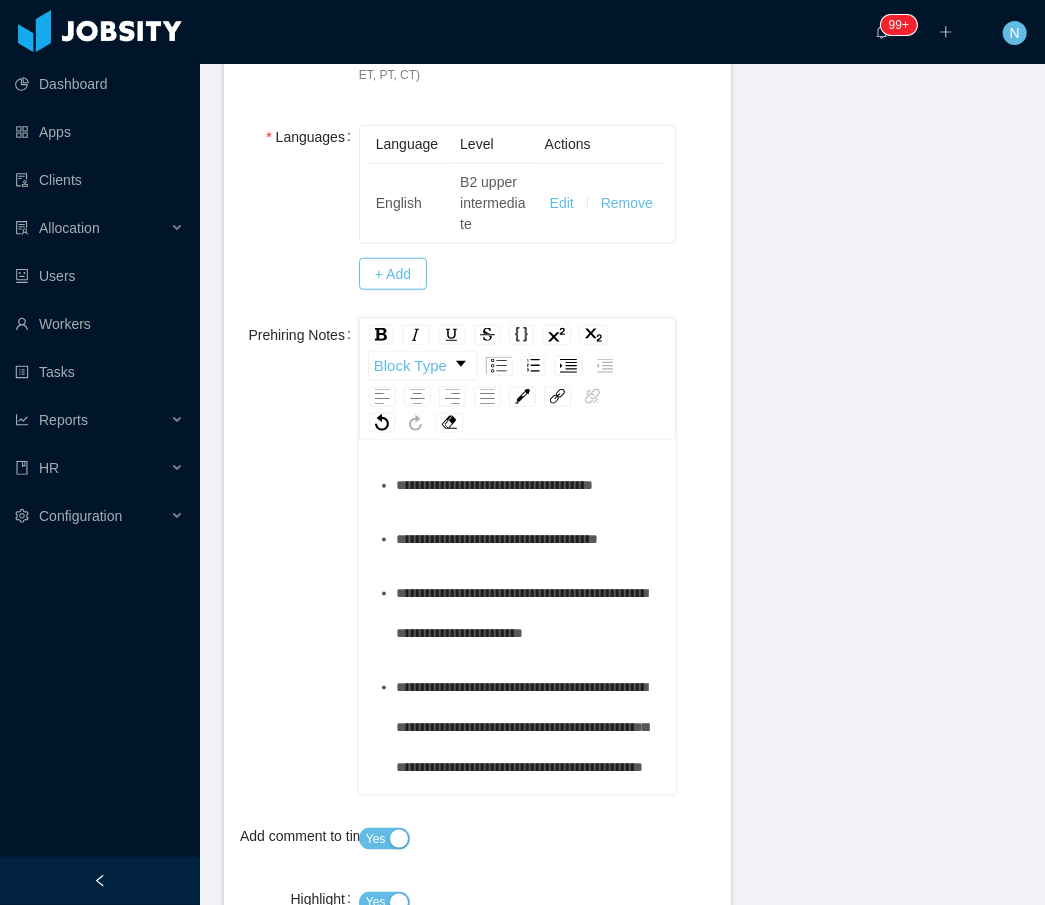 scroll, scrollTop: 800, scrollLeft: 0, axis: vertical 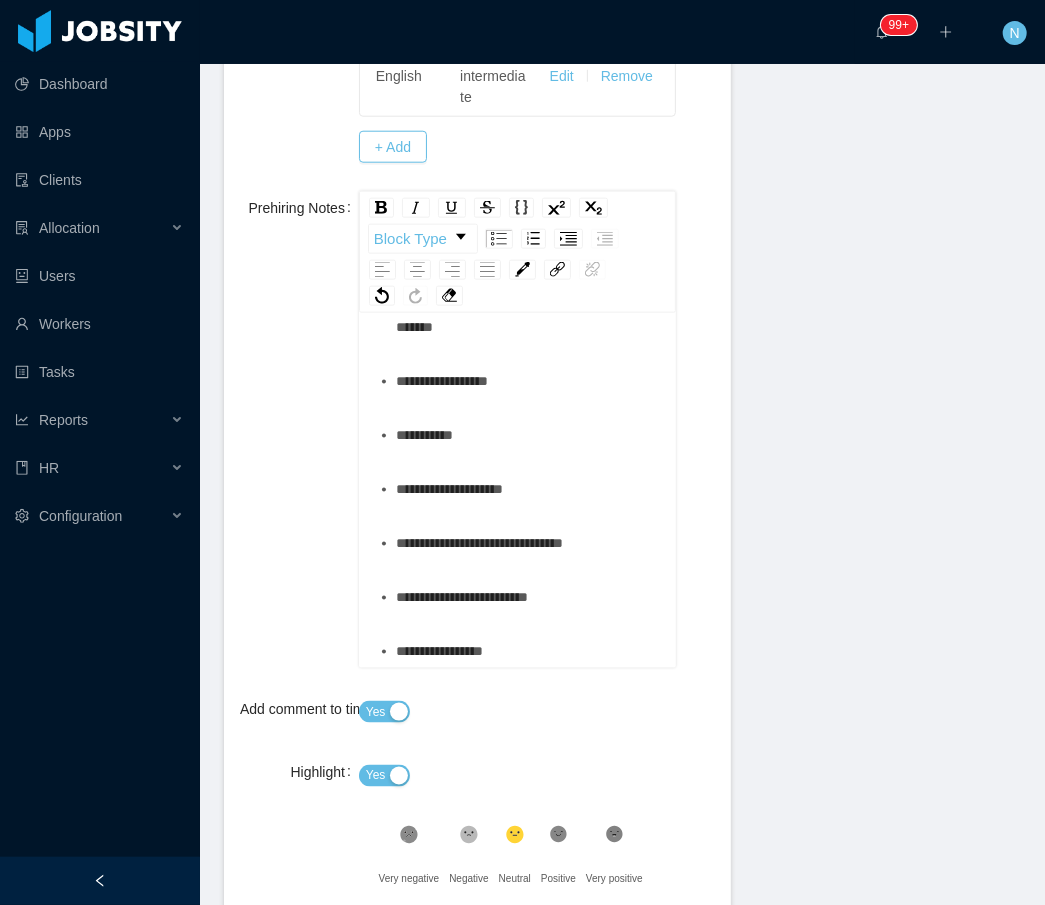 type on "**********" 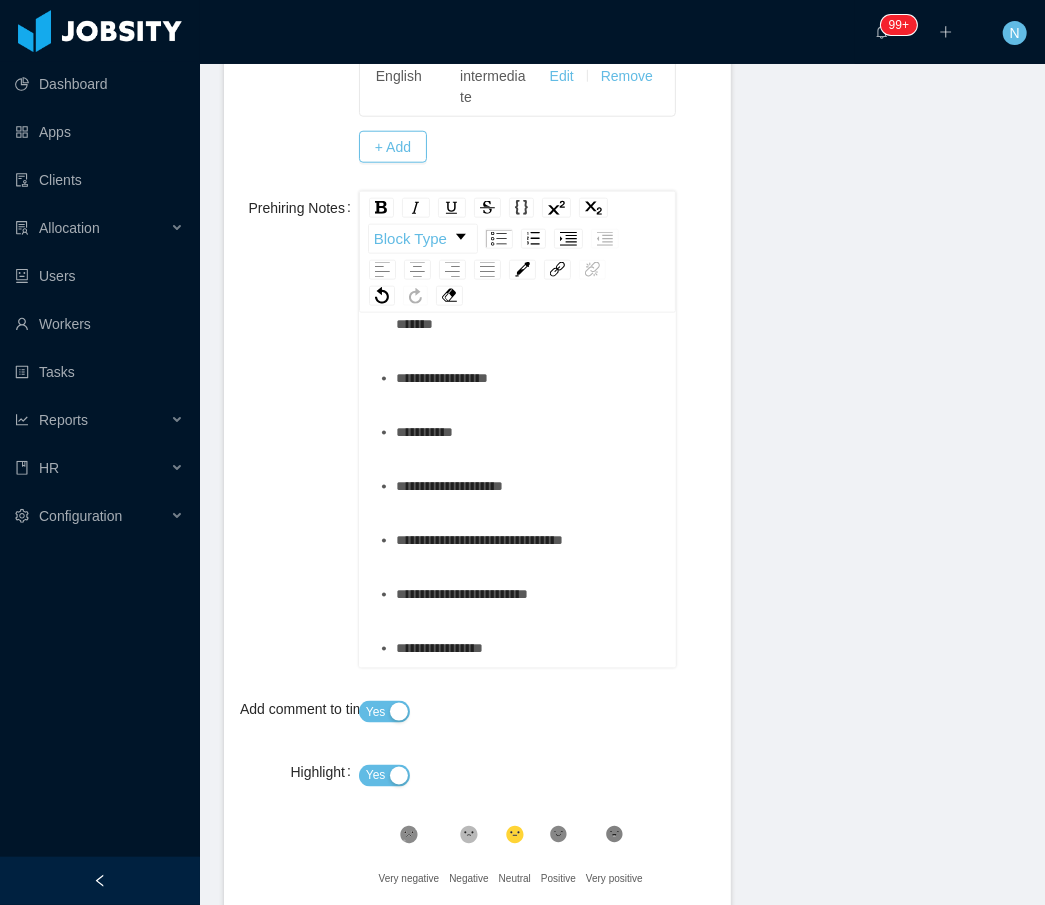 scroll, scrollTop: 1811, scrollLeft: 0, axis: vertical 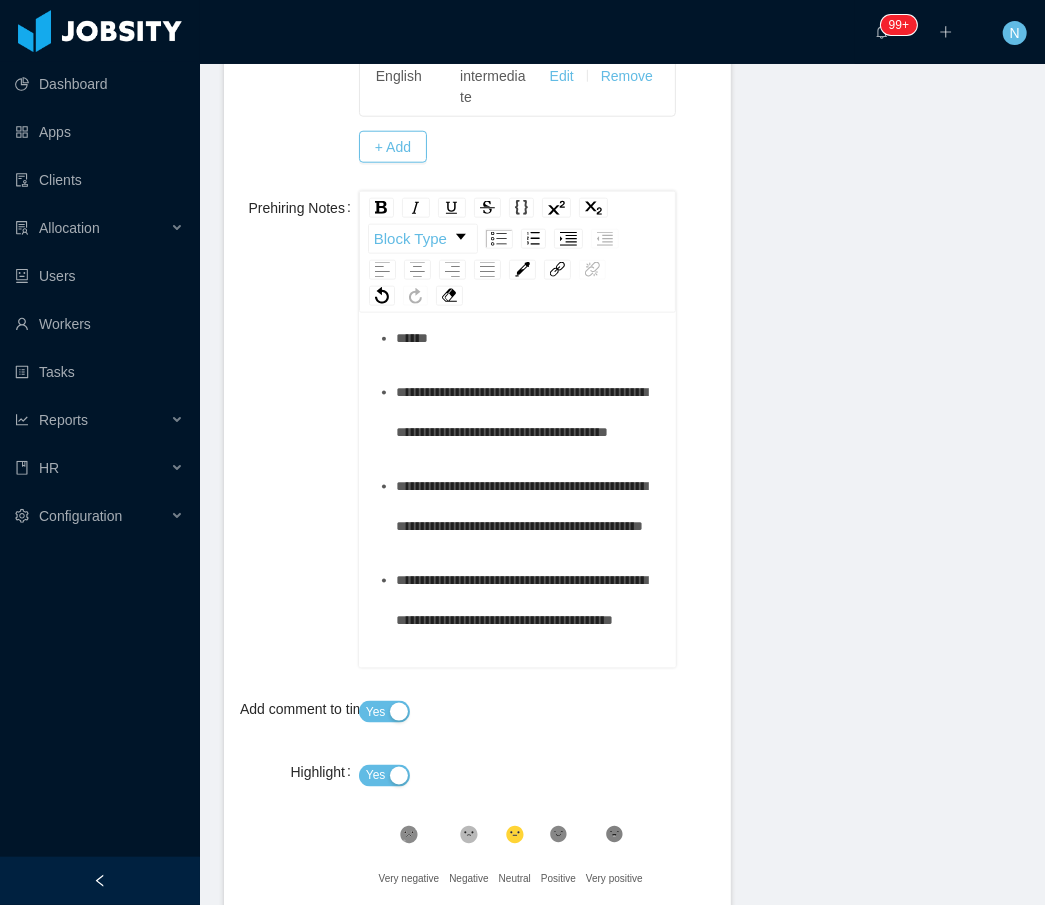 click on "**********" at bounding box center [522, 224] 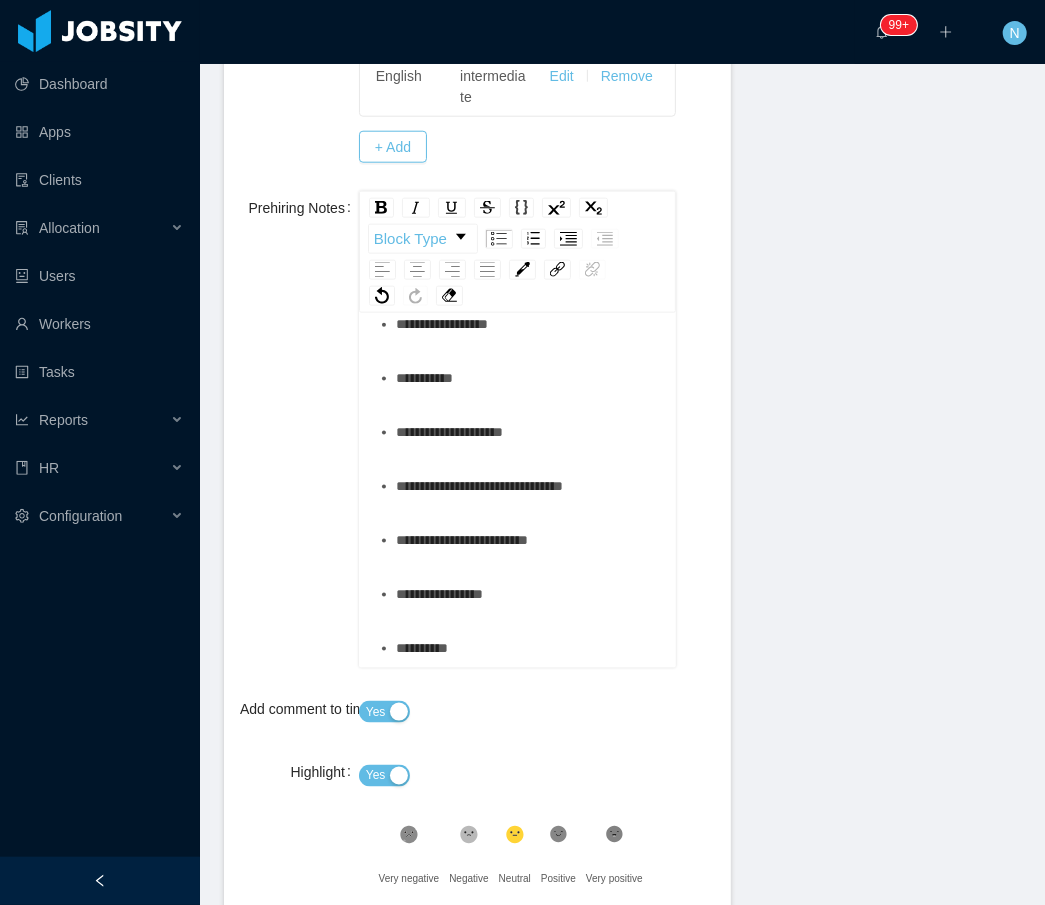 scroll, scrollTop: 2563, scrollLeft: 0, axis: vertical 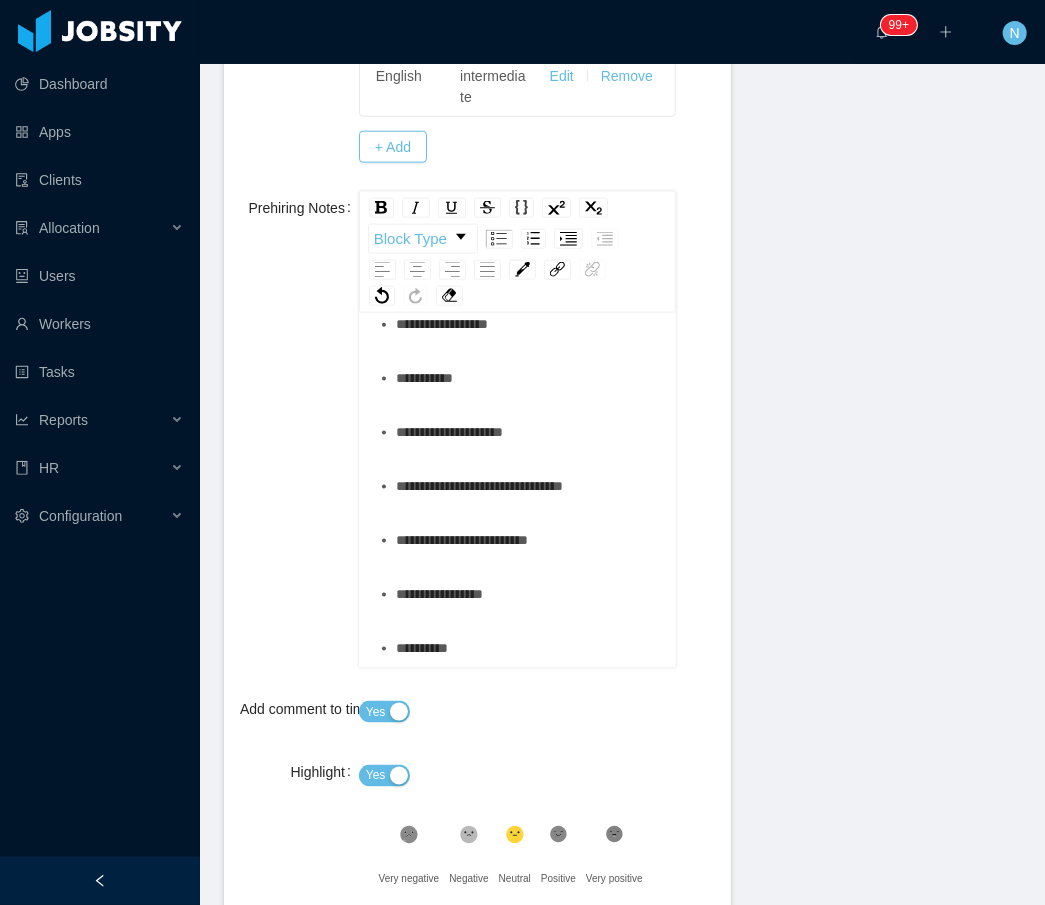 click on "**********" at bounding box center [528, 648] 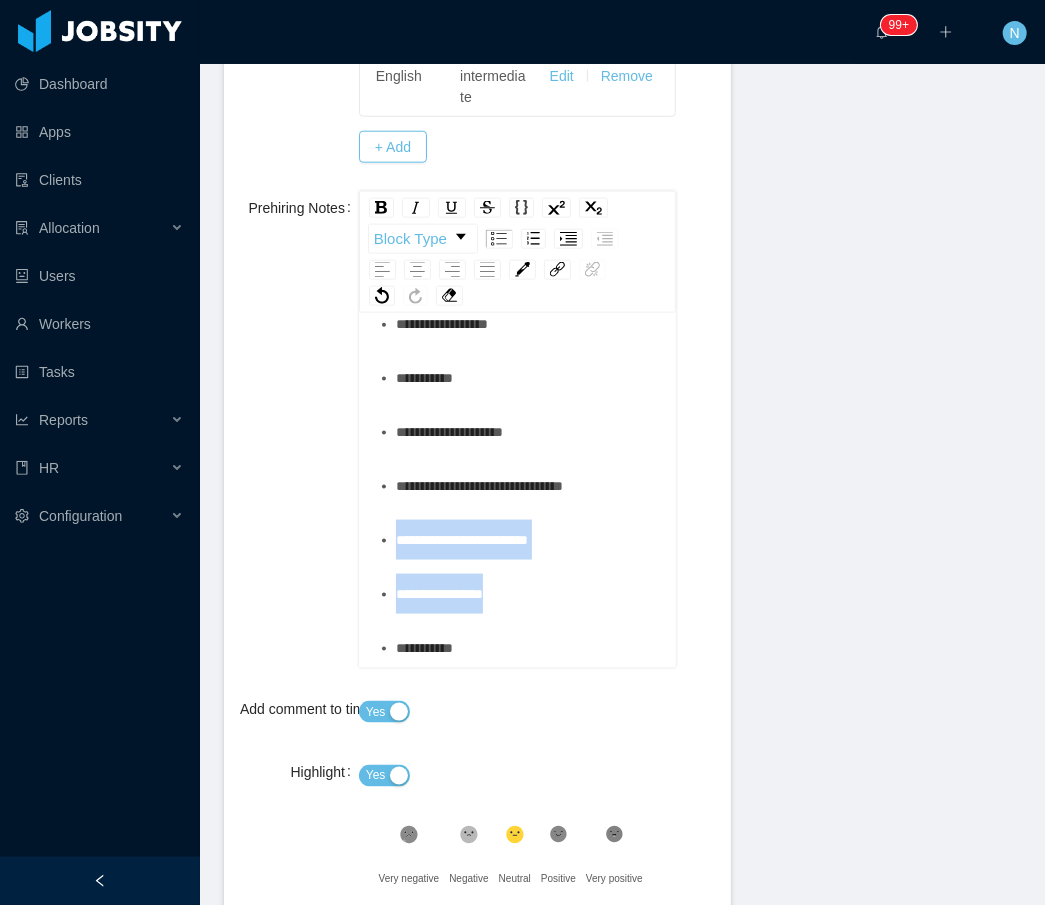 drag, startPoint x: 549, startPoint y: 584, endPoint x: 368, endPoint y: 539, distance: 186.51006 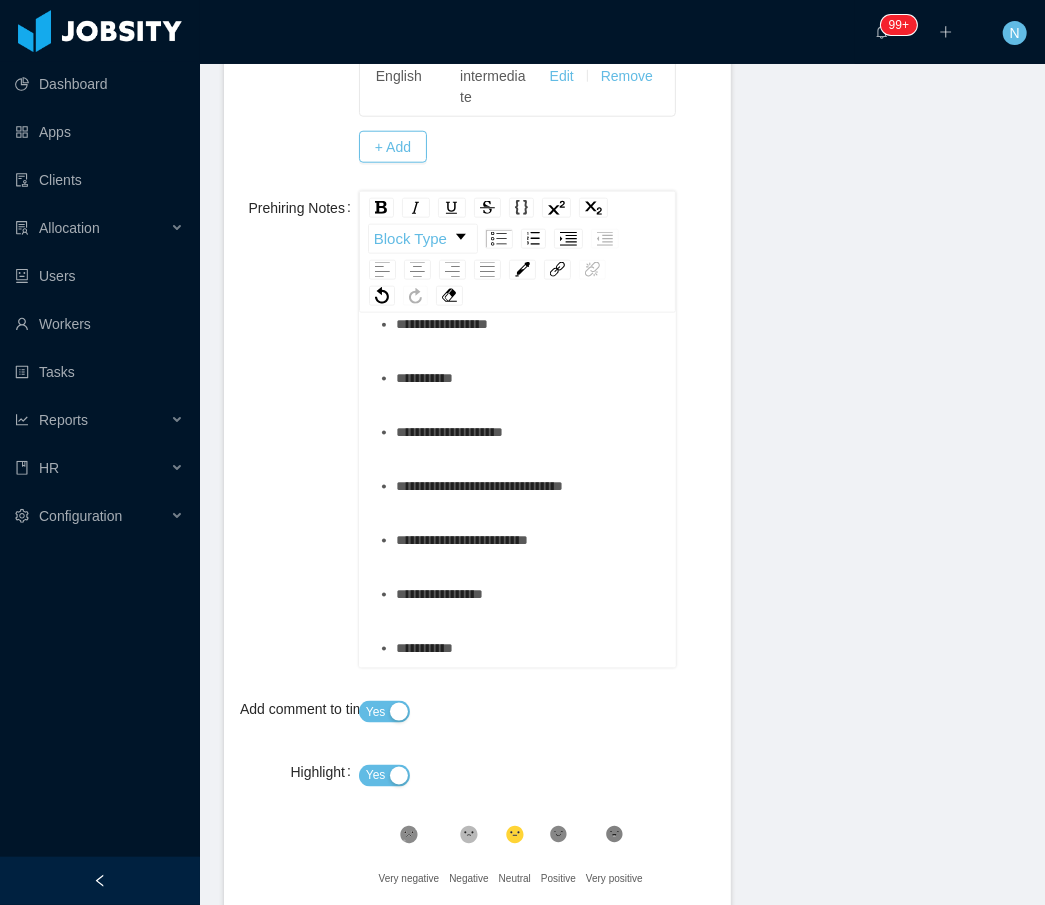 scroll, scrollTop: 2508, scrollLeft: 0, axis: vertical 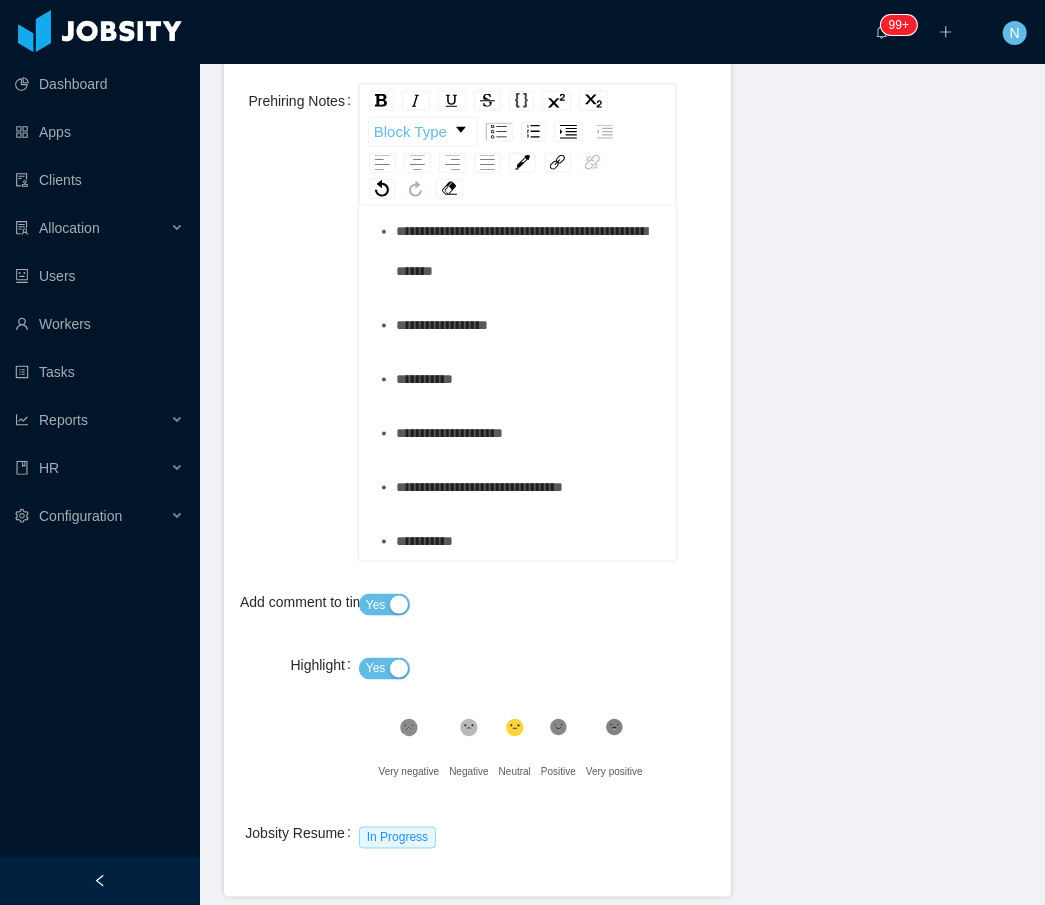 click on "*********" at bounding box center [528, 379] 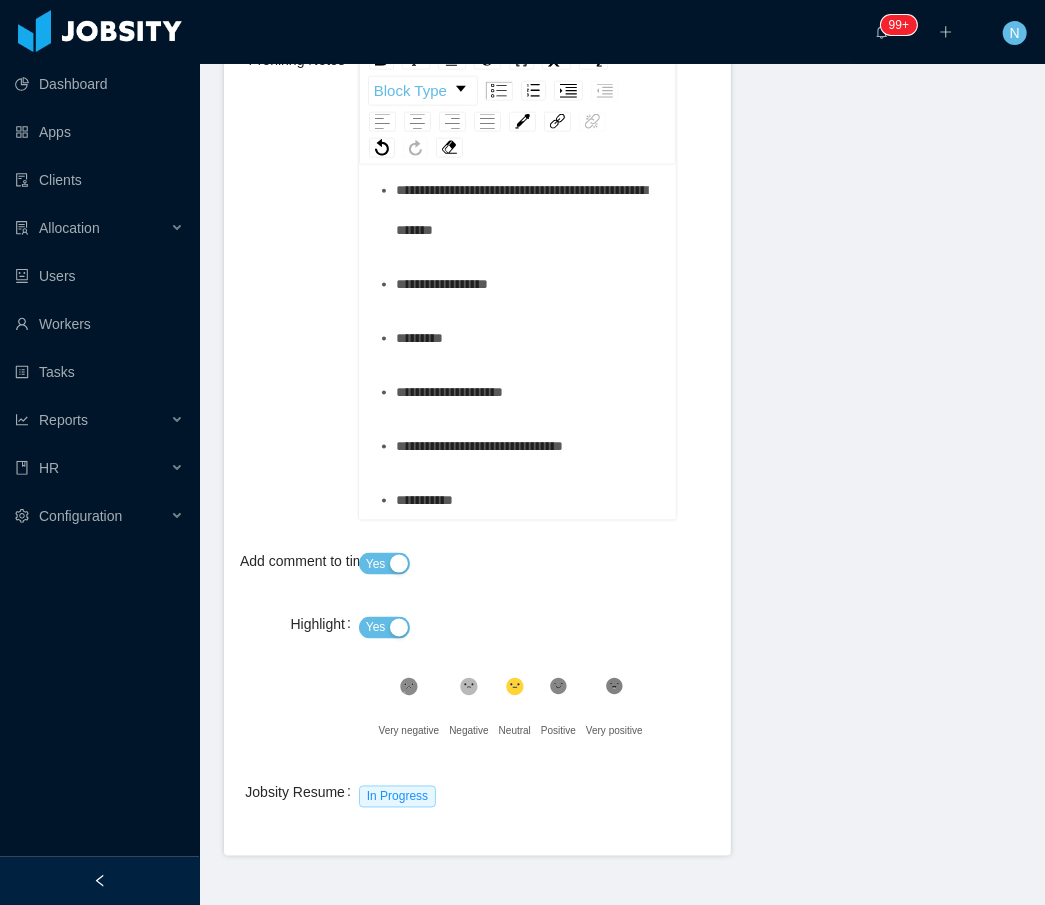 click on "**********" at bounding box center [528, 210] 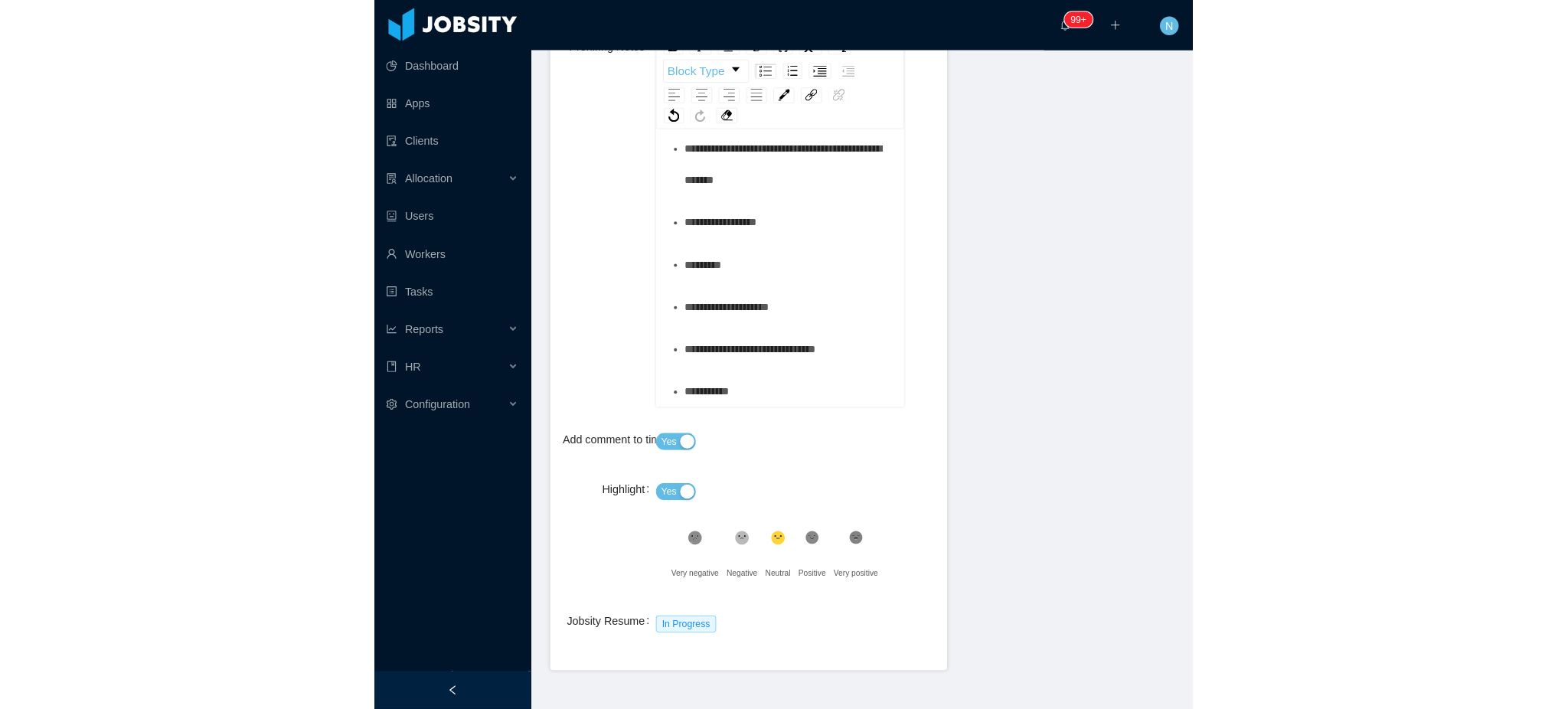 scroll, scrollTop: 756, scrollLeft: 0, axis: vertical 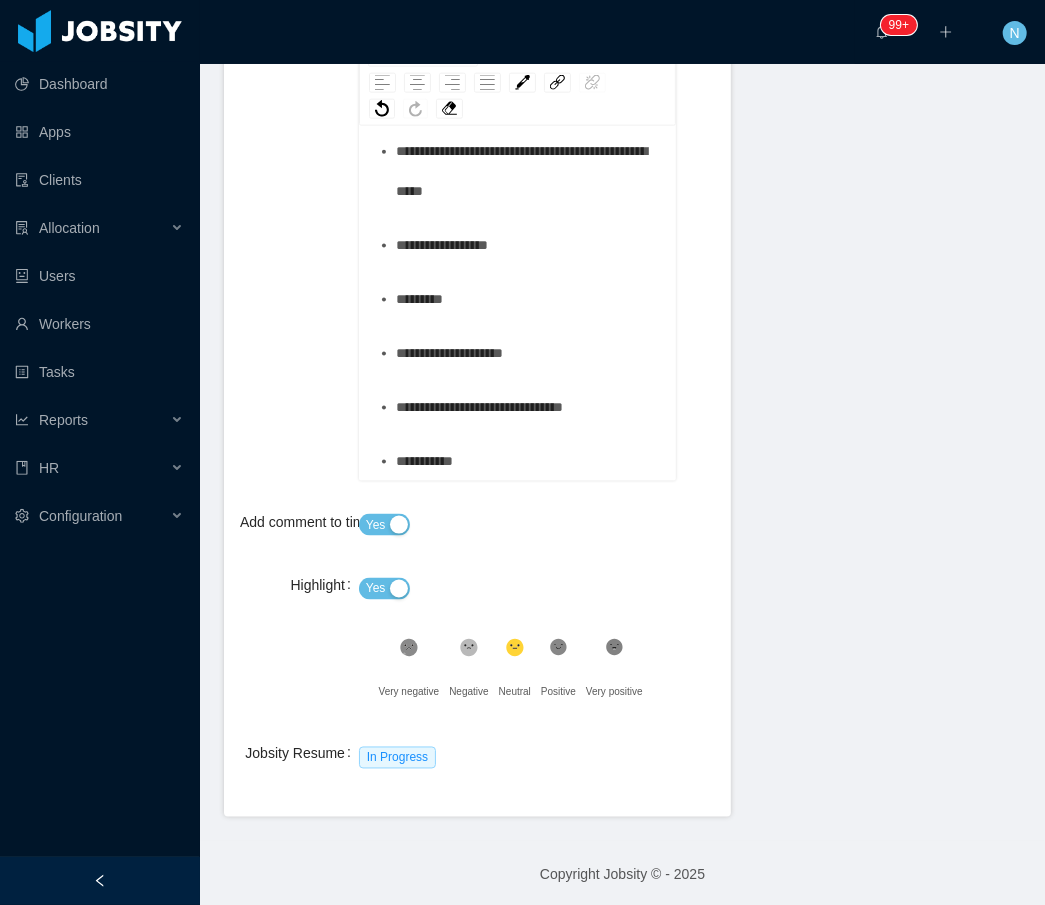 click on "**********" at bounding box center (528, 407) 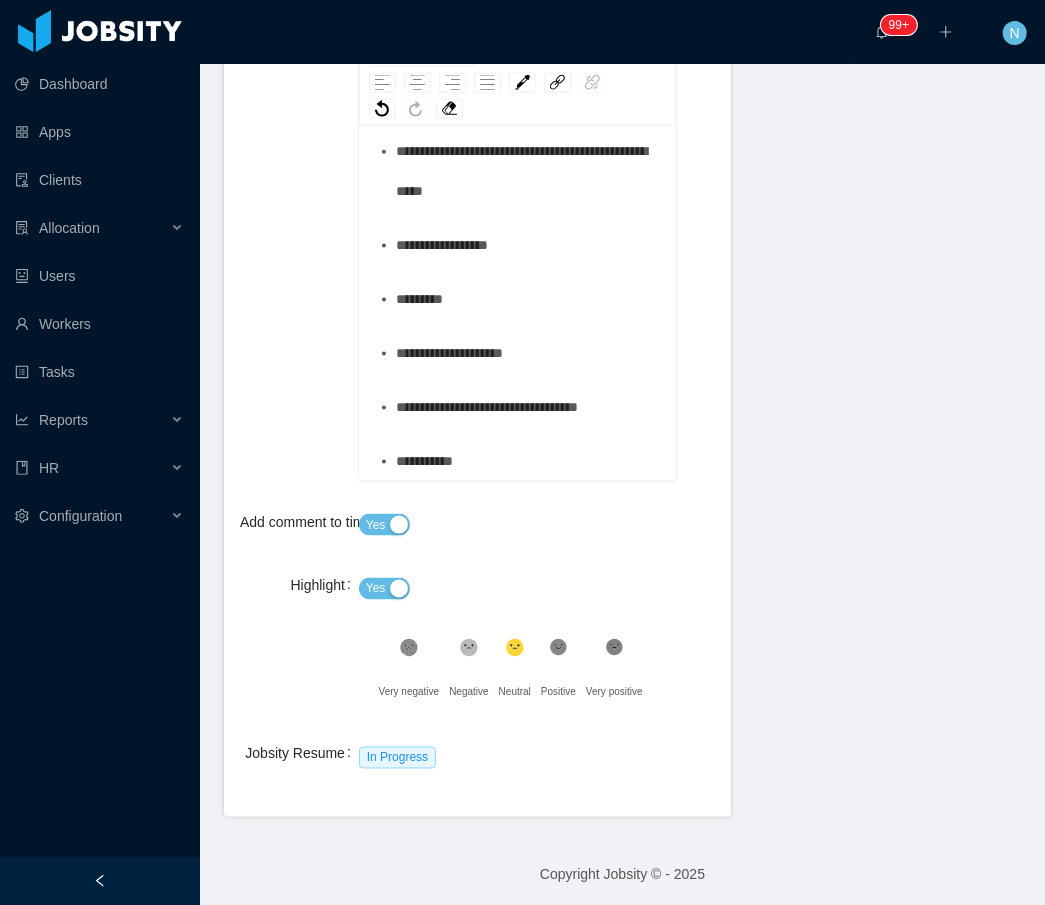 click on "**********" at bounding box center [528, 461] 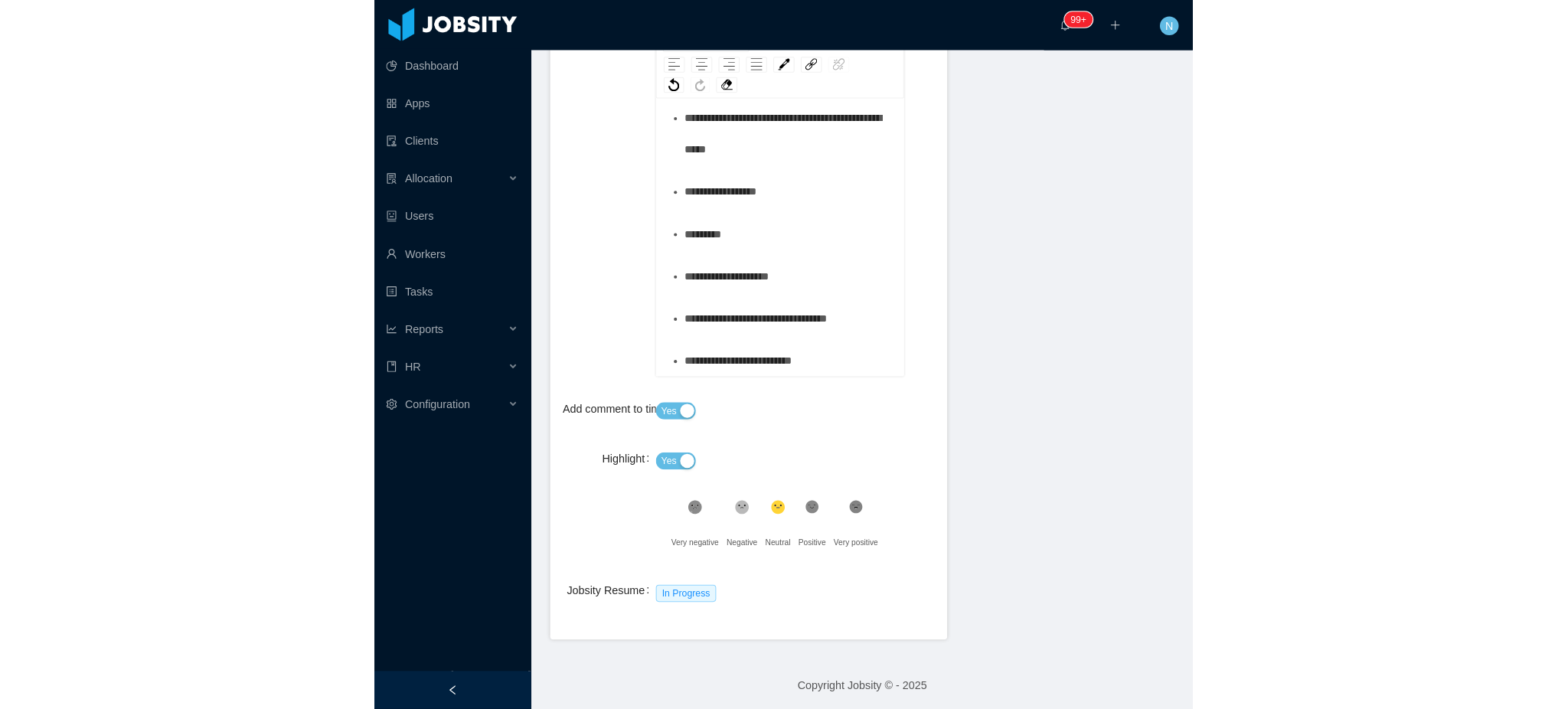 scroll, scrollTop: 838, scrollLeft: 0, axis: vertical 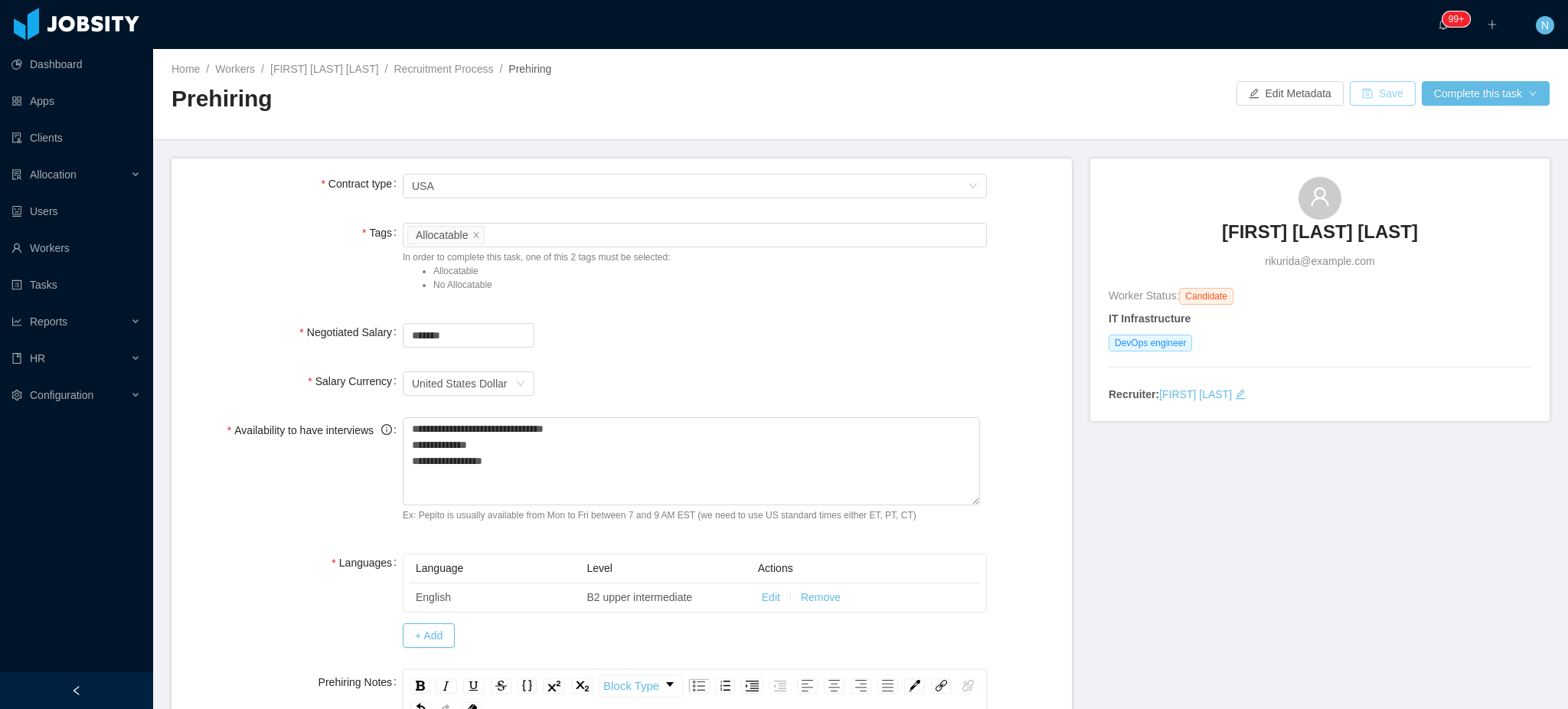 click on "Save" at bounding box center (1383, 93) 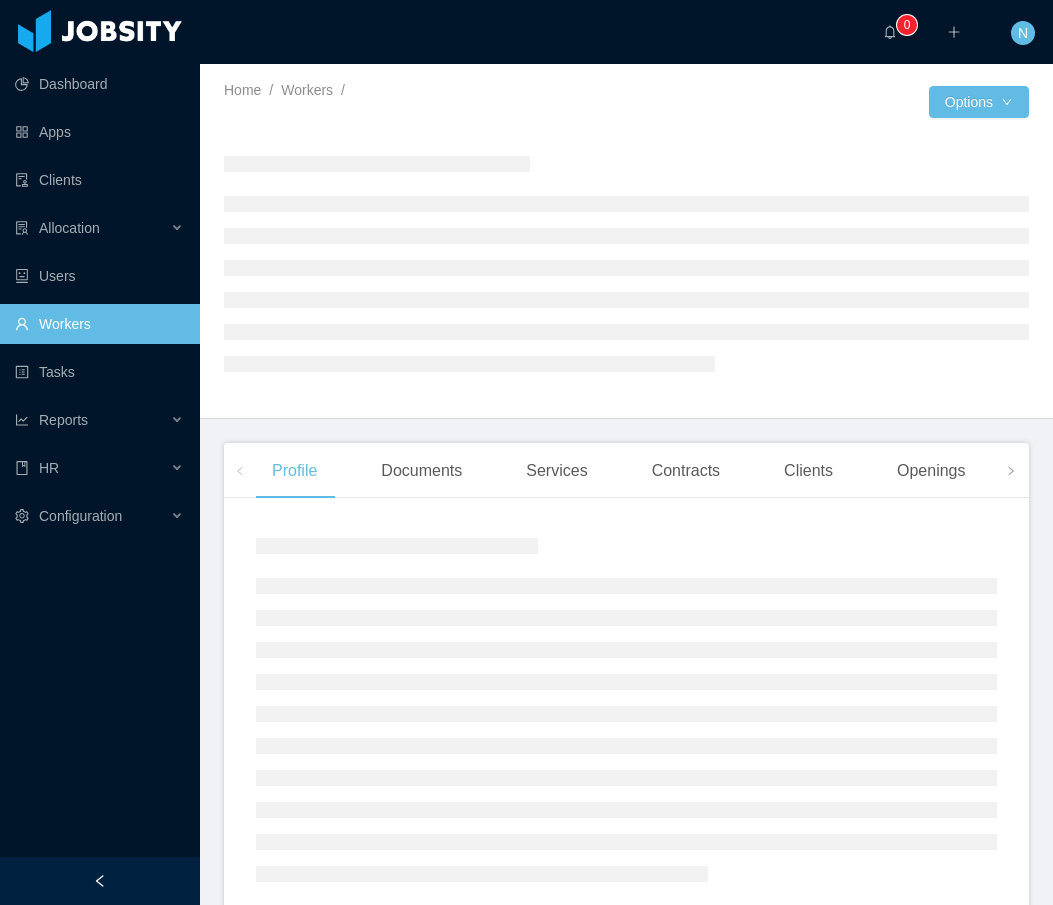 scroll, scrollTop: 0, scrollLeft: 0, axis: both 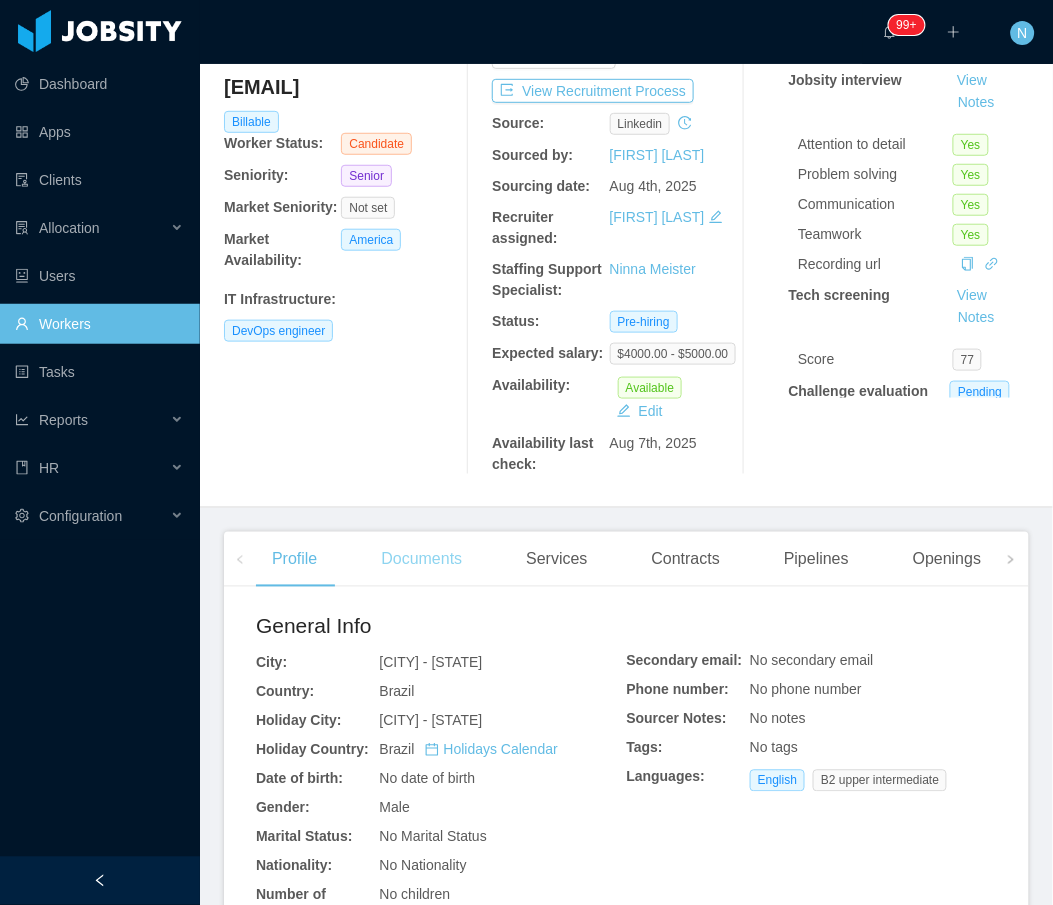 click on "Documents" at bounding box center [421, 560] 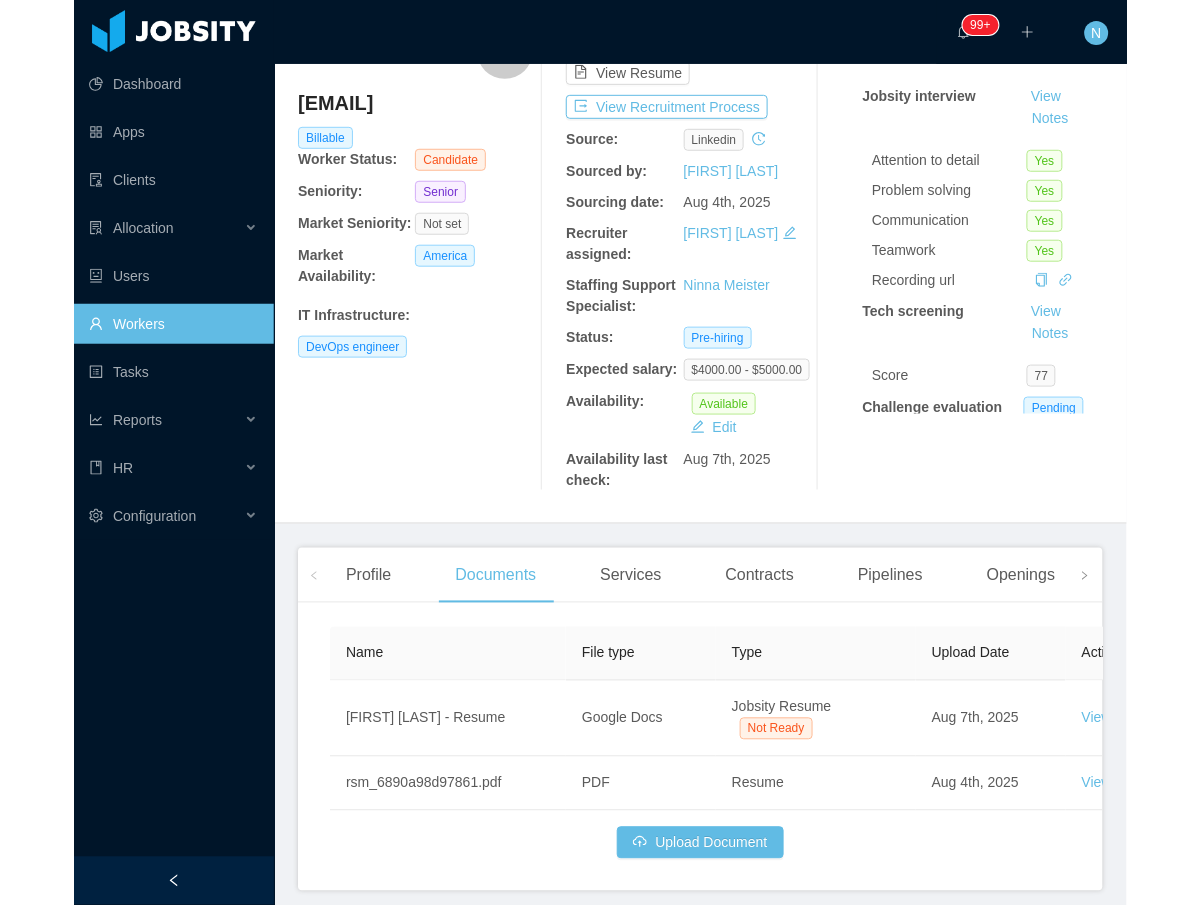 scroll, scrollTop: 133, scrollLeft: 0, axis: vertical 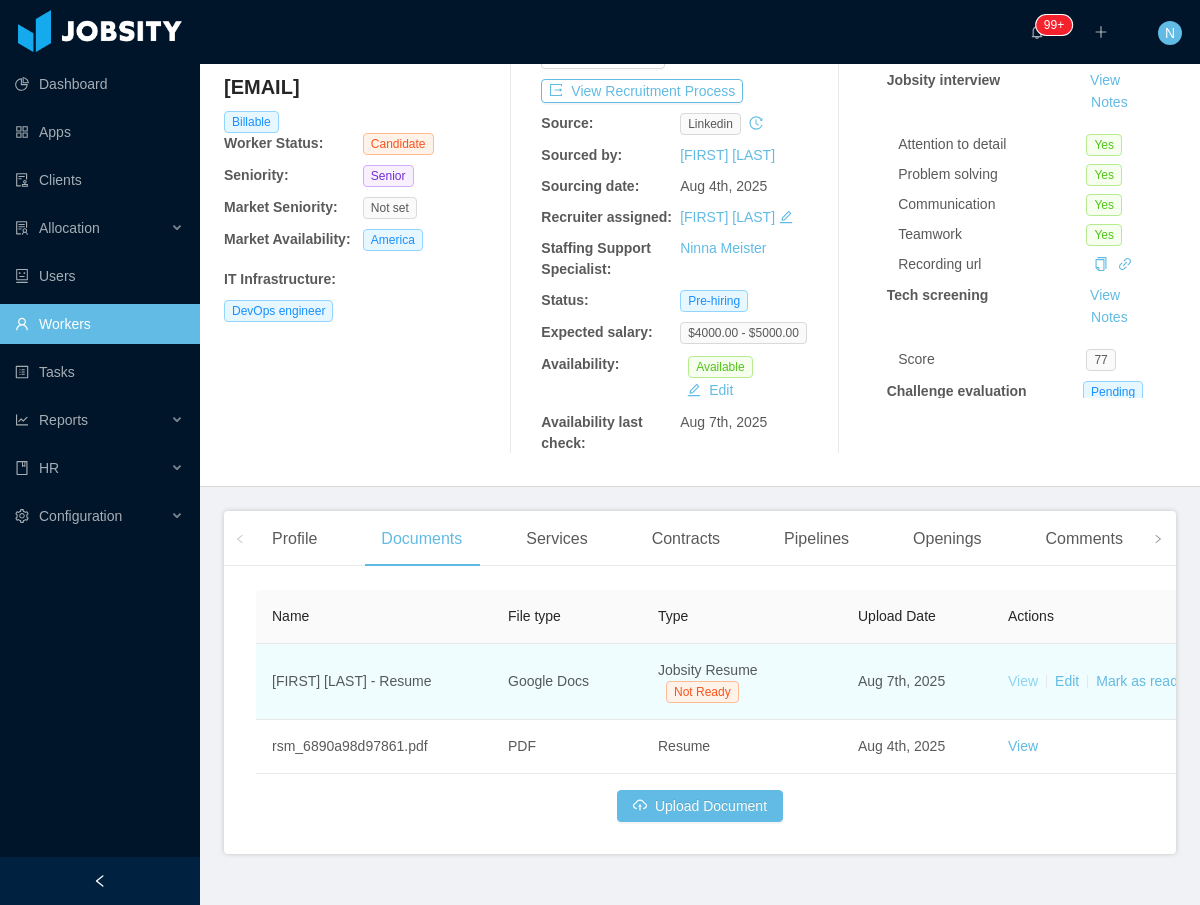click on "View" at bounding box center (1023, 681) 